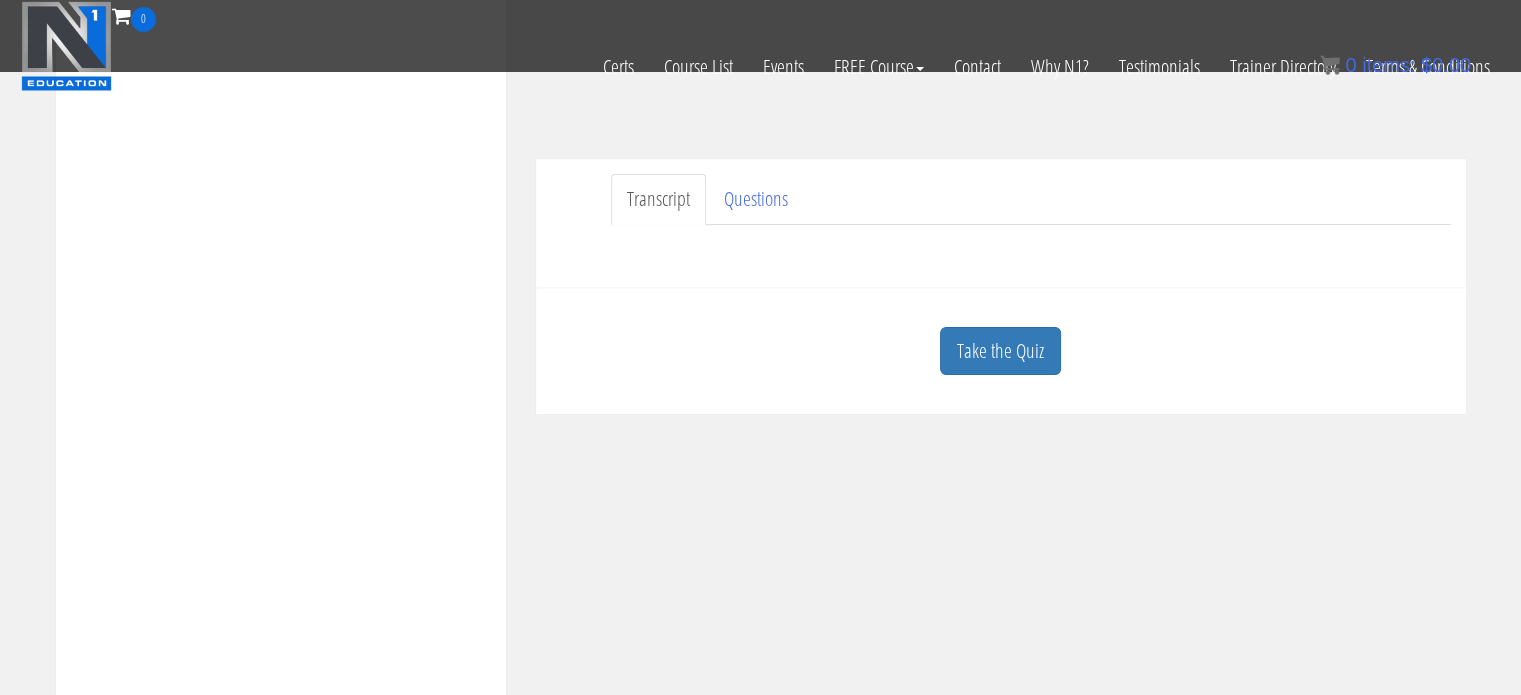 scroll, scrollTop: 609, scrollLeft: 0, axis: vertical 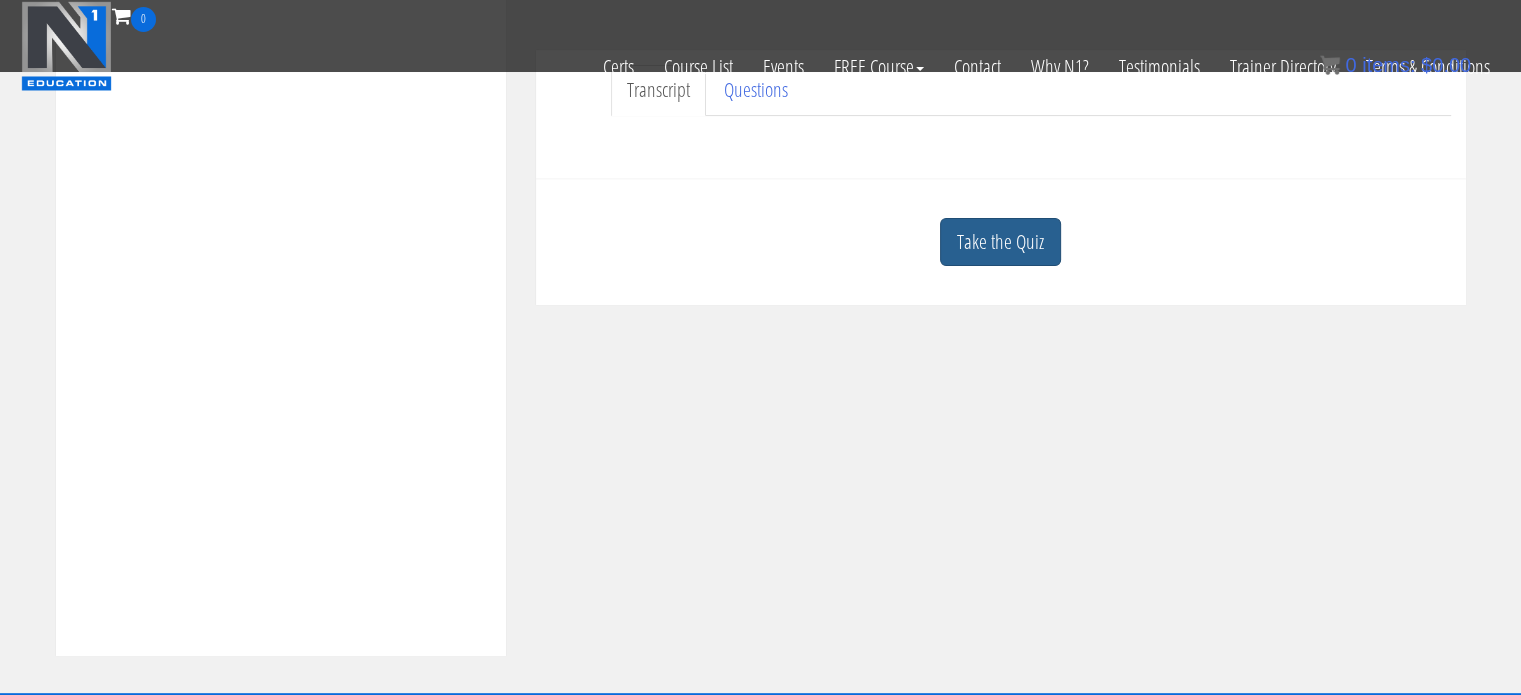 click on "Take the Quiz" at bounding box center [1000, 242] 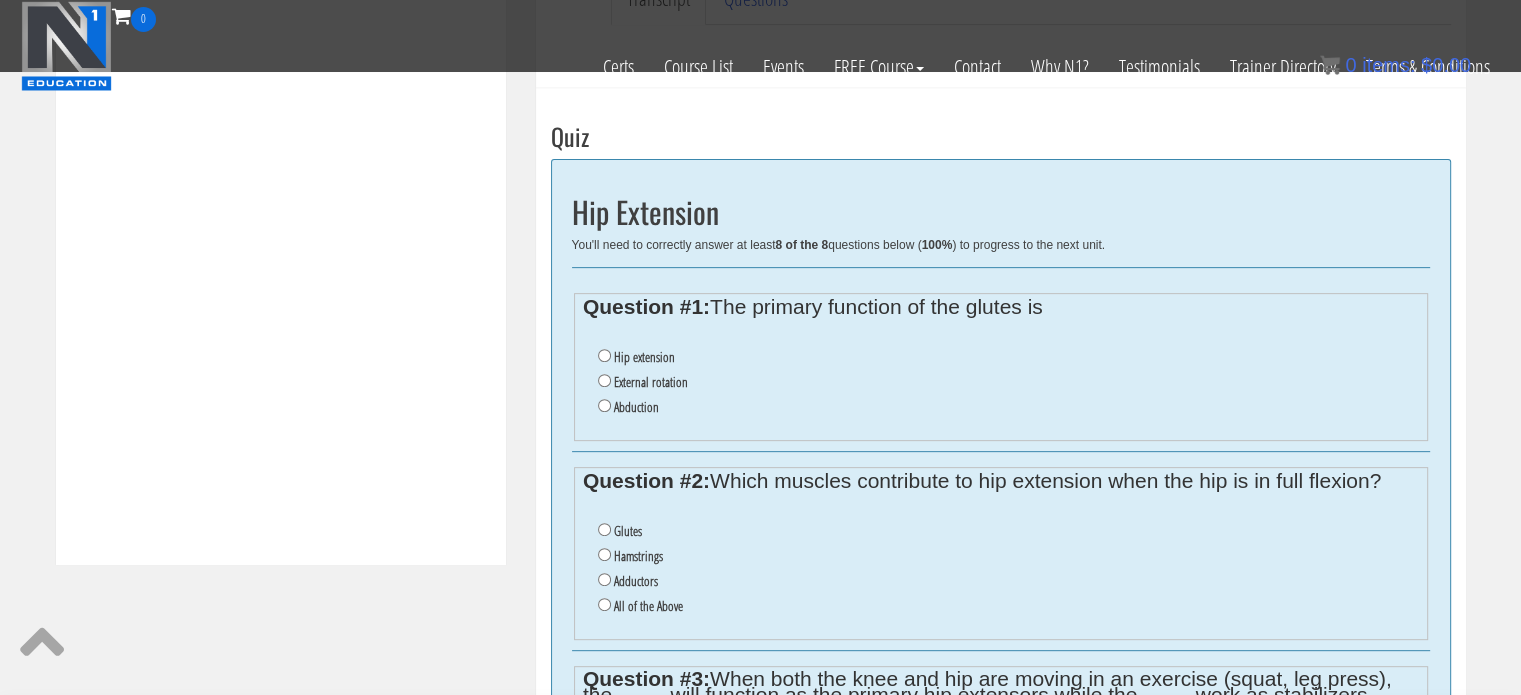scroll, scrollTop: 708, scrollLeft: 0, axis: vertical 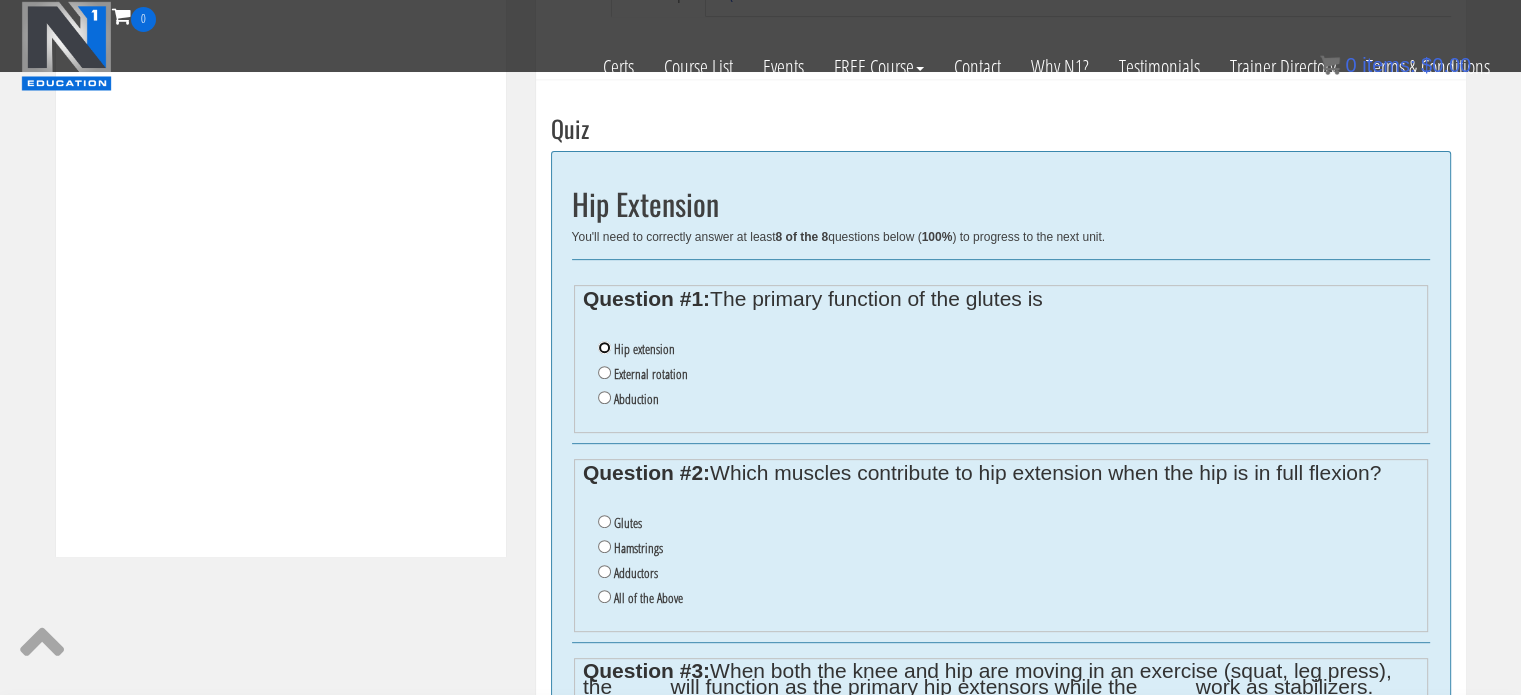 click on "Hip extension" at bounding box center (604, 347) 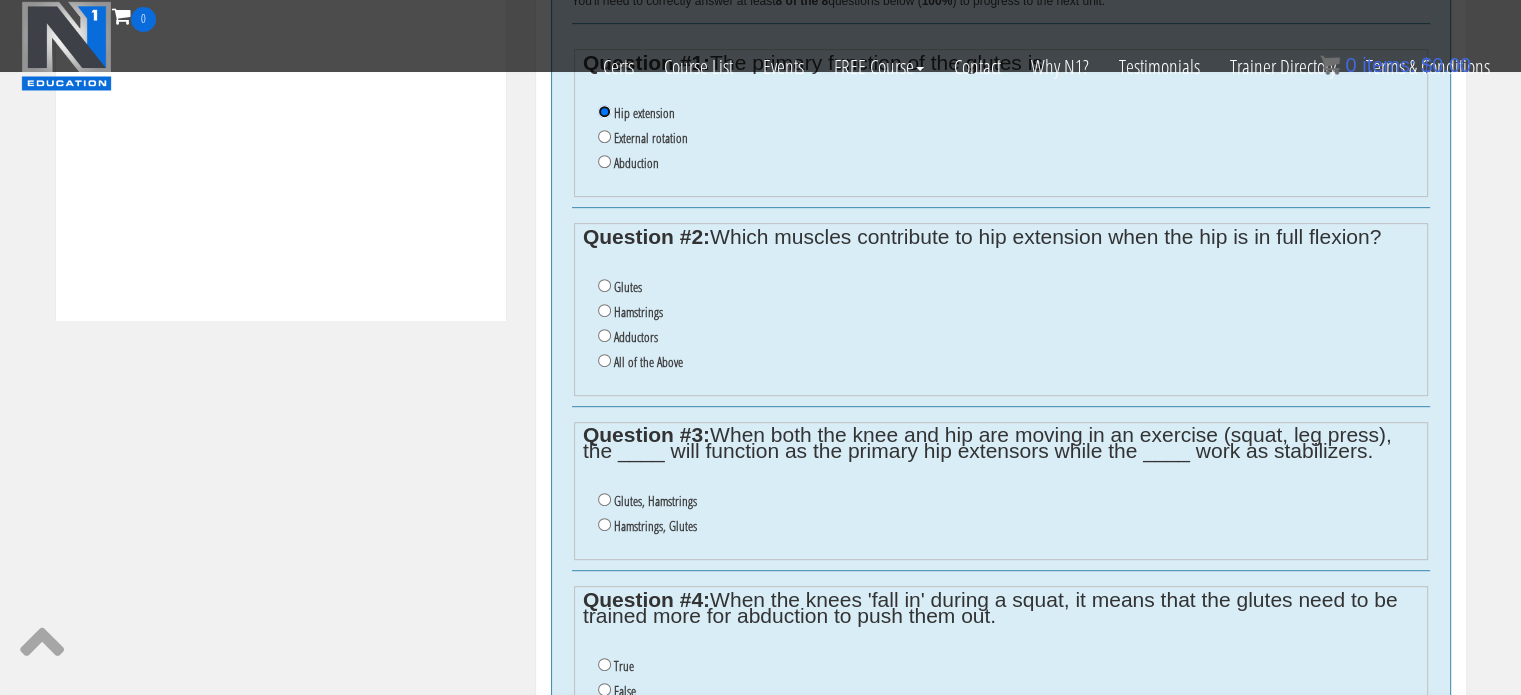 scroll, scrollTop: 948, scrollLeft: 0, axis: vertical 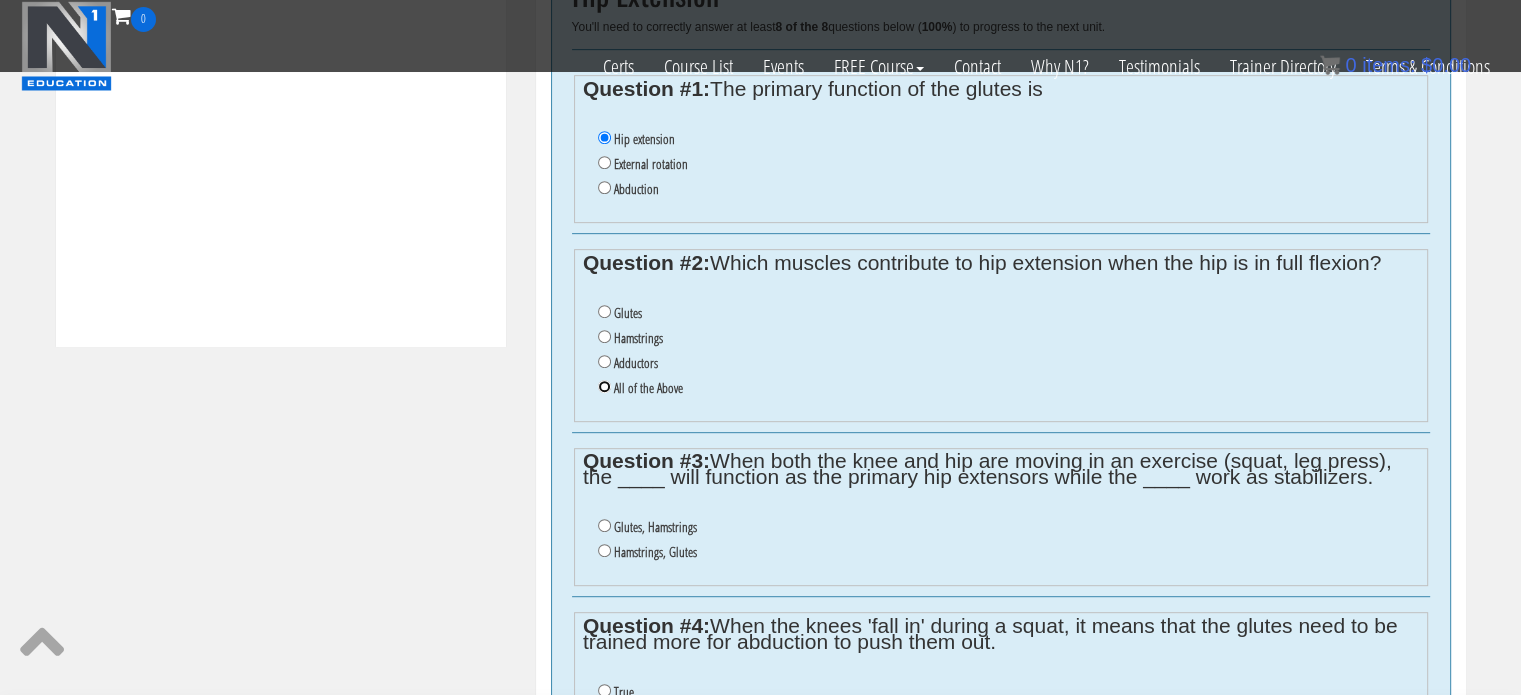 click on "All of the Above" at bounding box center [604, 386] 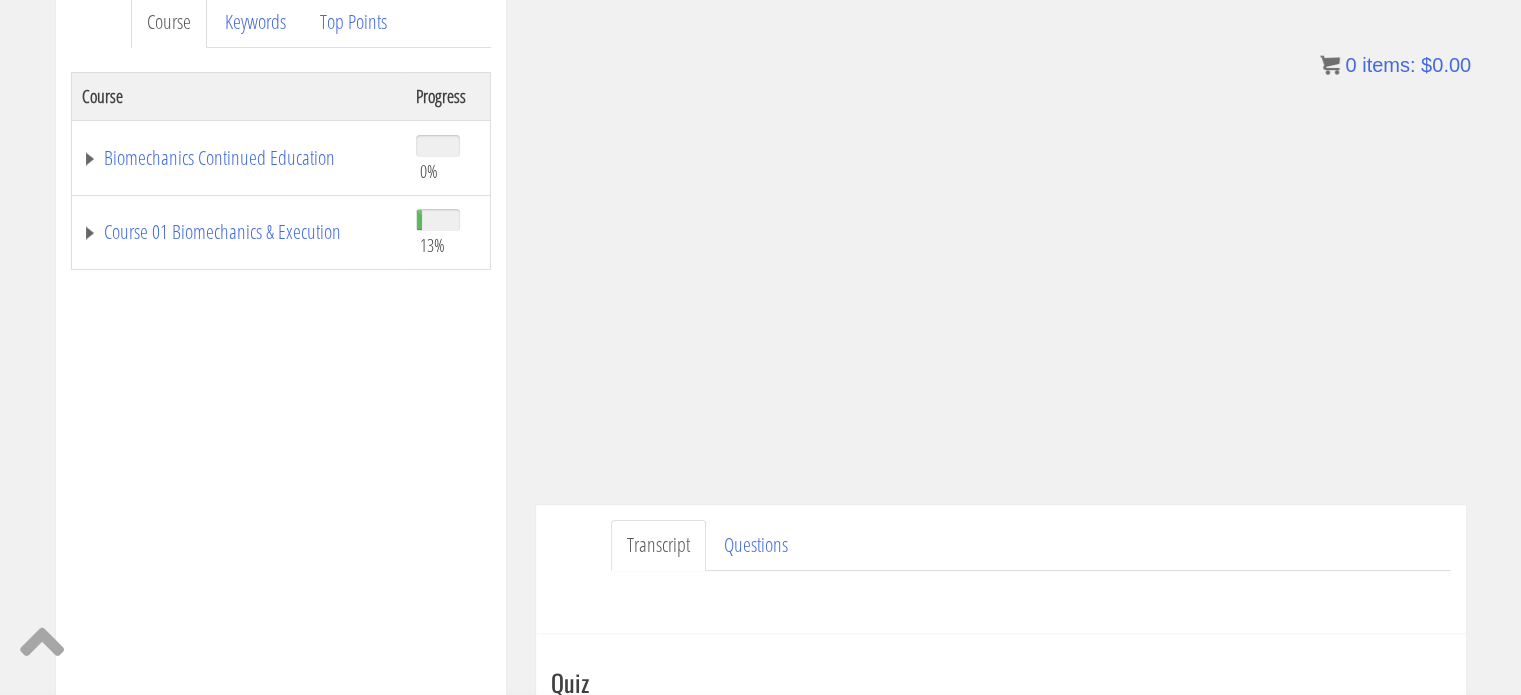 scroll, scrollTop: 255, scrollLeft: 0, axis: vertical 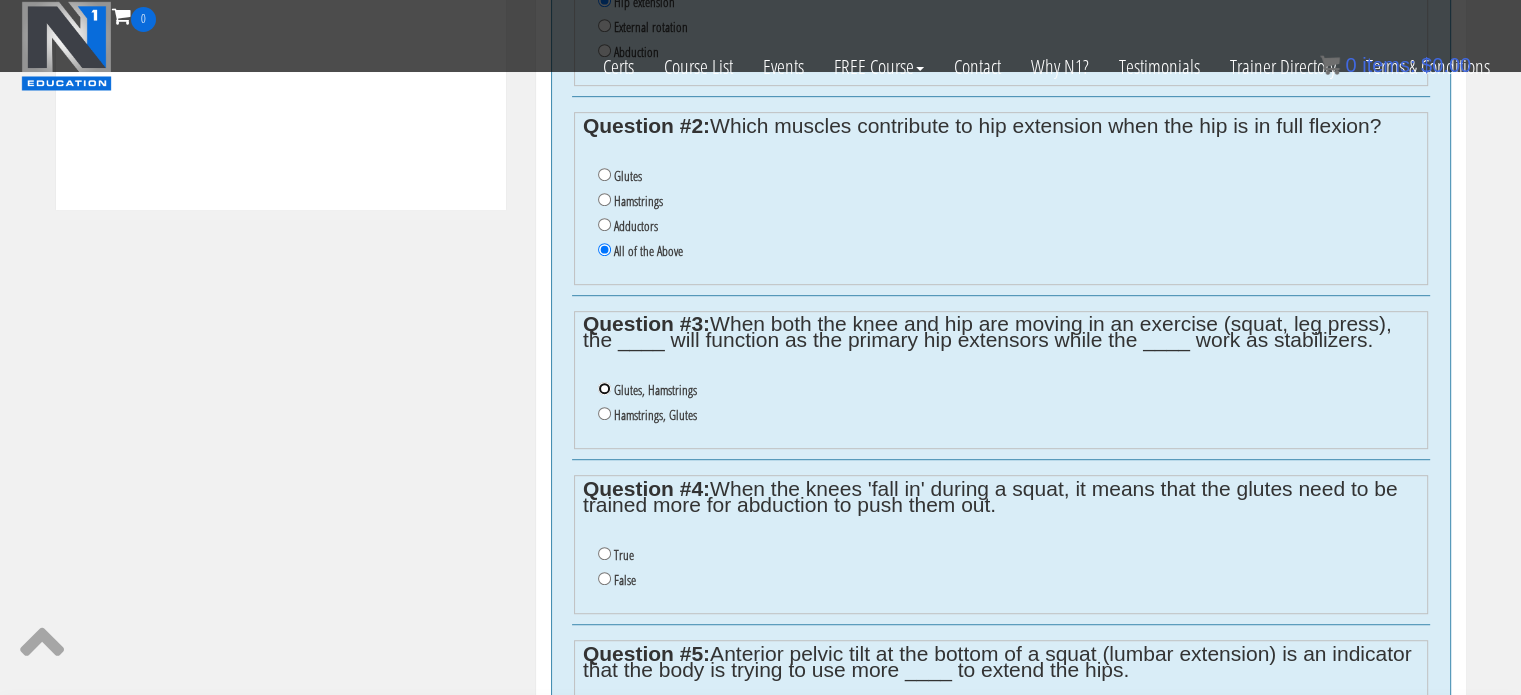 click on "Glutes, Hamstrings" at bounding box center (604, 388) 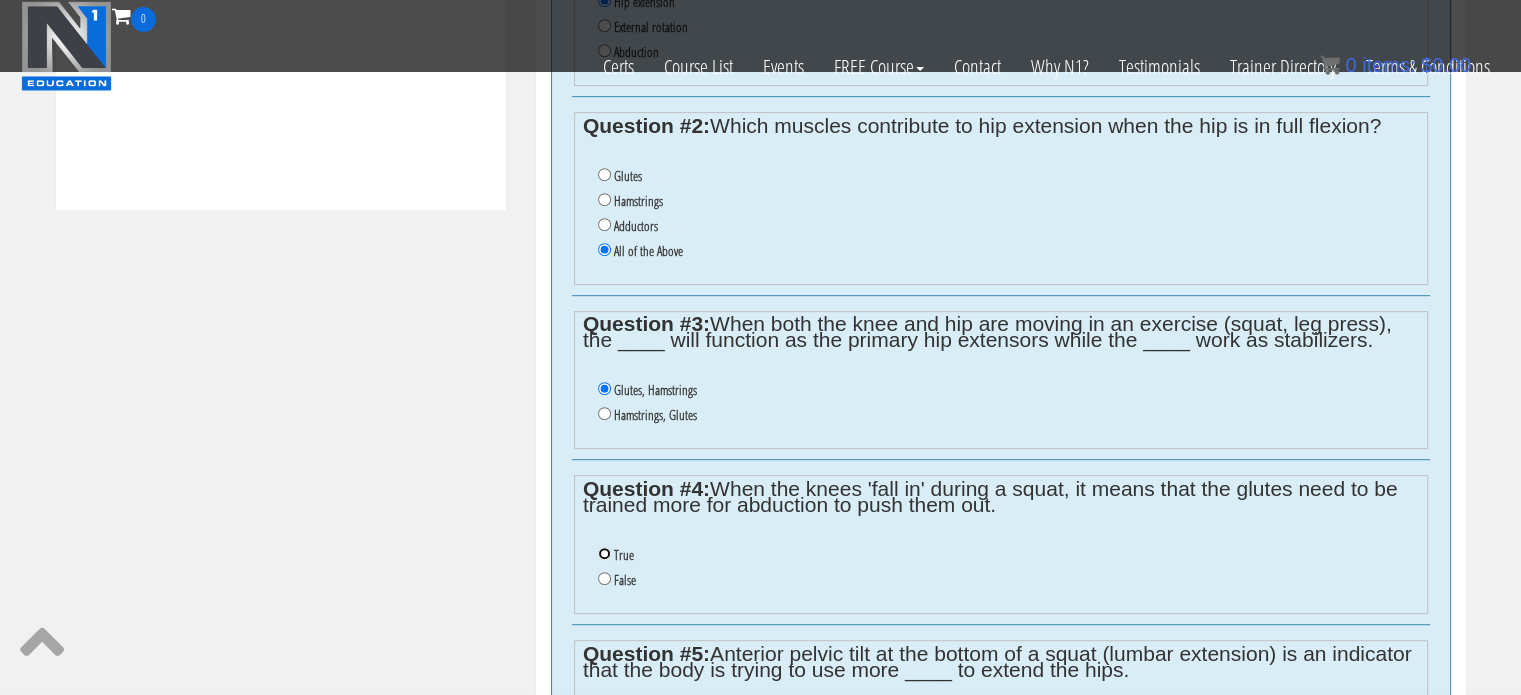 click on "True" at bounding box center [604, 553] 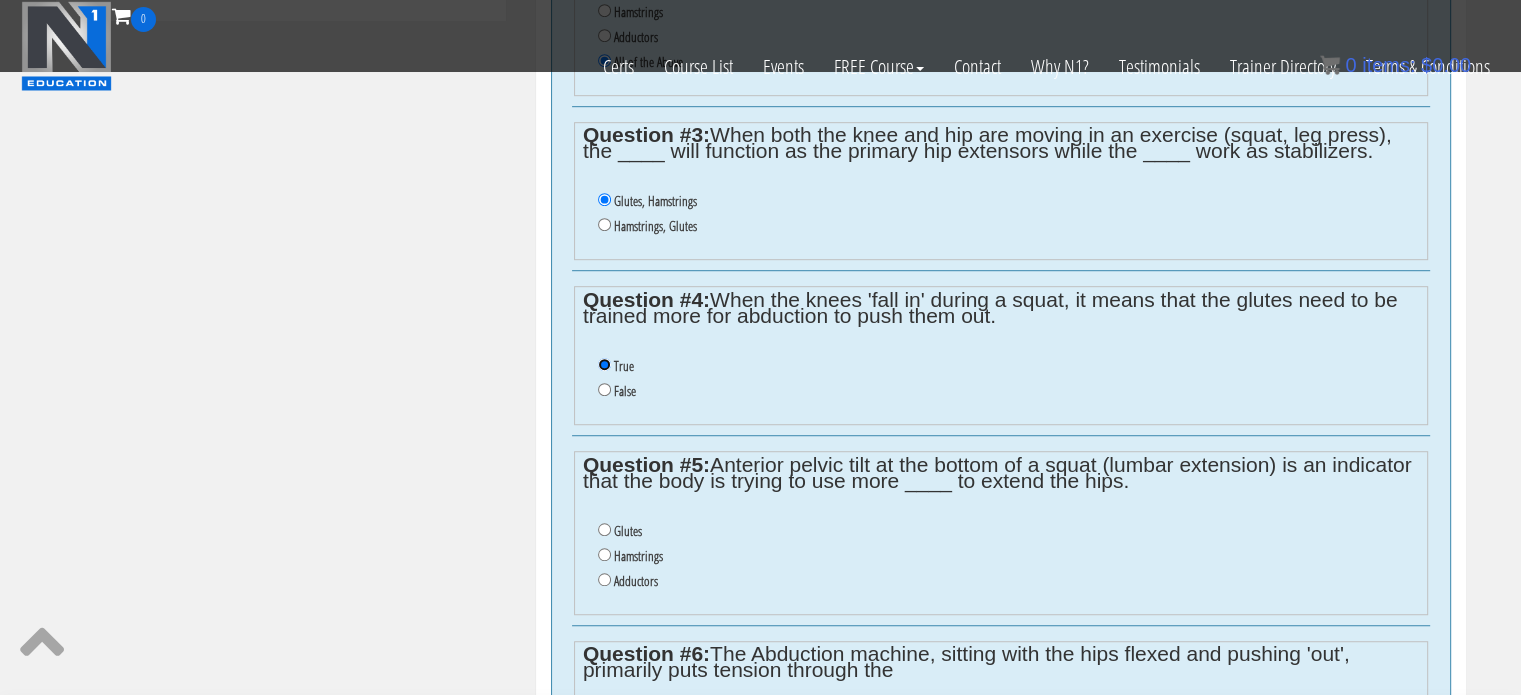scroll, scrollTop: 1248, scrollLeft: 0, axis: vertical 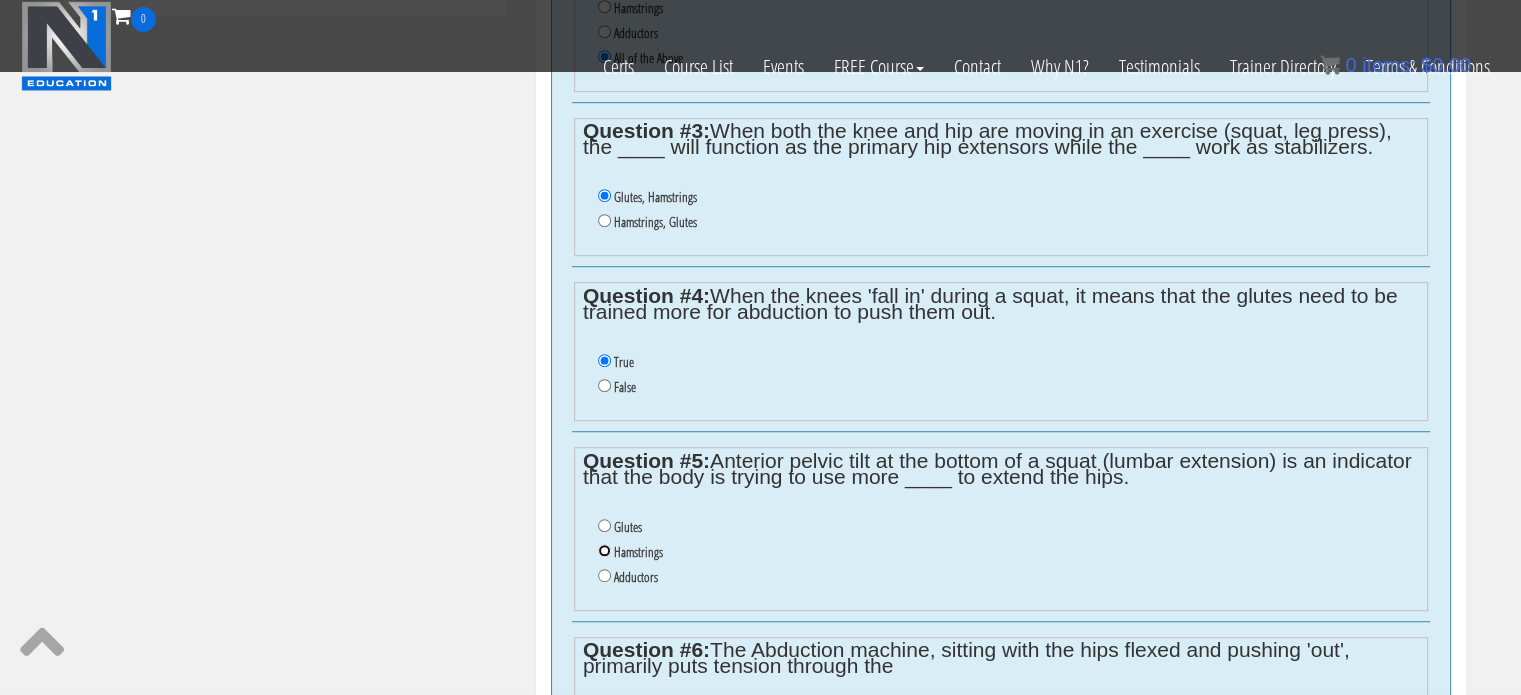 click on "Hamstrings" at bounding box center (604, 550) 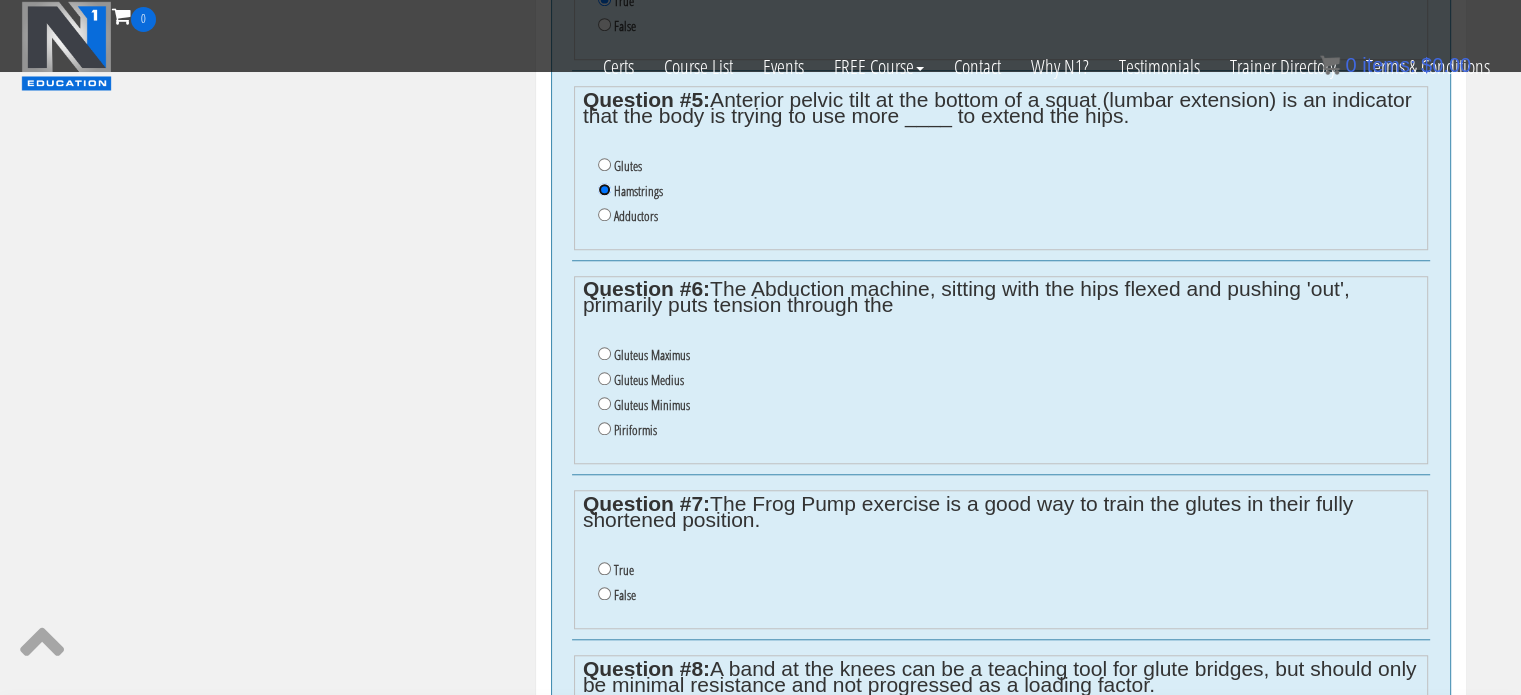 scroll, scrollTop: 1621, scrollLeft: 0, axis: vertical 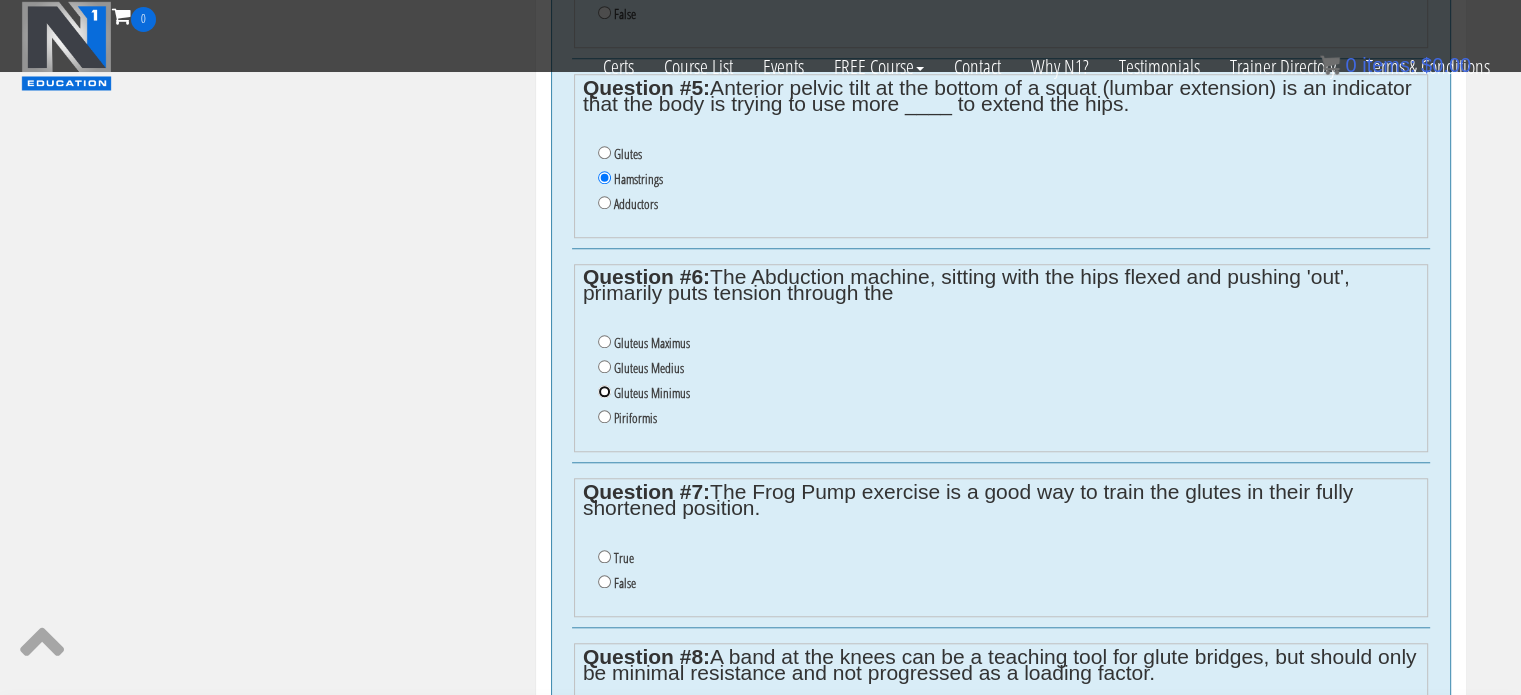 click on "Gluteus Minimus" at bounding box center [604, 391] 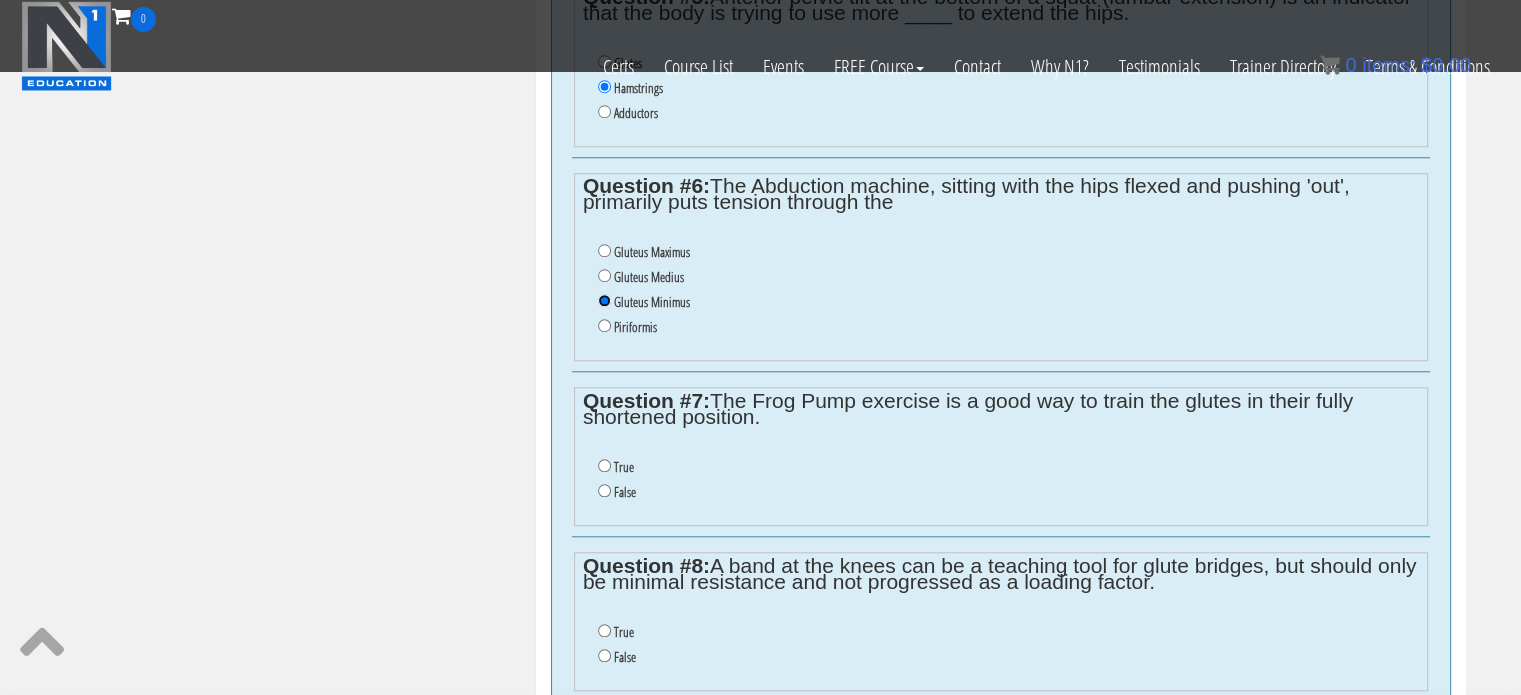 scroll, scrollTop: 1724, scrollLeft: 0, axis: vertical 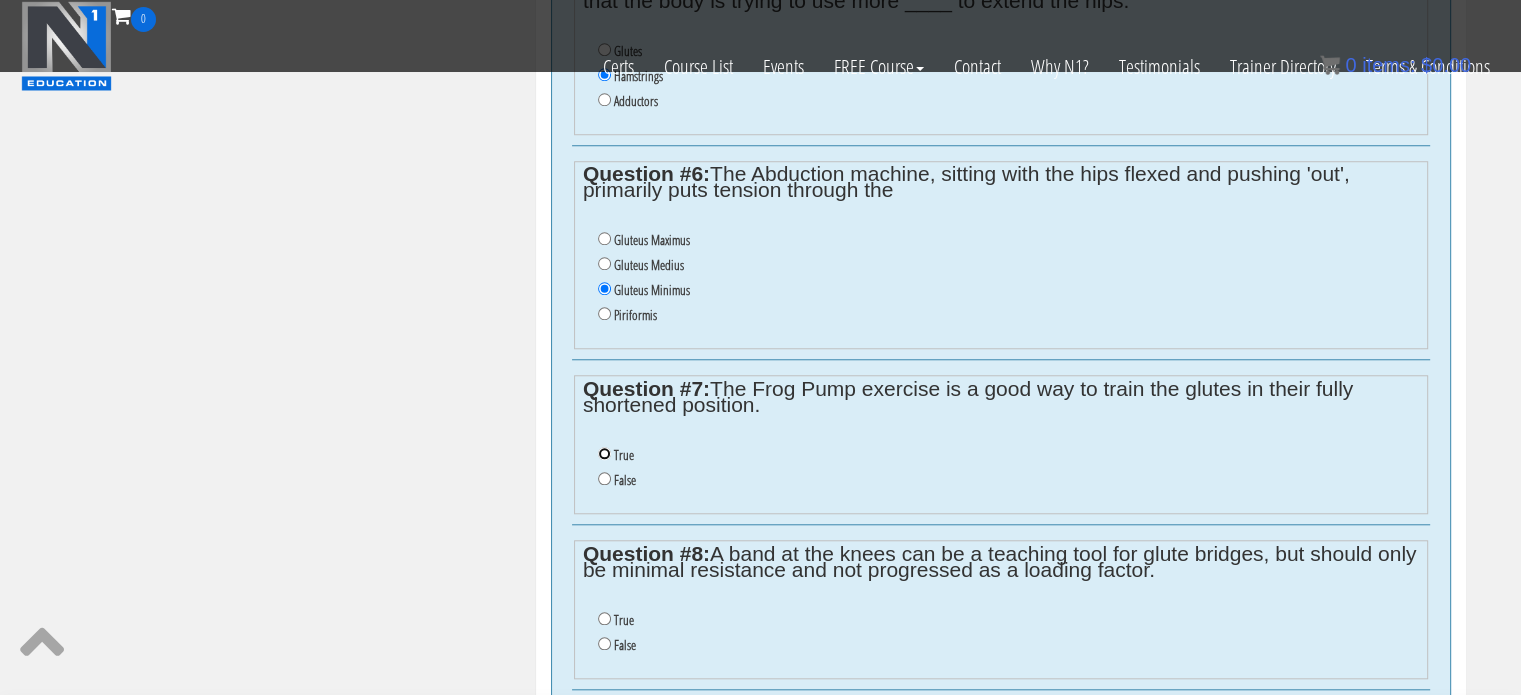click on "True" at bounding box center (604, 453) 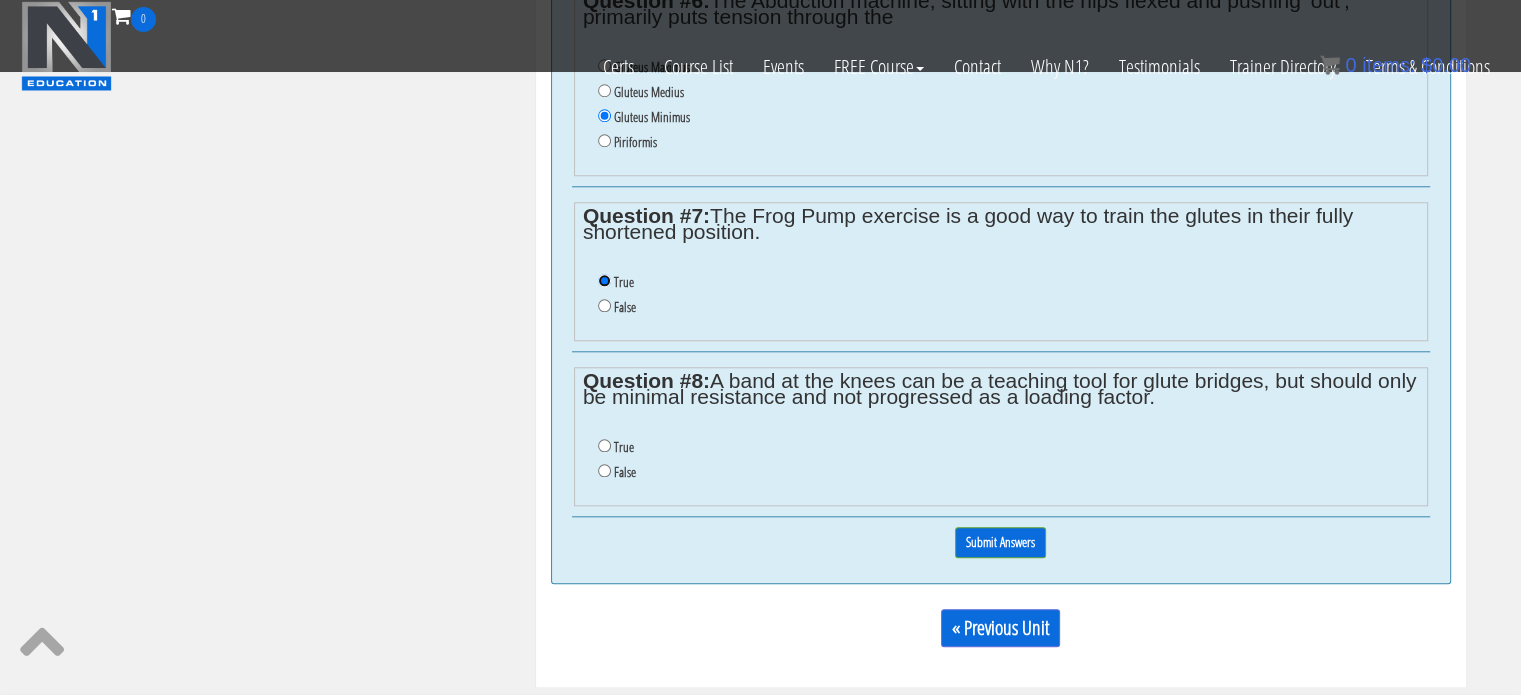 scroll, scrollTop: 1913, scrollLeft: 0, axis: vertical 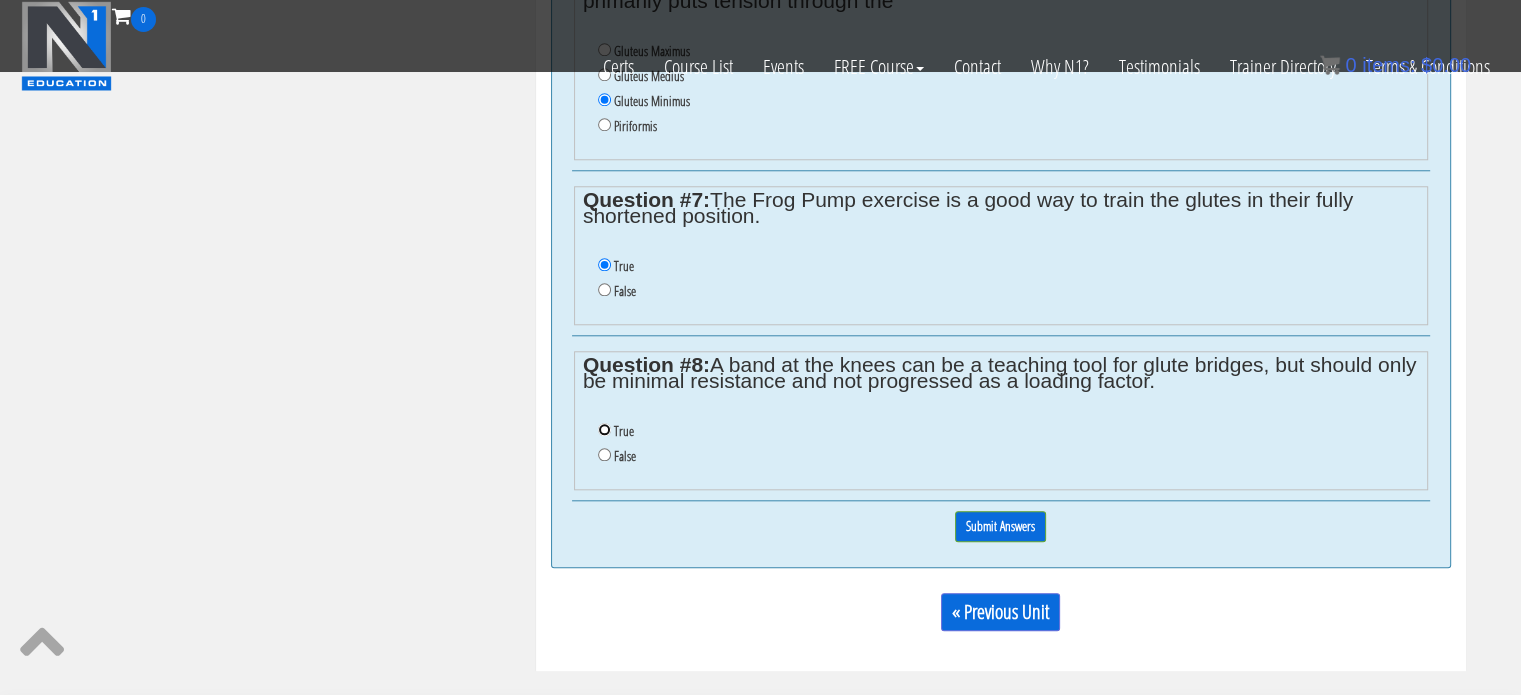 click on "True" at bounding box center (604, 429) 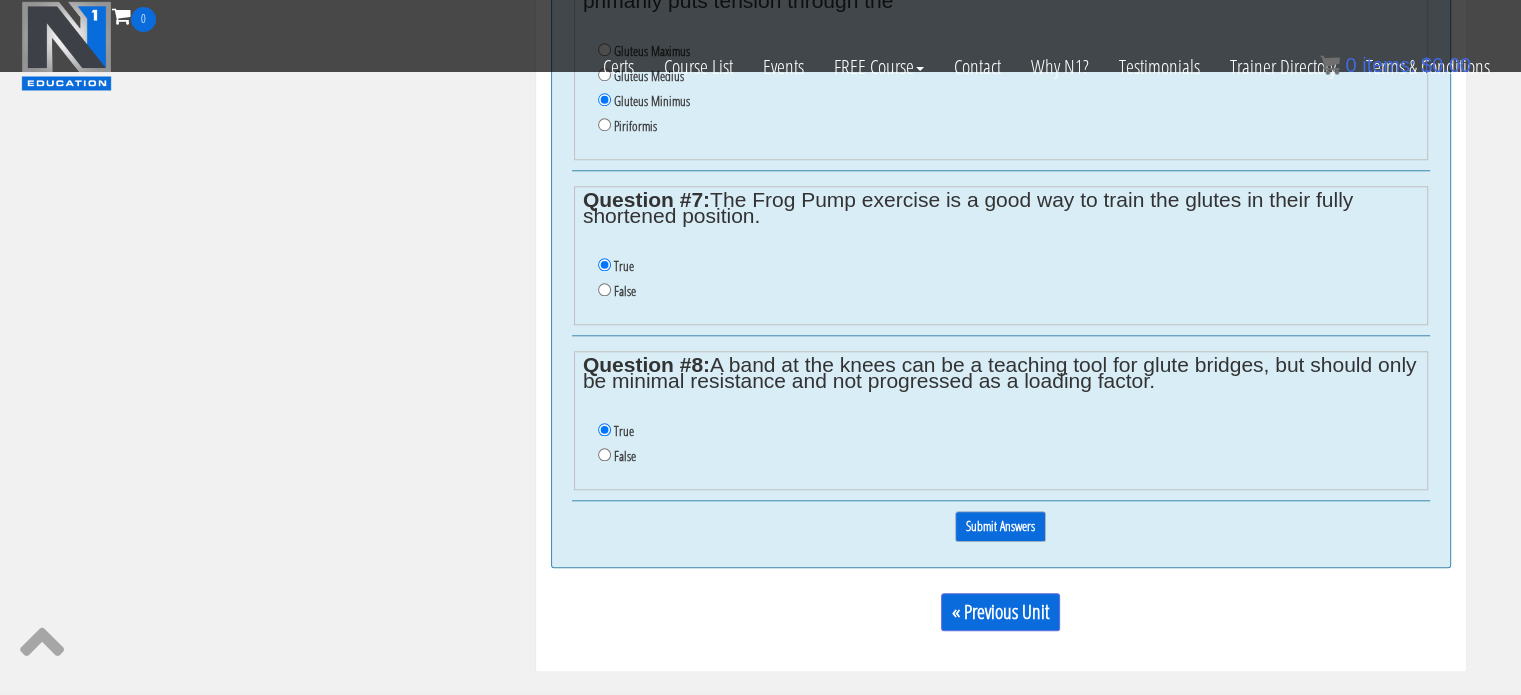click on "Submit Answers" at bounding box center [1000, 526] 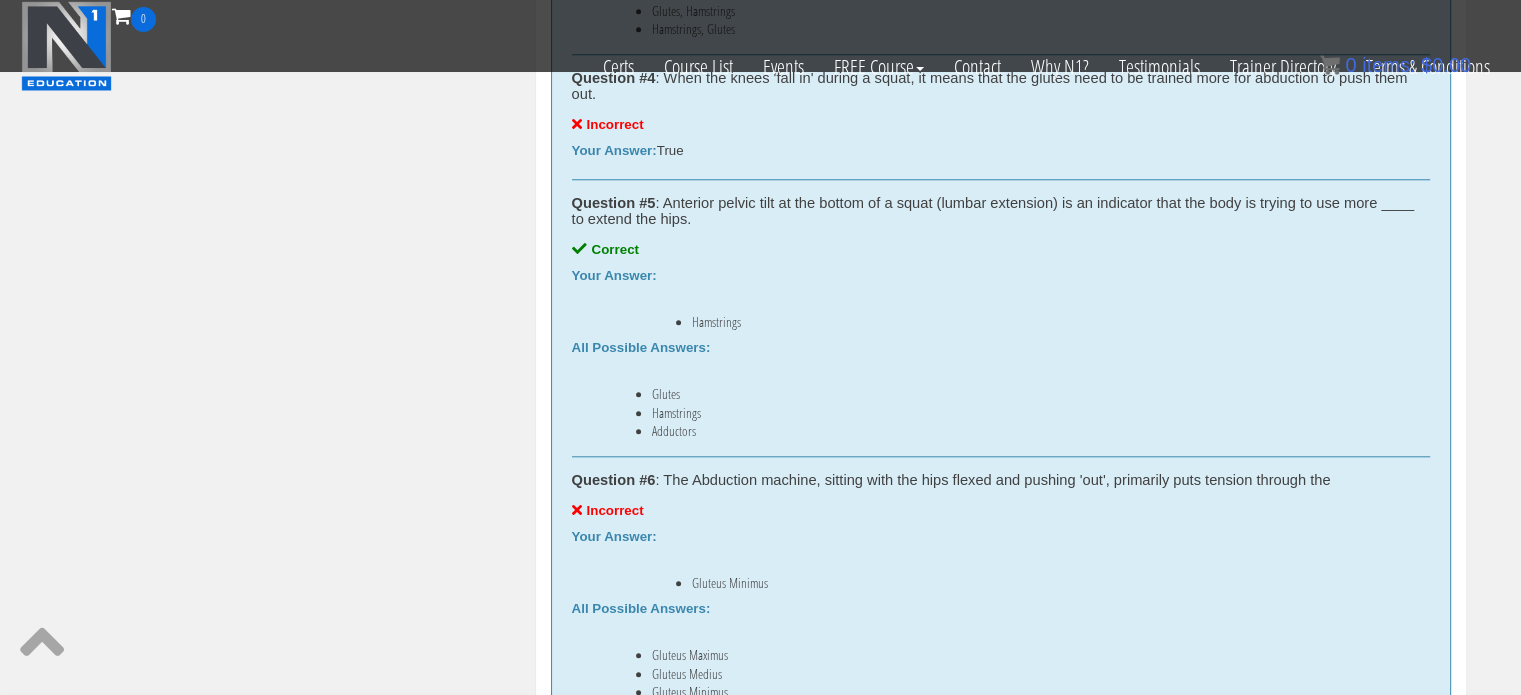 scroll, scrollTop: 758, scrollLeft: 0, axis: vertical 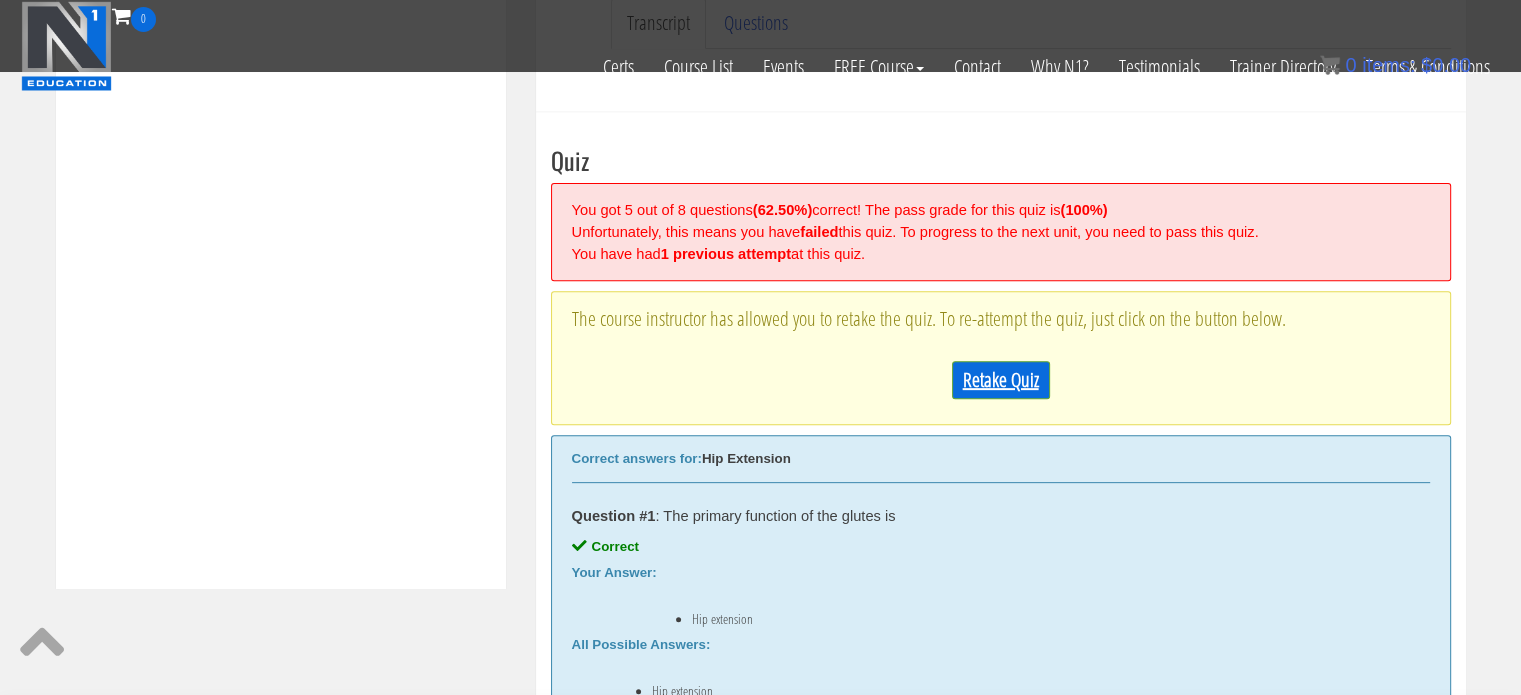 click on "Retake Quiz" at bounding box center (1001, 380) 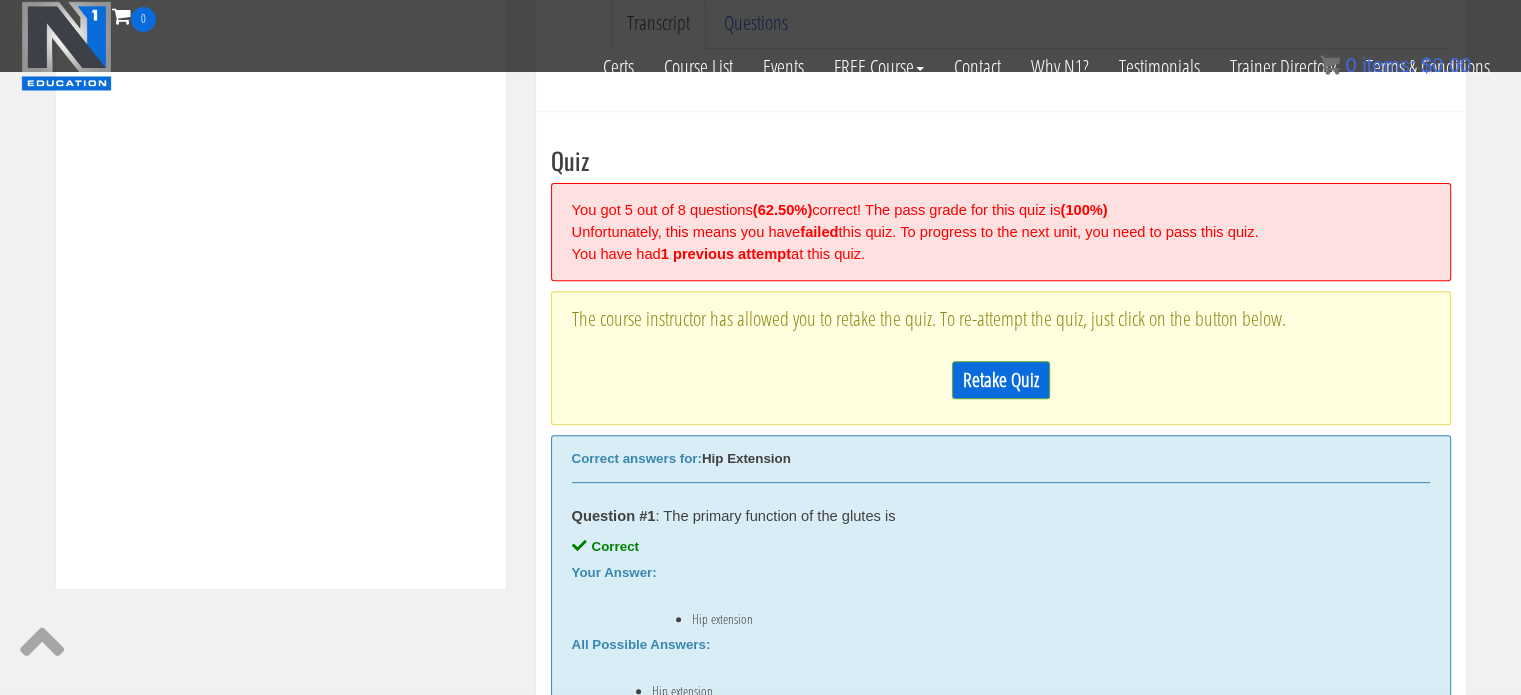 click at bounding box center (0, 0) 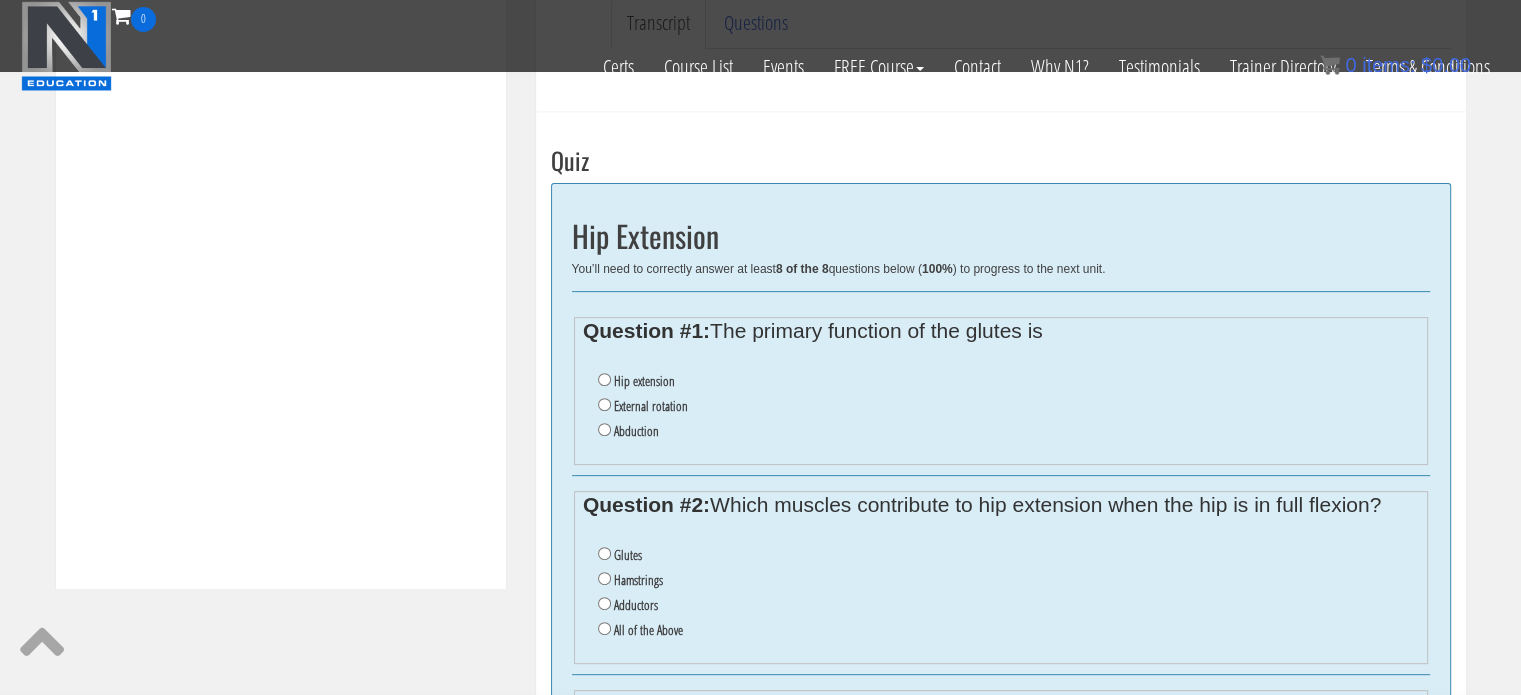 click on "Hip extension
External rotation
Abduction" at bounding box center [1000, 406] 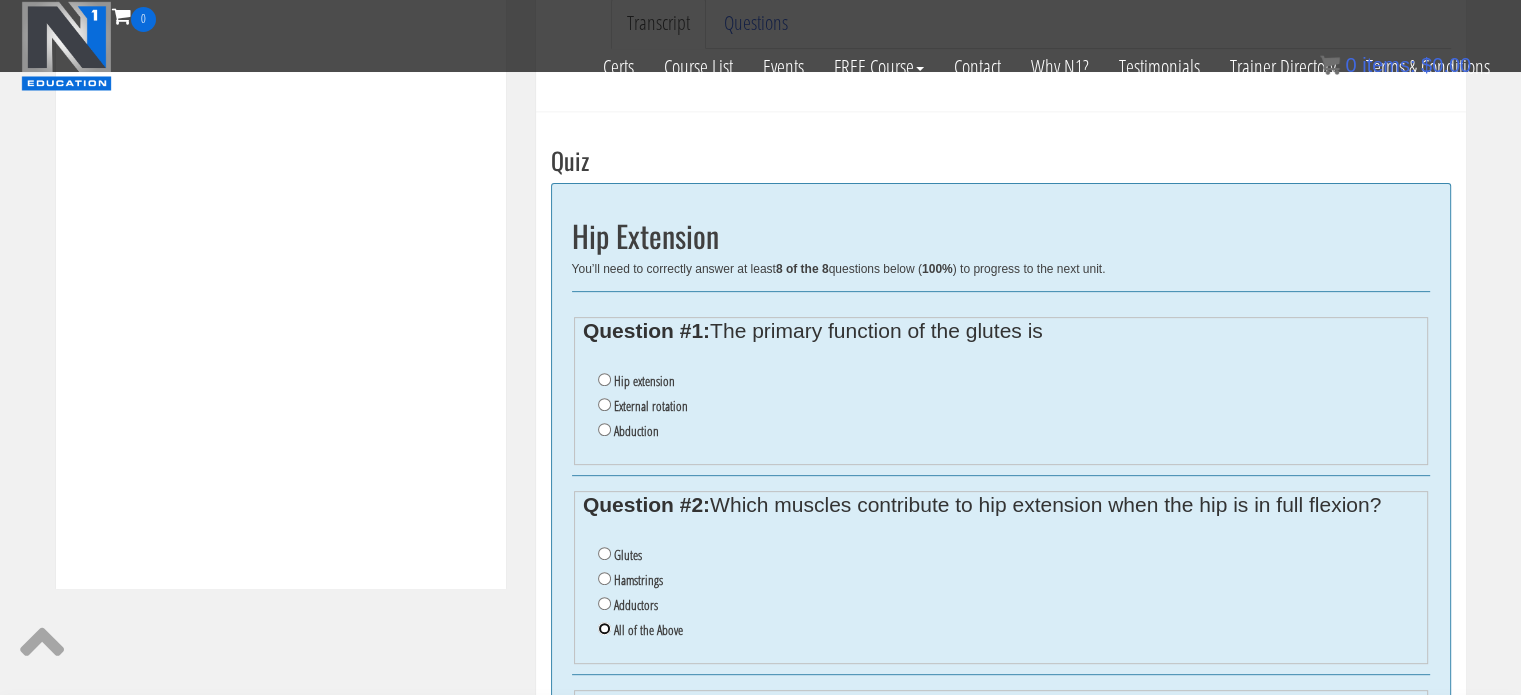 click on "All of the Above" at bounding box center (604, 628) 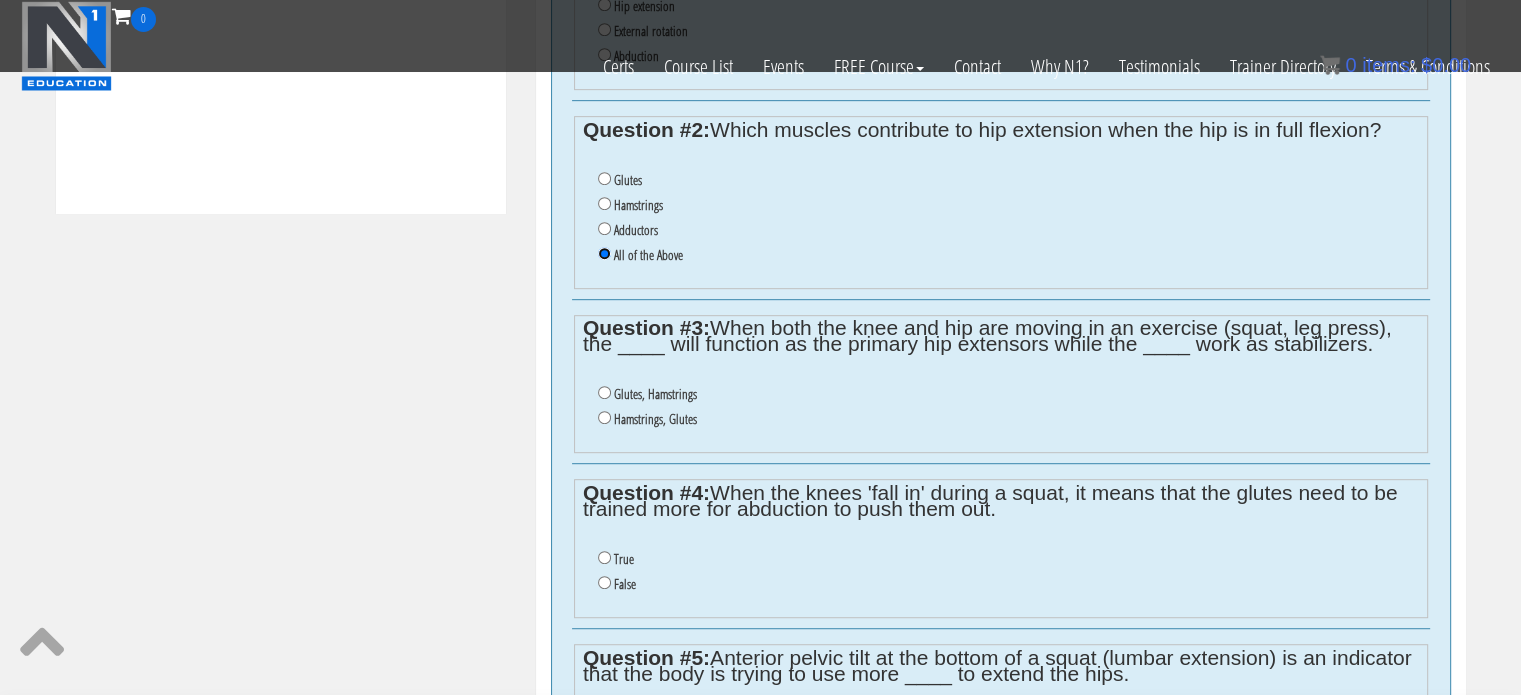scroll, scrollTop: 1063, scrollLeft: 0, axis: vertical 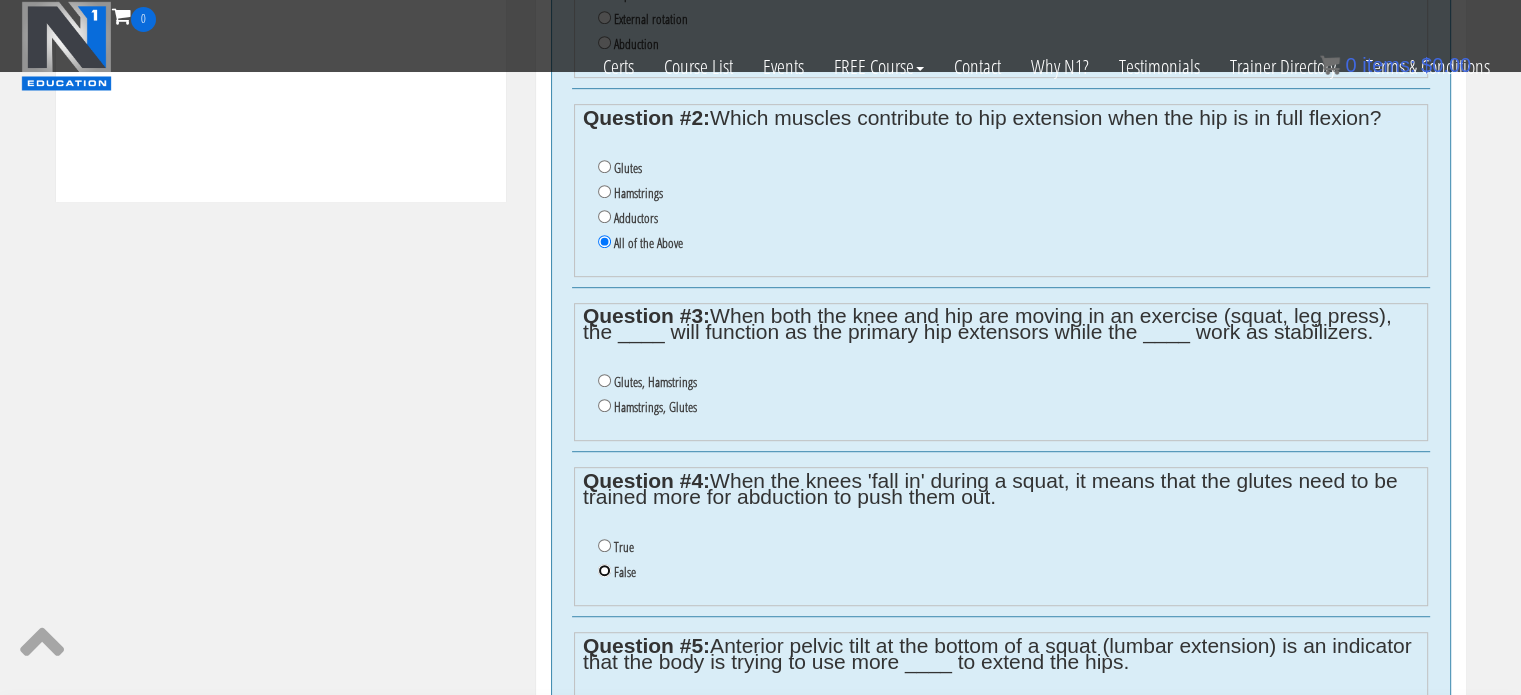 click on "False" at bounding box center (604, 570) 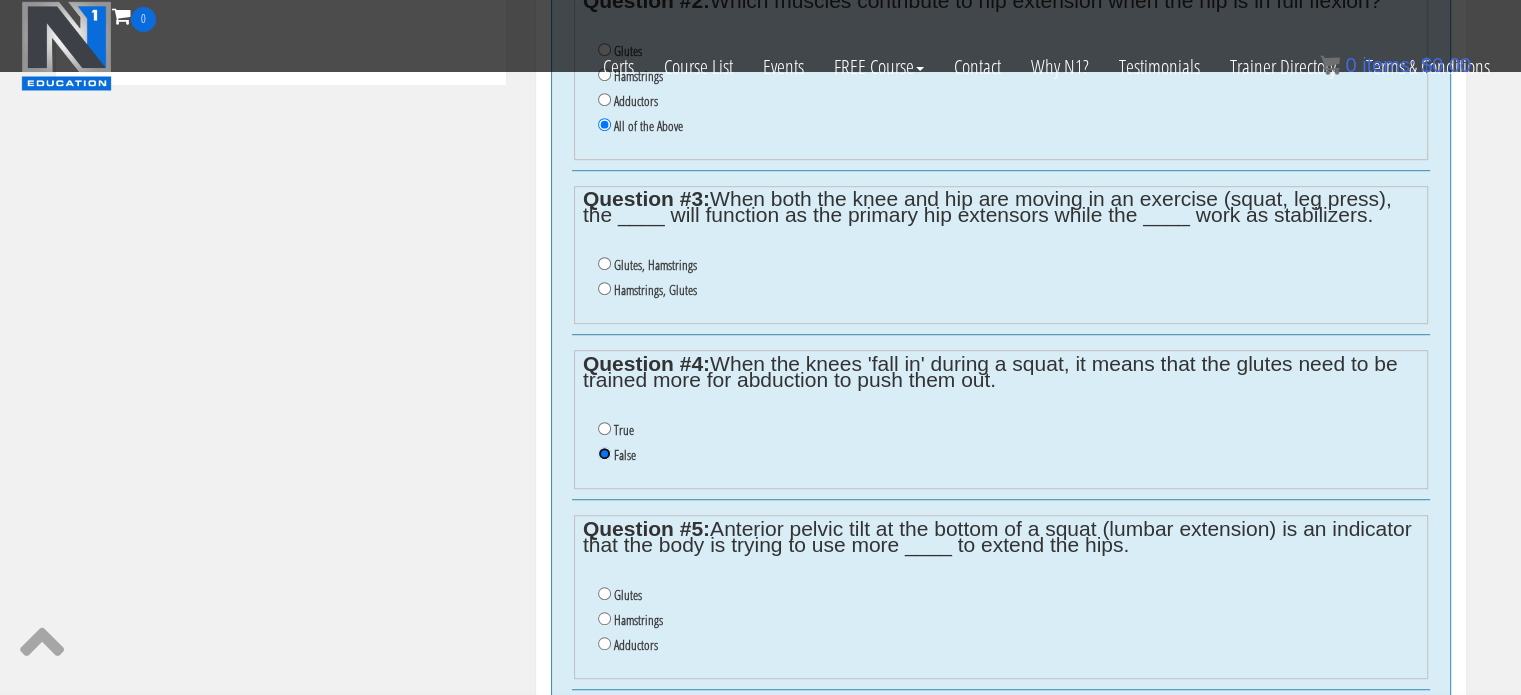 scroll, scrollTop: 1176, scrollLeft: 0, axis: vertical 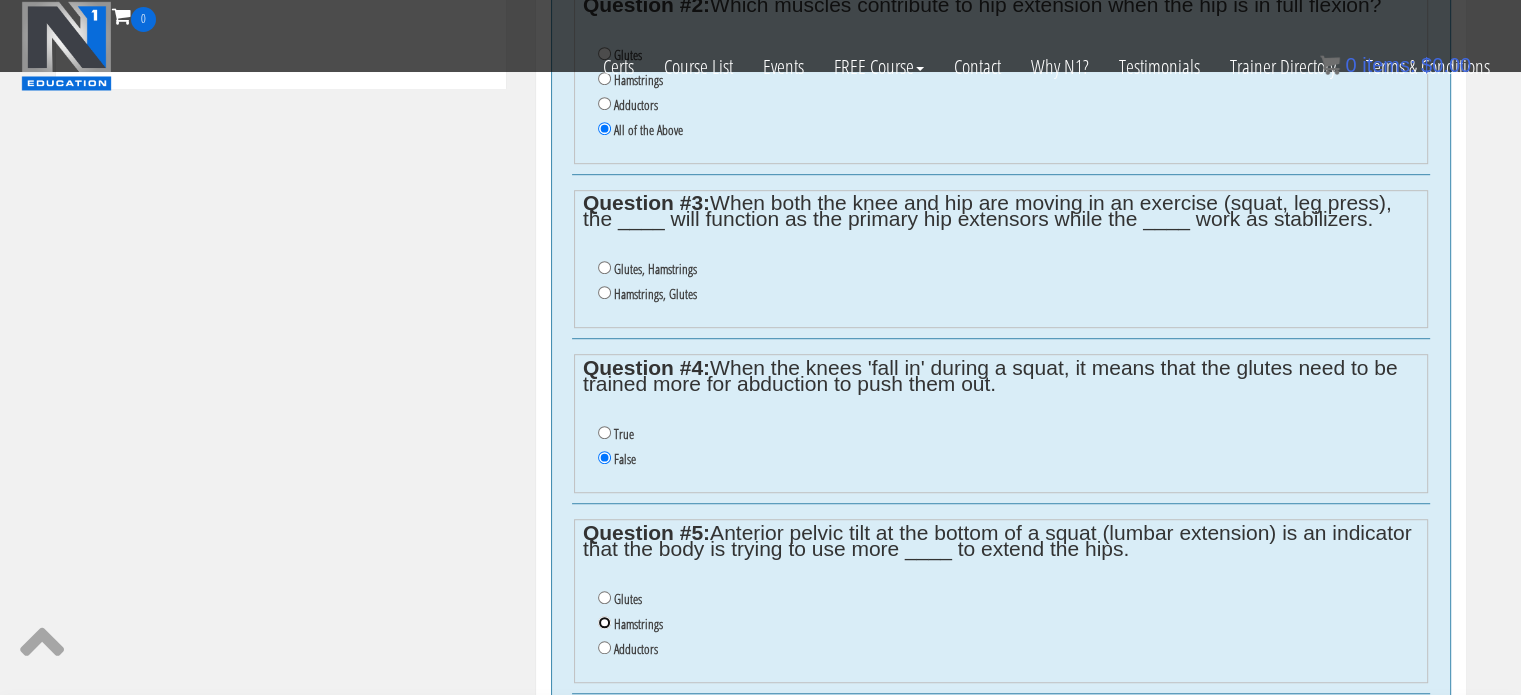 click on "Hamstrings" at bounding box center (604, 622) 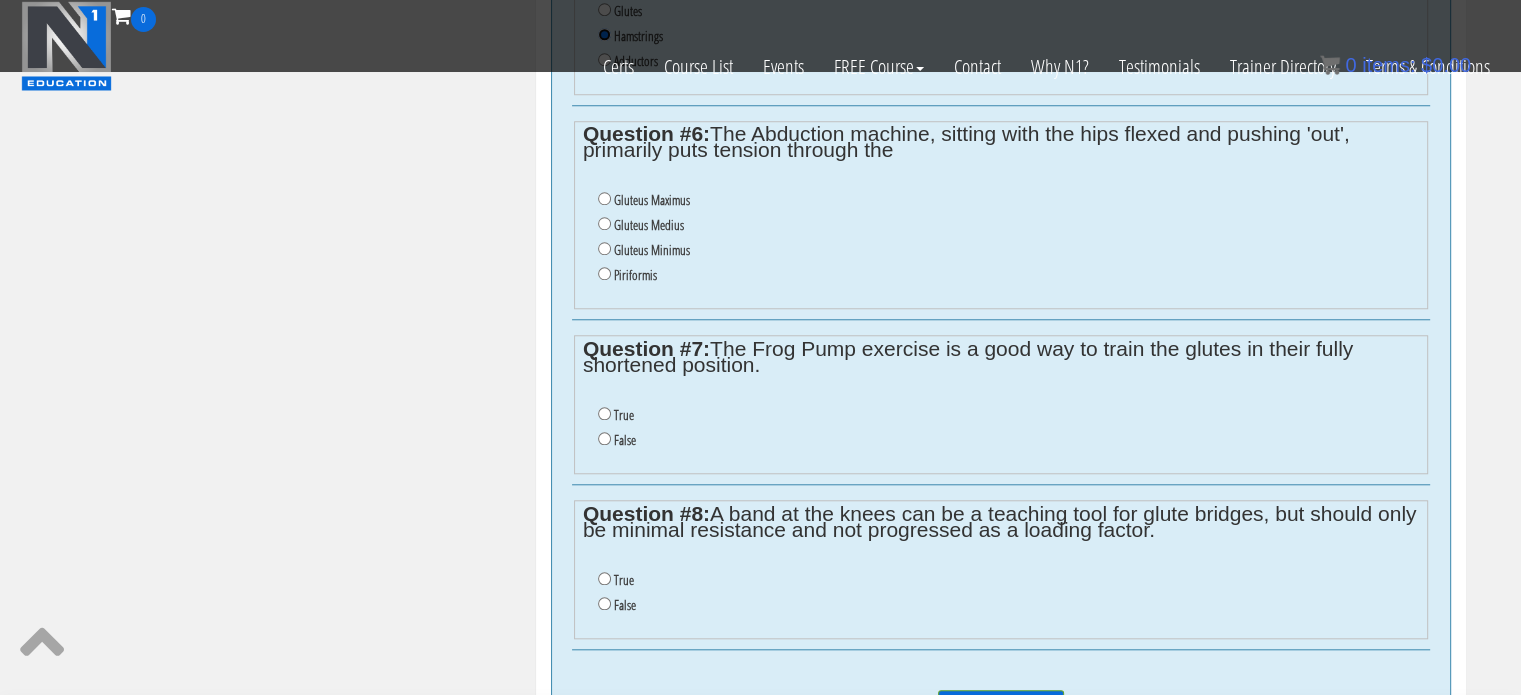 scroll, scrollTop: 1792, scrollLeft: 0, axis: vertical 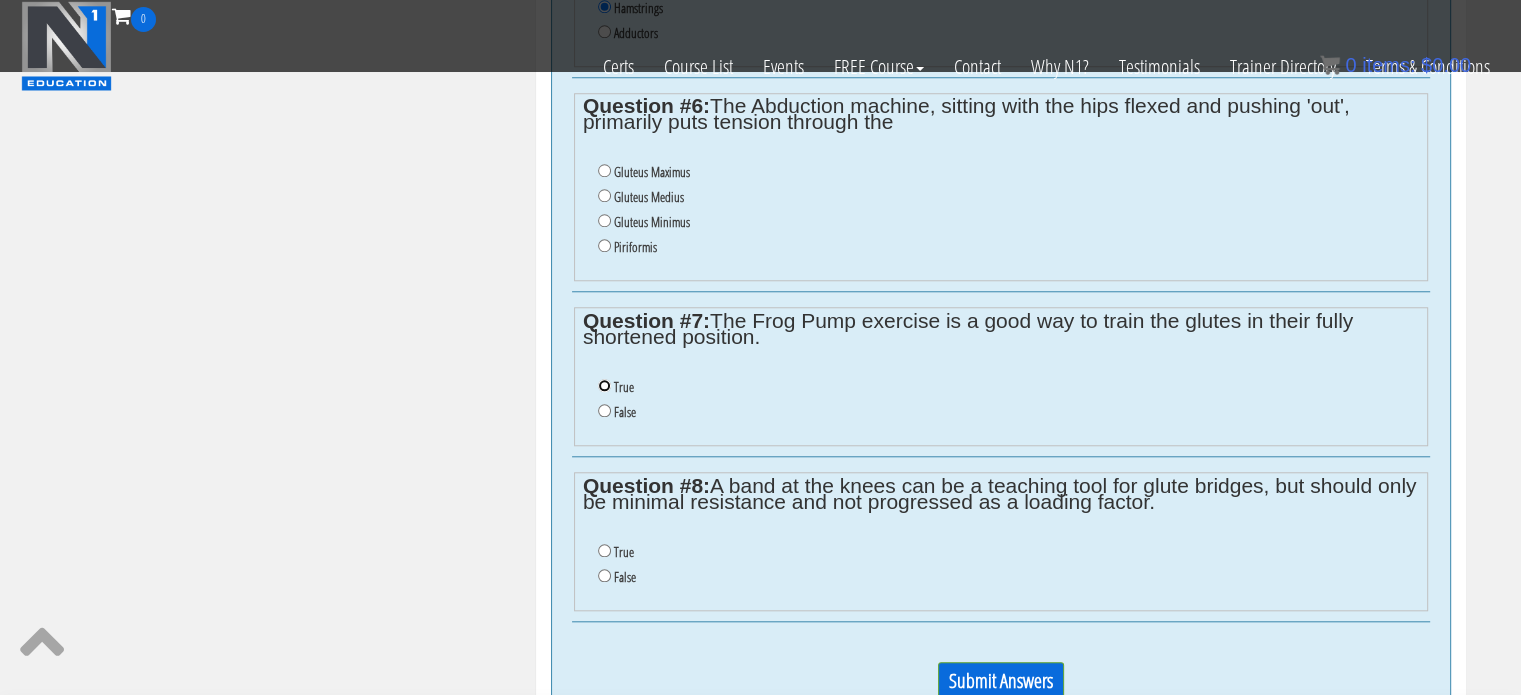 click on "True" at bounding box center [604, 385] 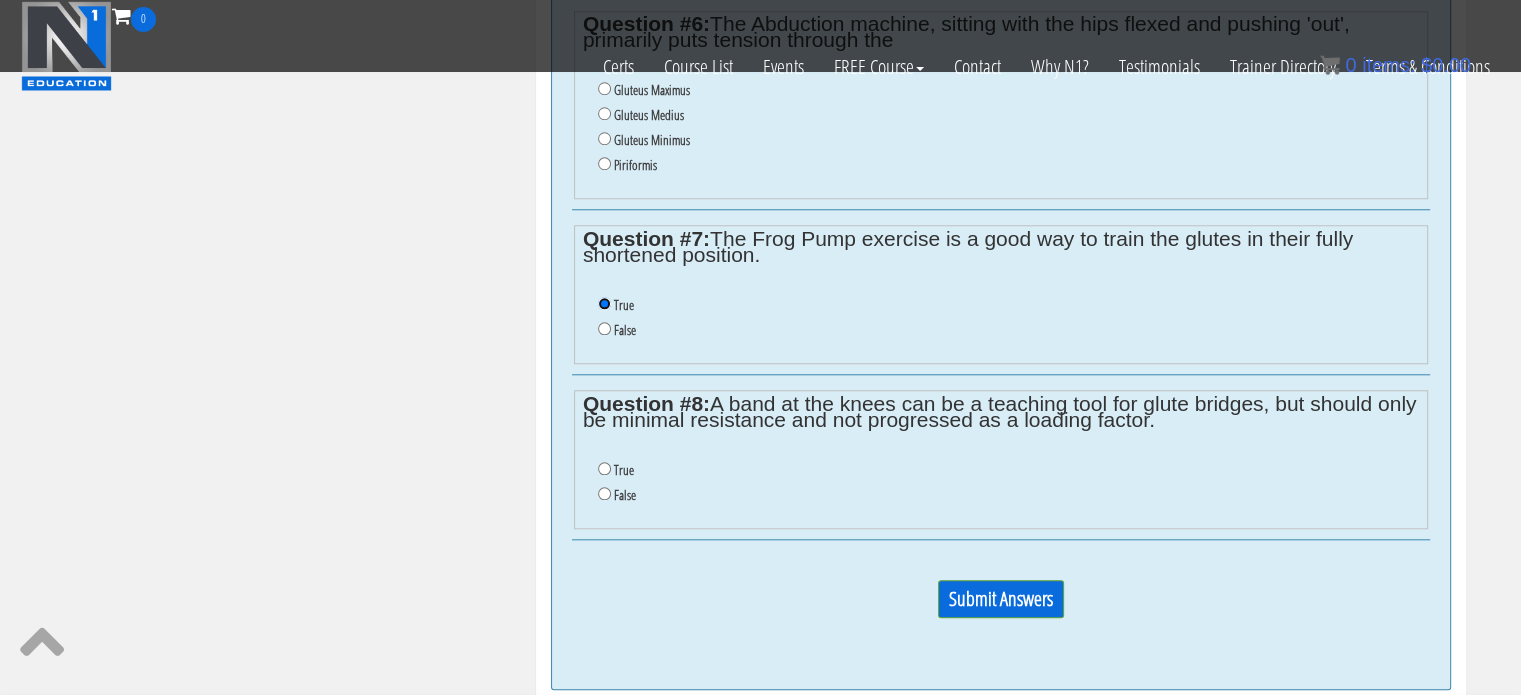 scroll, scrollTop: 1894, scrollLeft: 0, axis: vertical 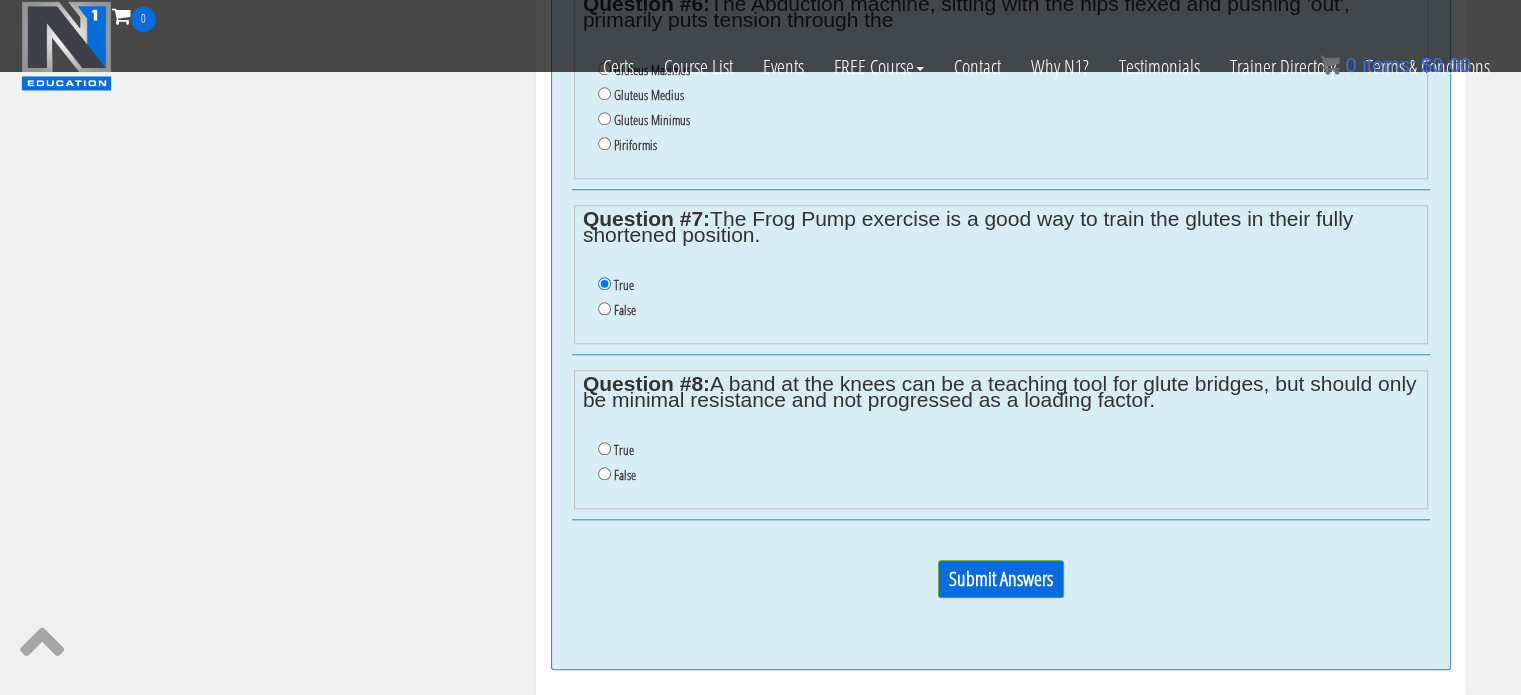click on "True" at bounding box center [1008, 450] 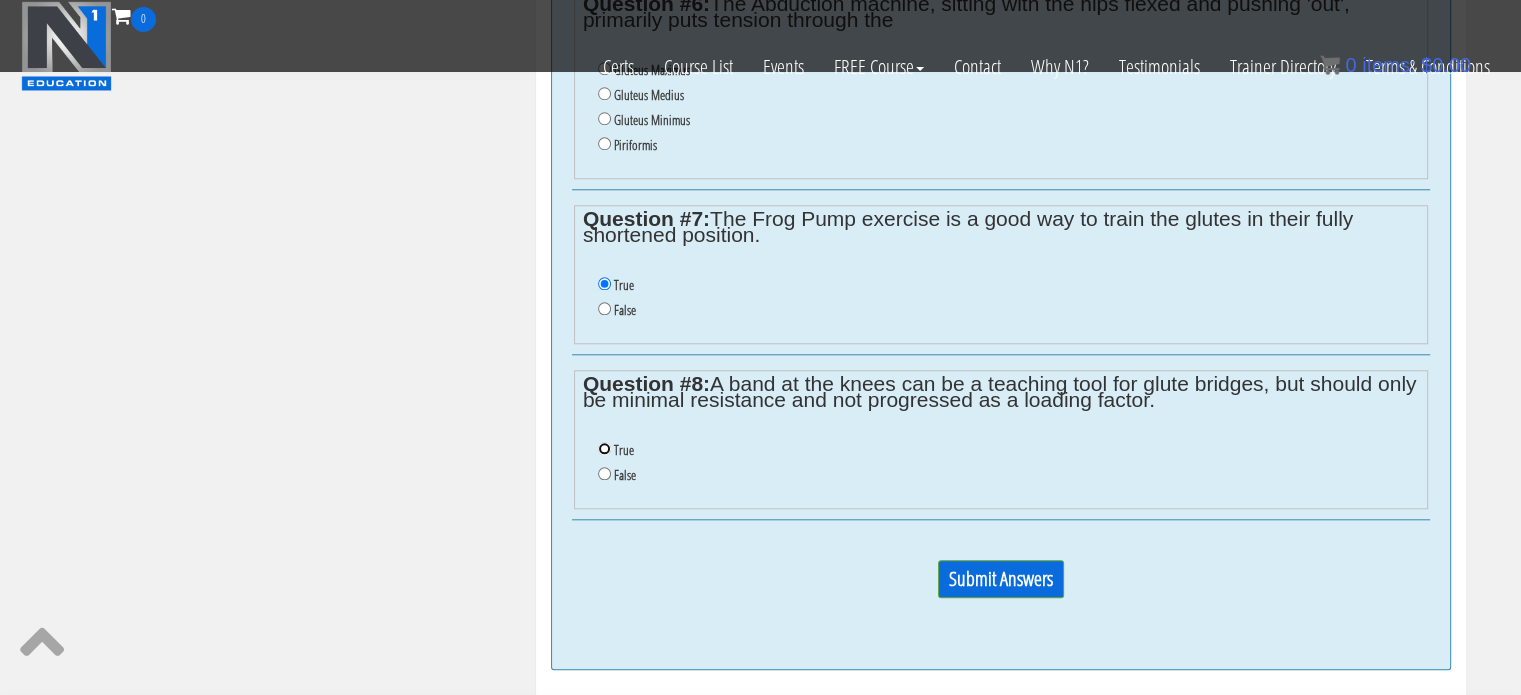 click on "True" at bounding box center (604, 448) 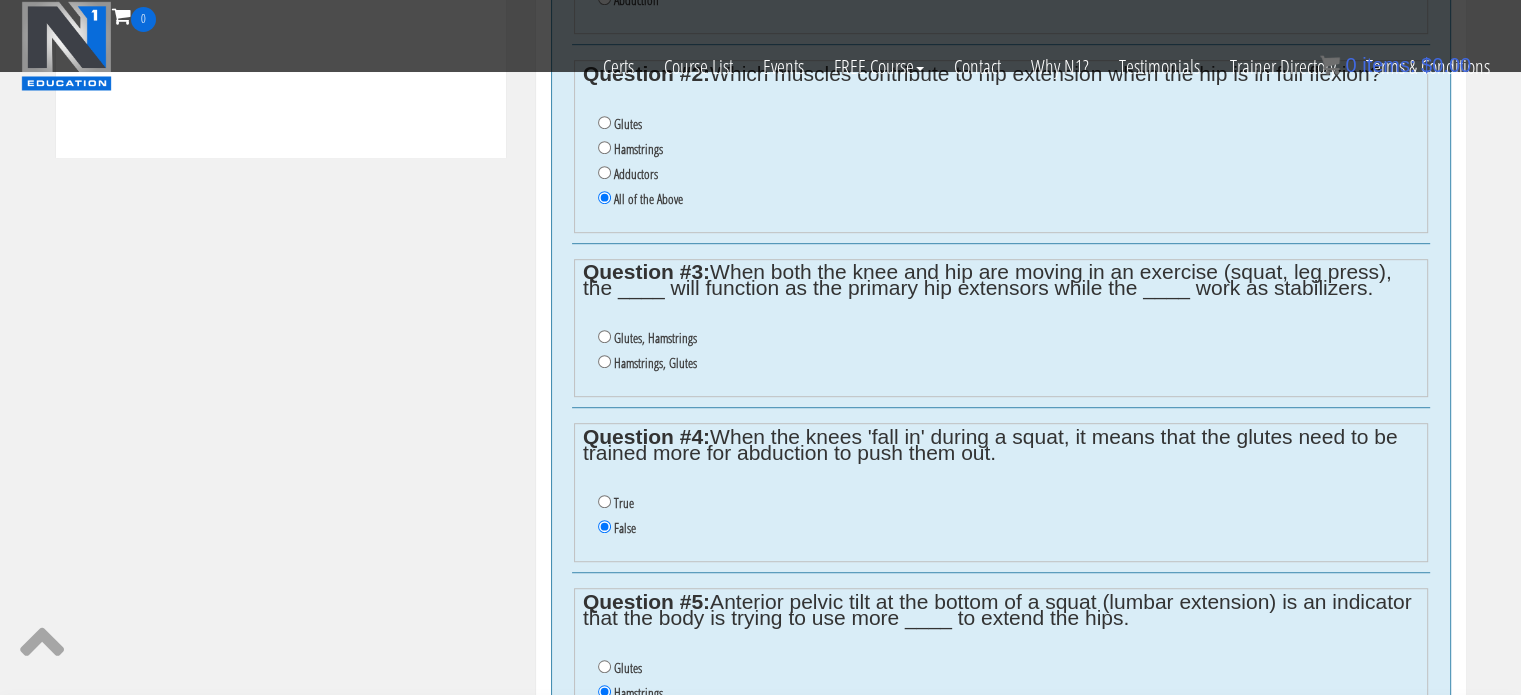 scroll, scrollTop: 1039, scrollLeft: 0, axis: vertical 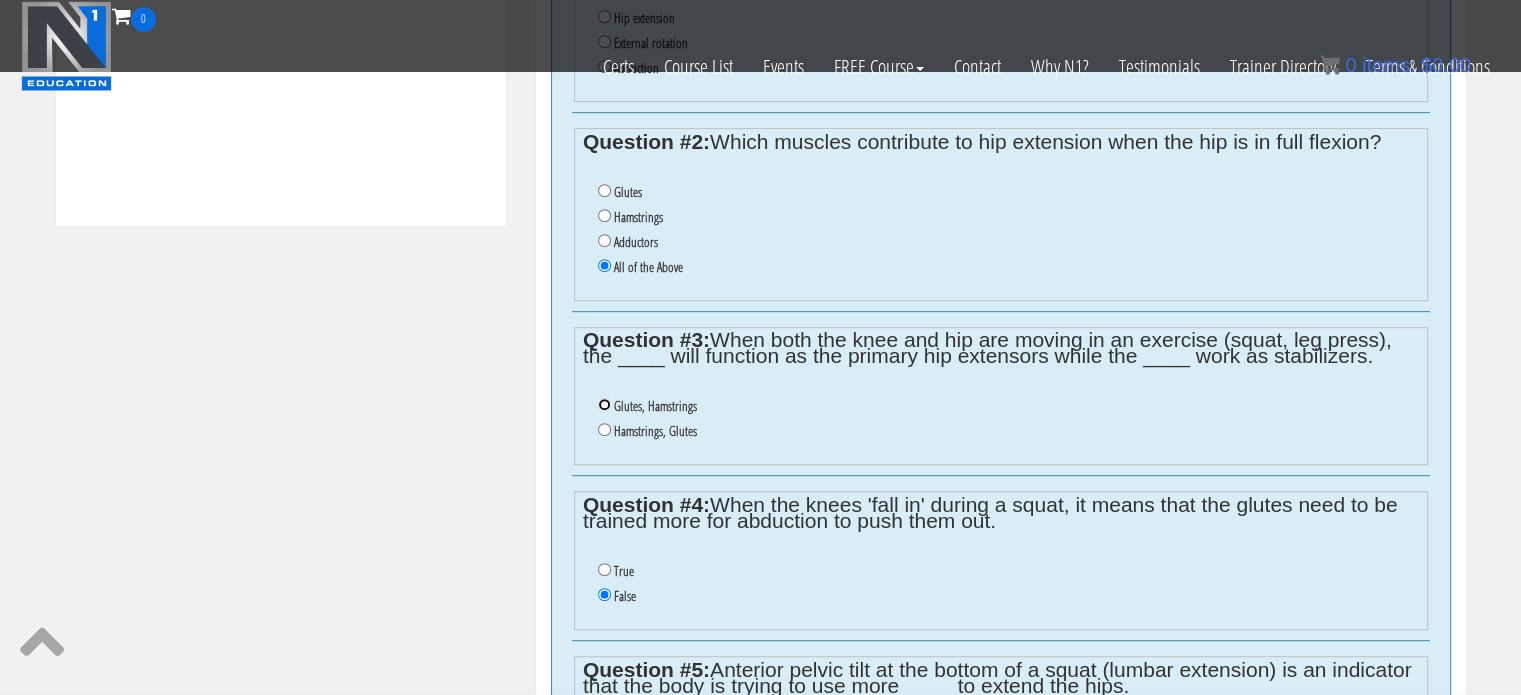 click on "Glutes, Hamstrings" at bounding box center [604, 404] 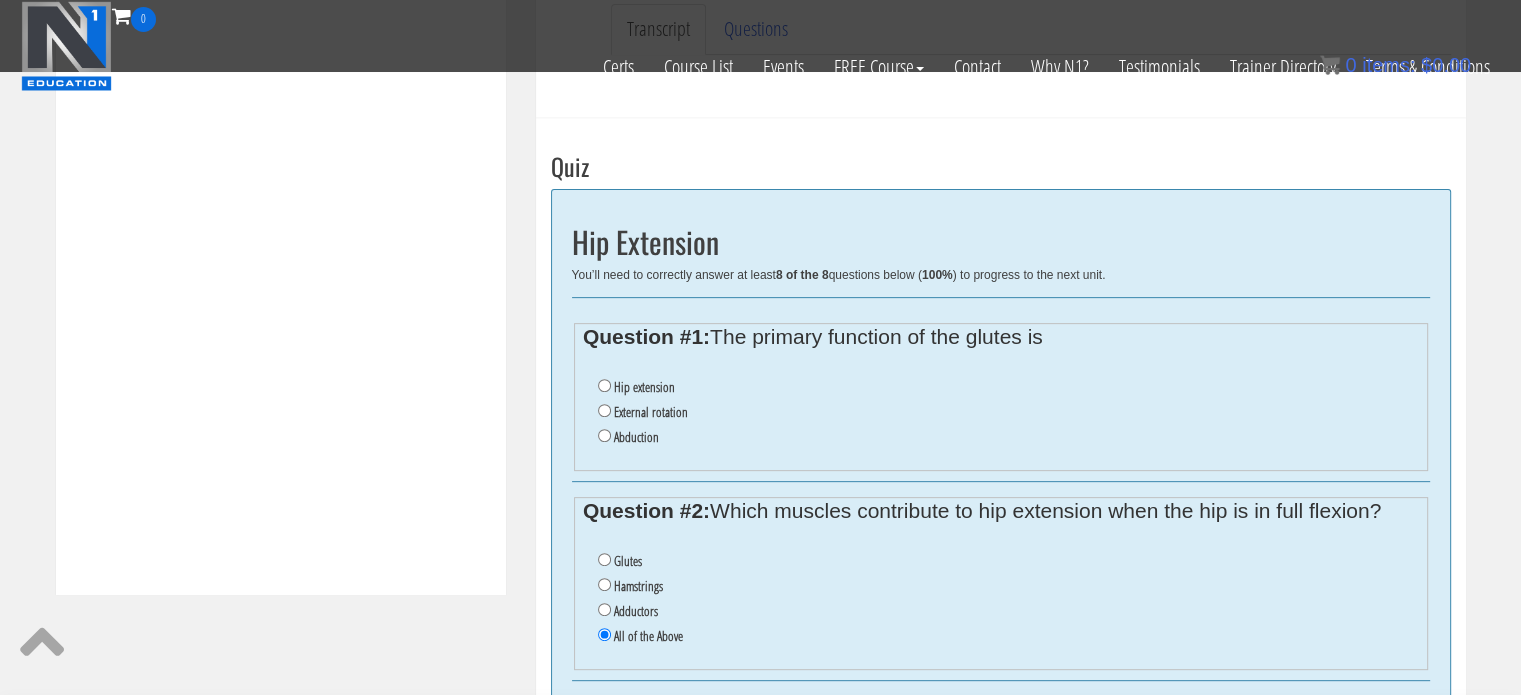 scroll, scrollTop: 662, scrollLeft: 0, axis: vertical 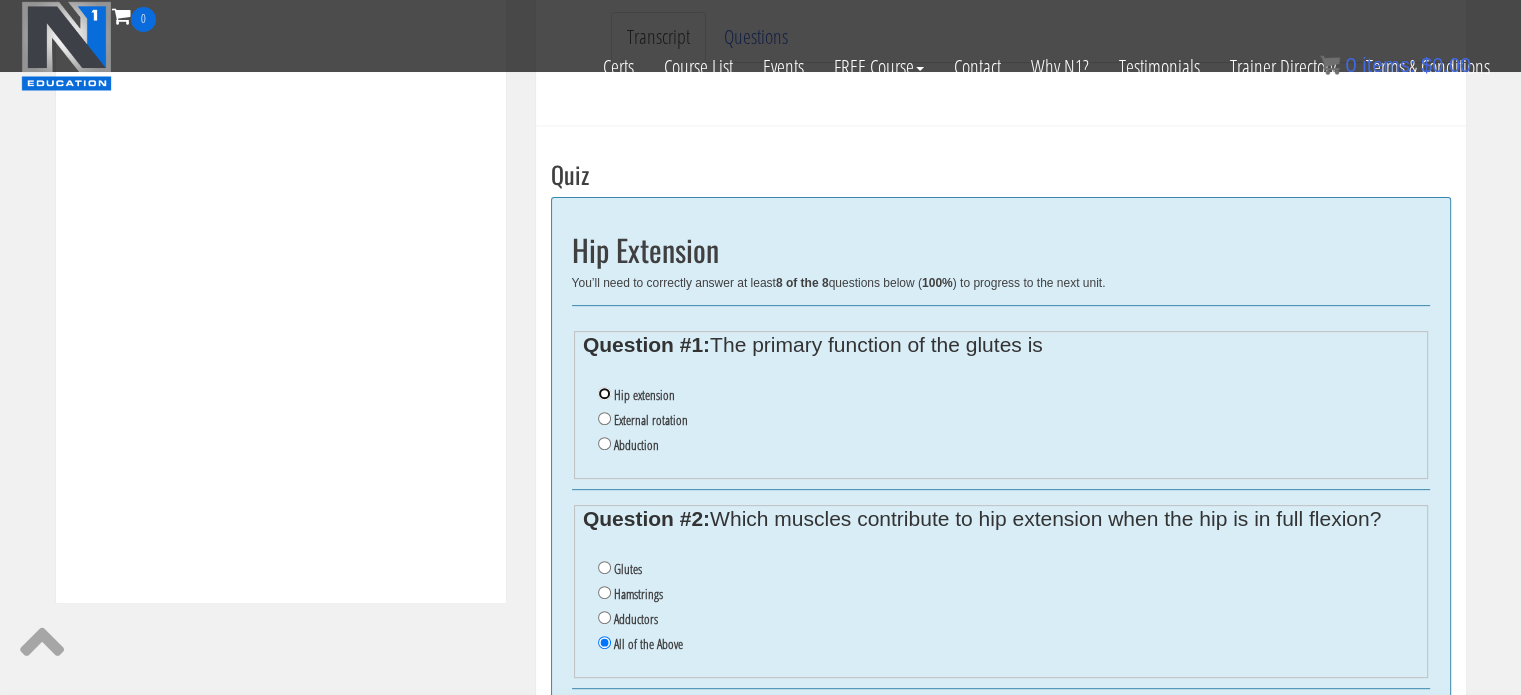 click on "Hip extension" at bounding box center (604, 393) 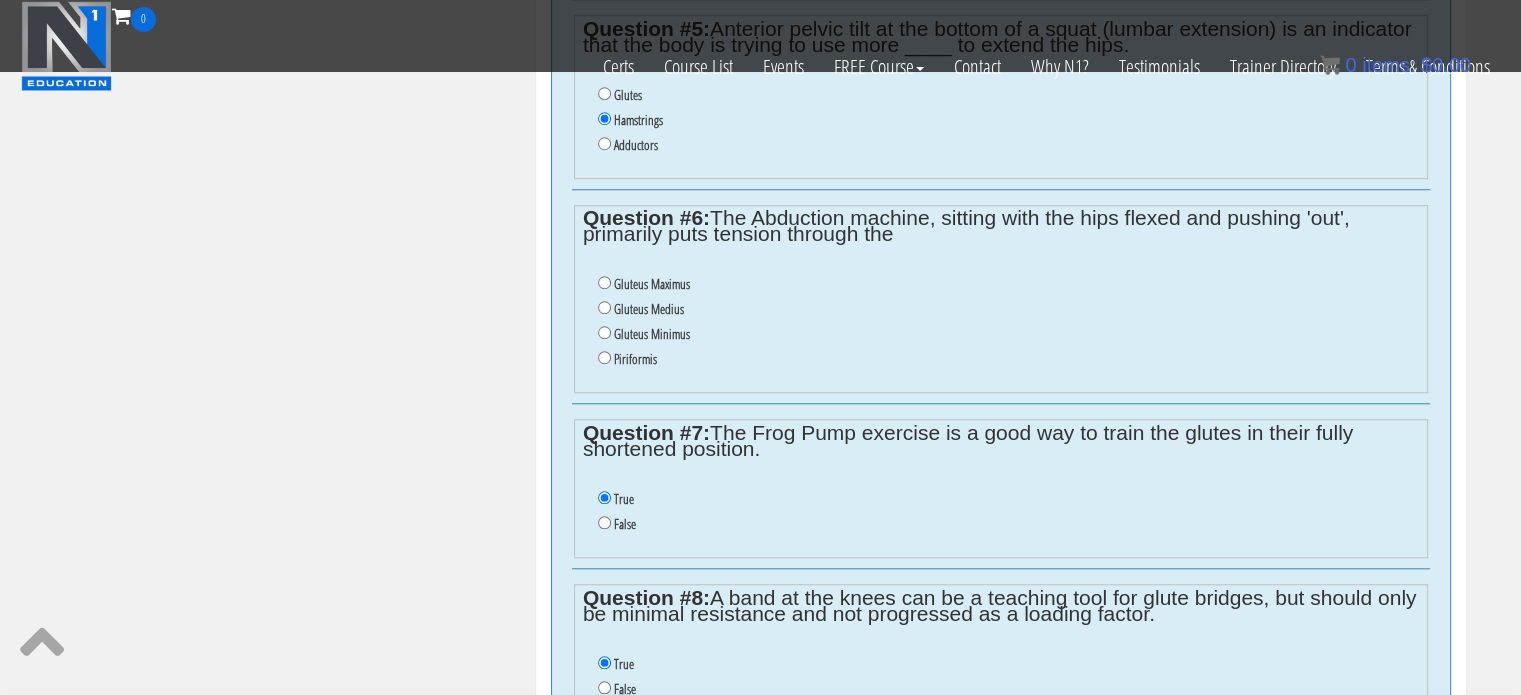 scroll, scrollTop: 1676, scrollLeft: 0, axis: vertical 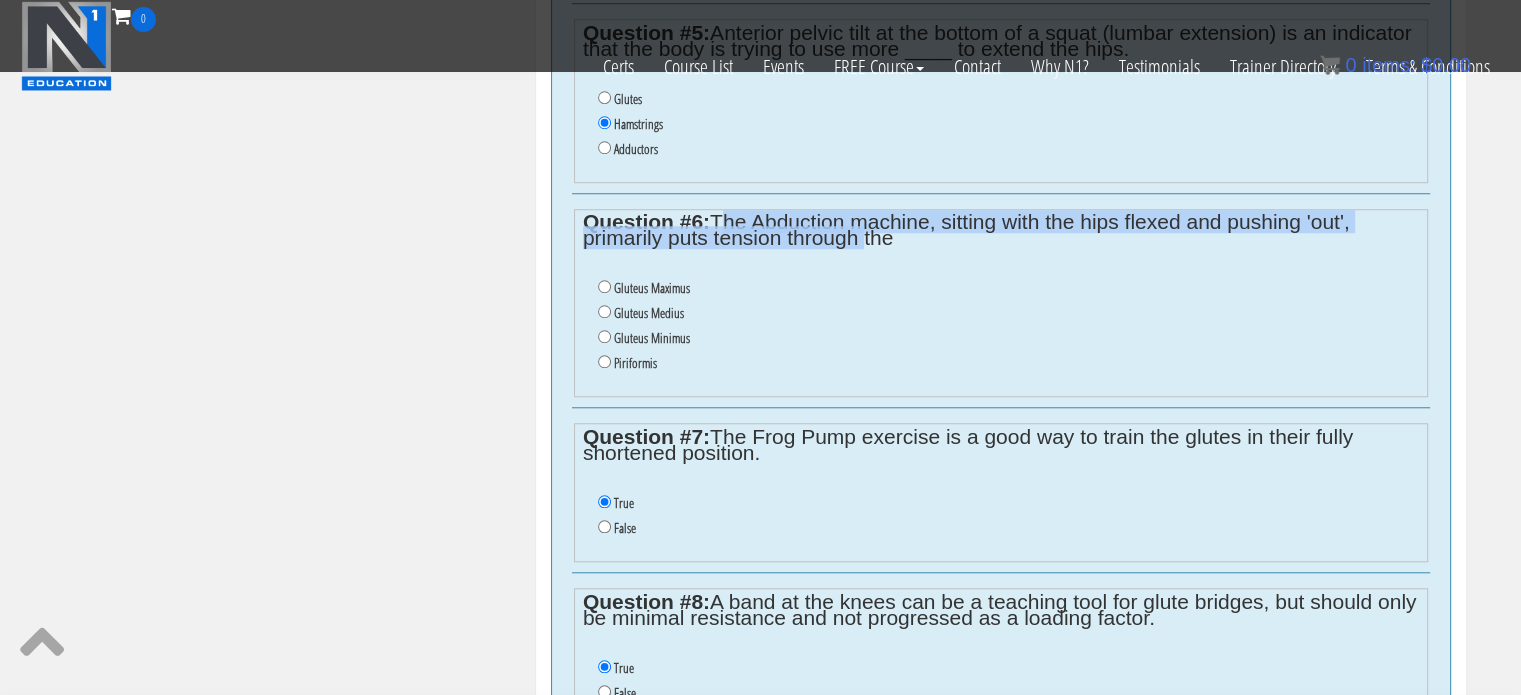 drag, startPoint x: 716, startPoint y: 218, endPoint x: 856, endPoint y: 236, distance: 141.1524 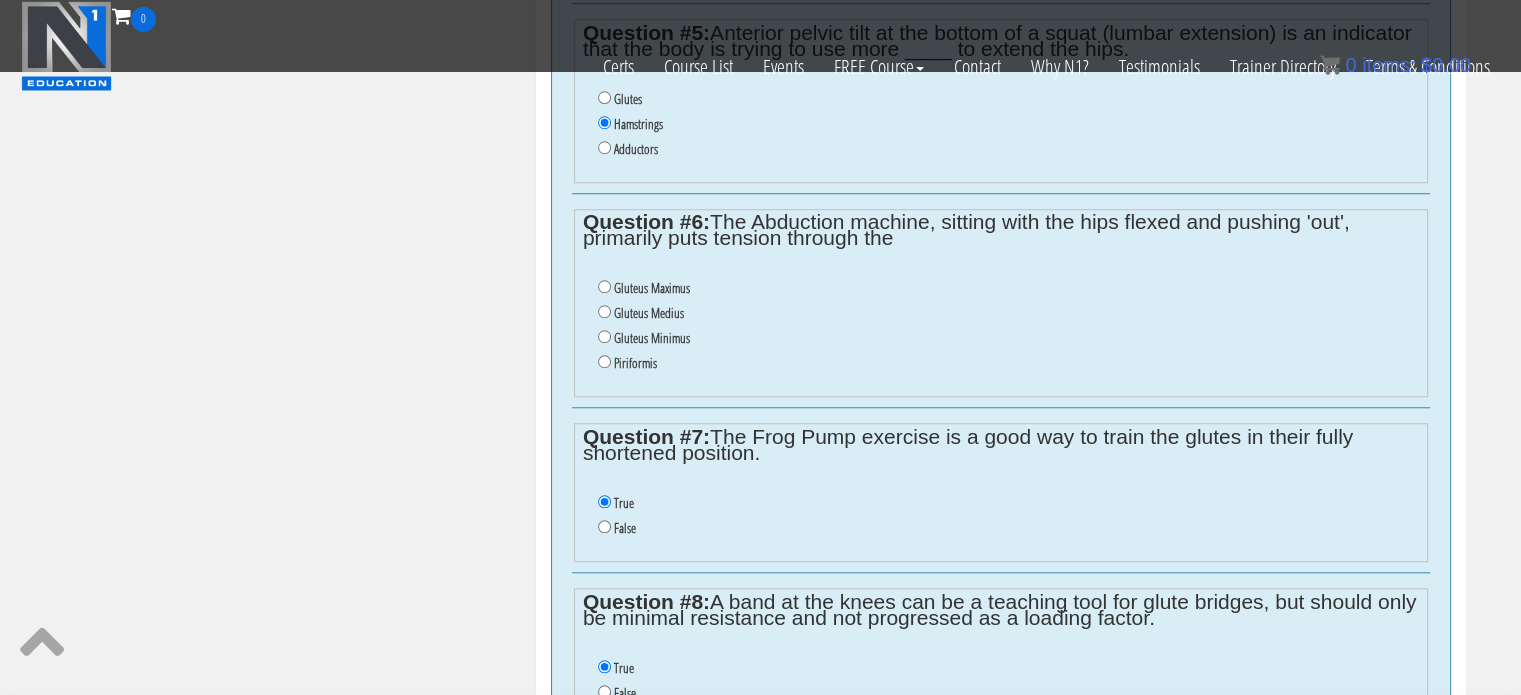 click on "Piriformis" at bounding box center (1008, 363) 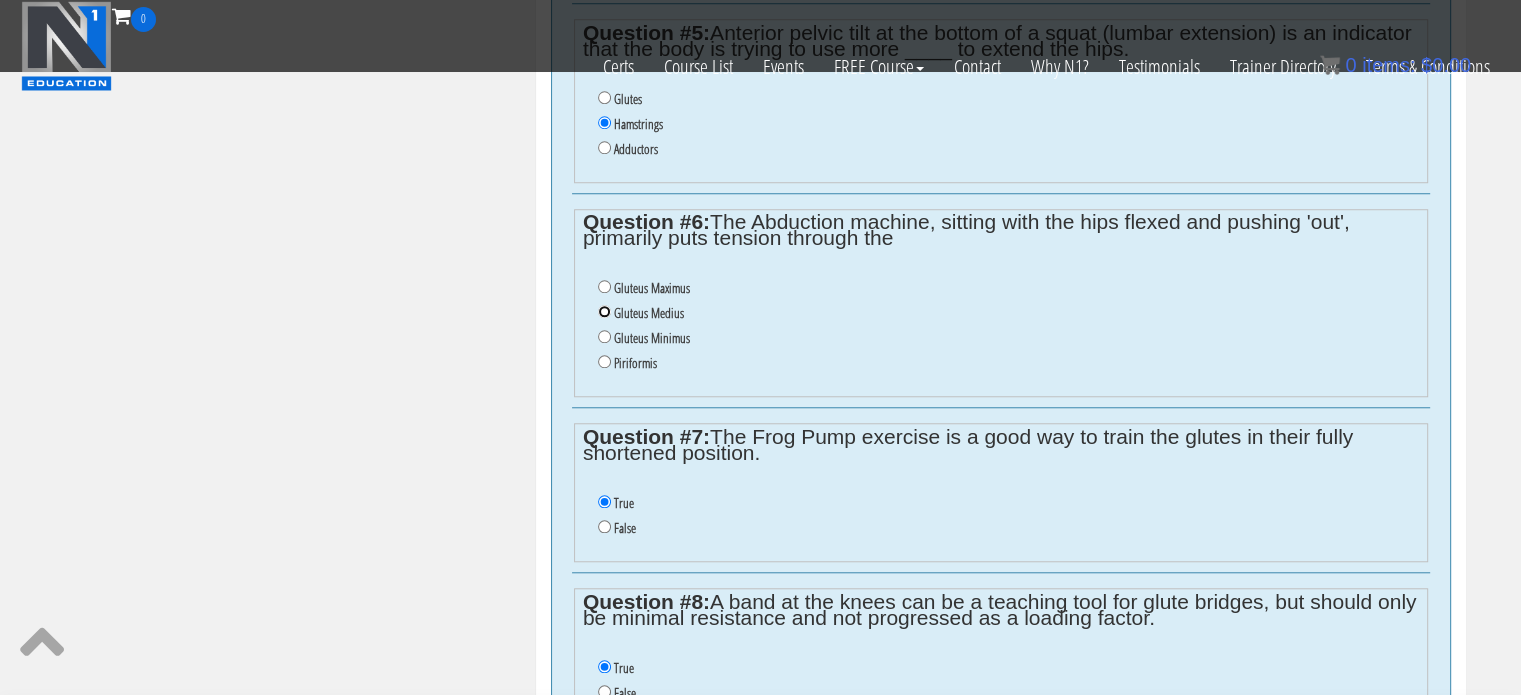 click on "Gluteus Medius" at bounding box center (604, 311) 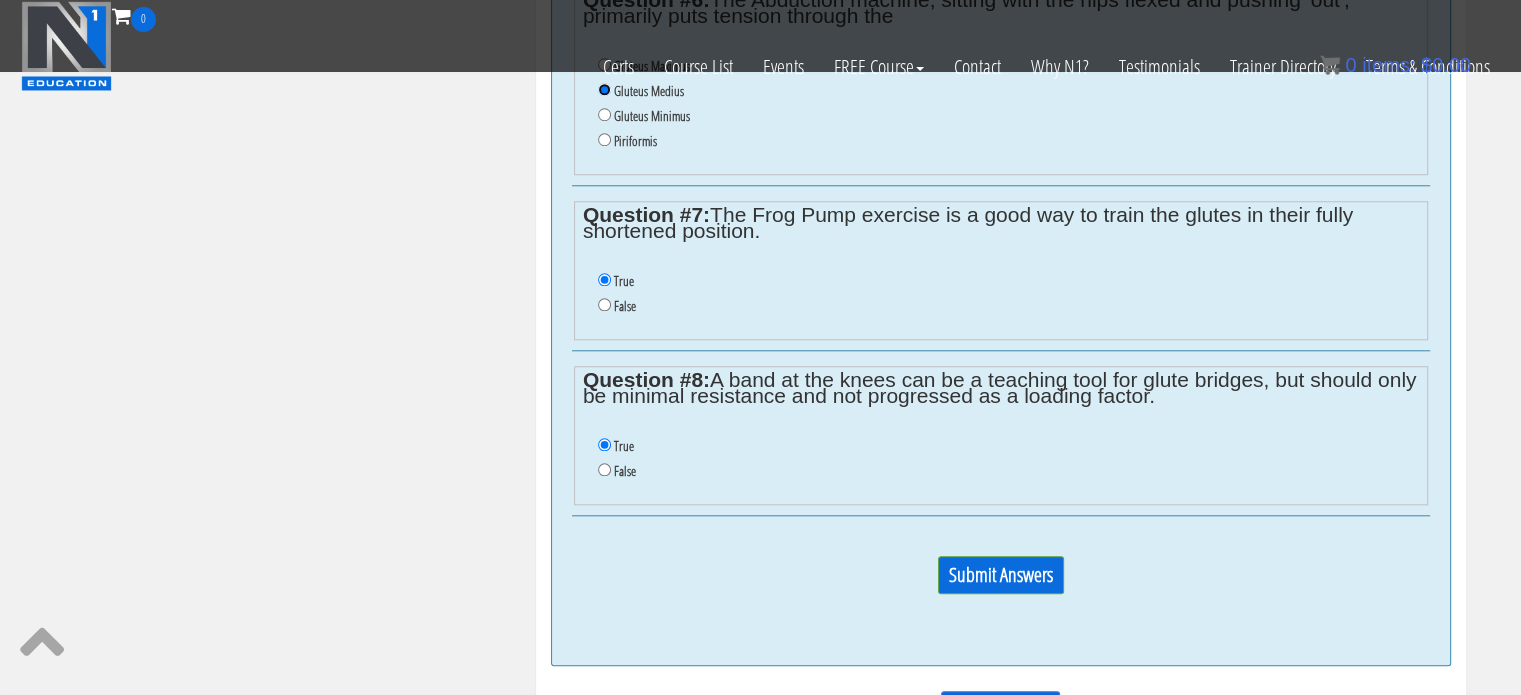 scroll, scrollTop: 2055, scrollLeft: 0, axis: vertical 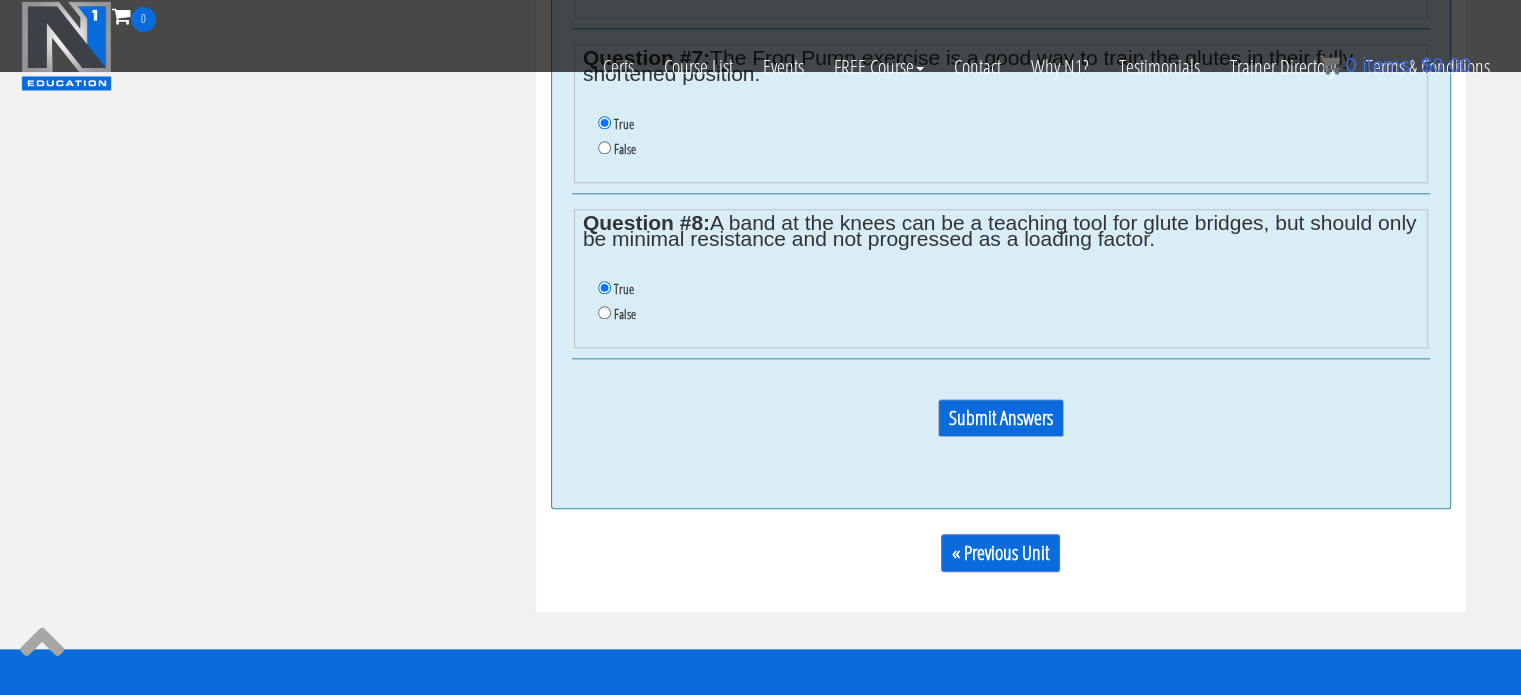 click on "Submit Answers" at bounding box center (1001, 418) 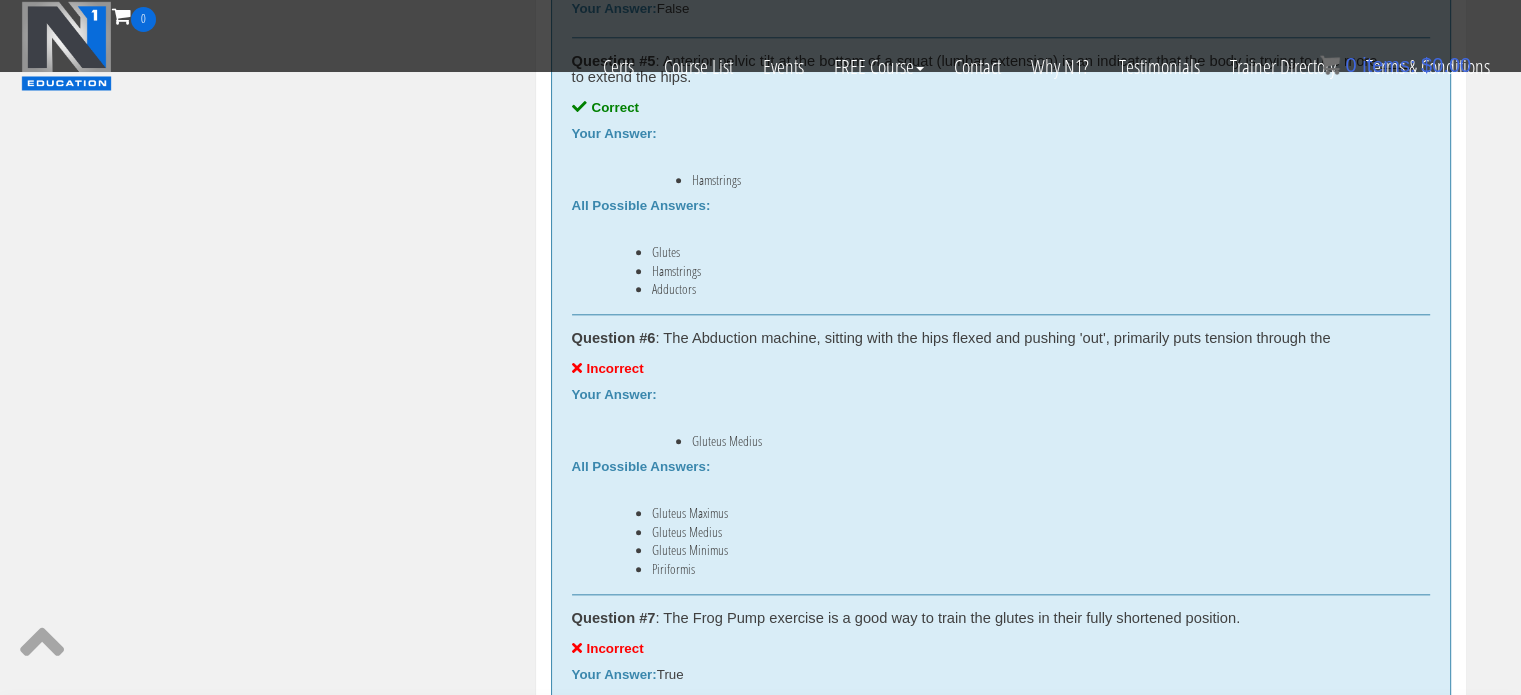 scroll, scrollTop: 758, scrollLeft: 0, axis: vertical 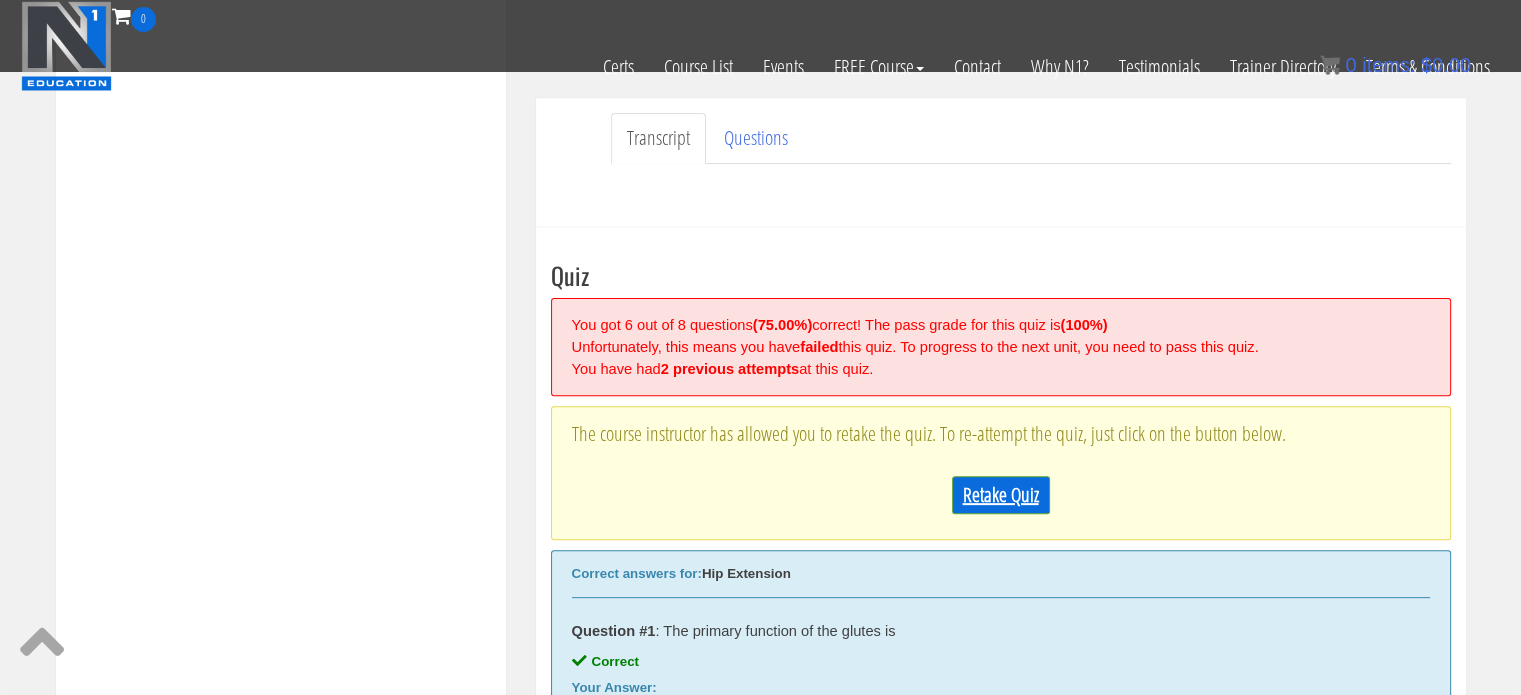 click on "Retake Quiz" at bounding box center [1001, 495] 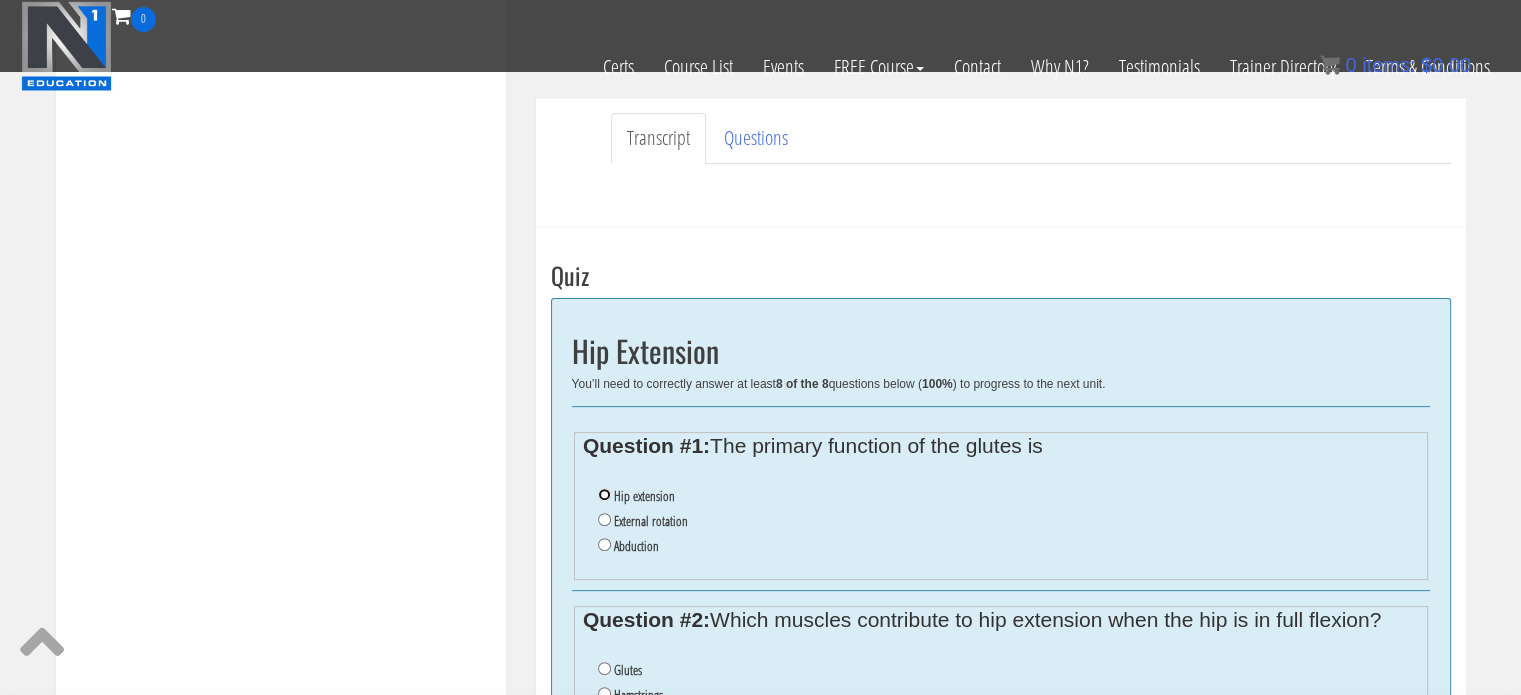 click on "Hip extension" at bounding box center (604, 494) 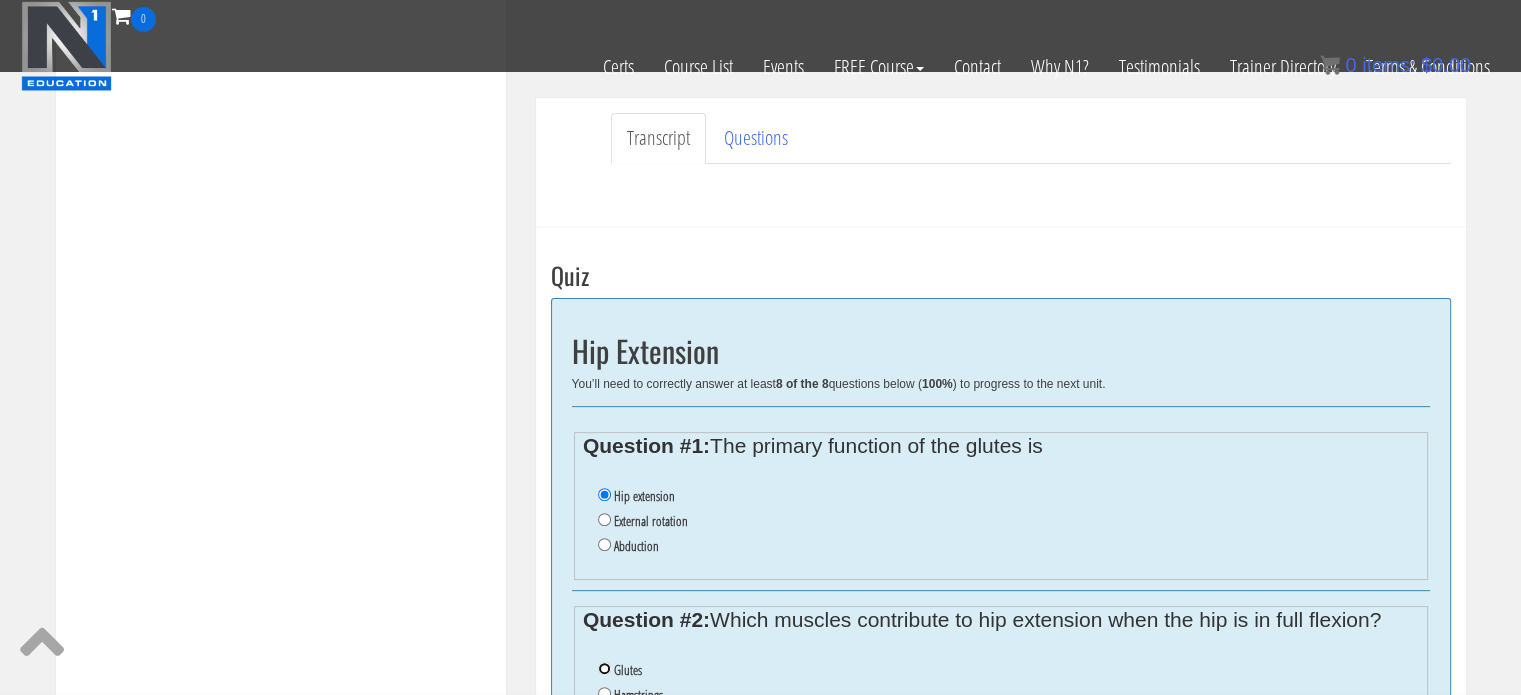 click on "Glutes" at bounding box center [604, 668] 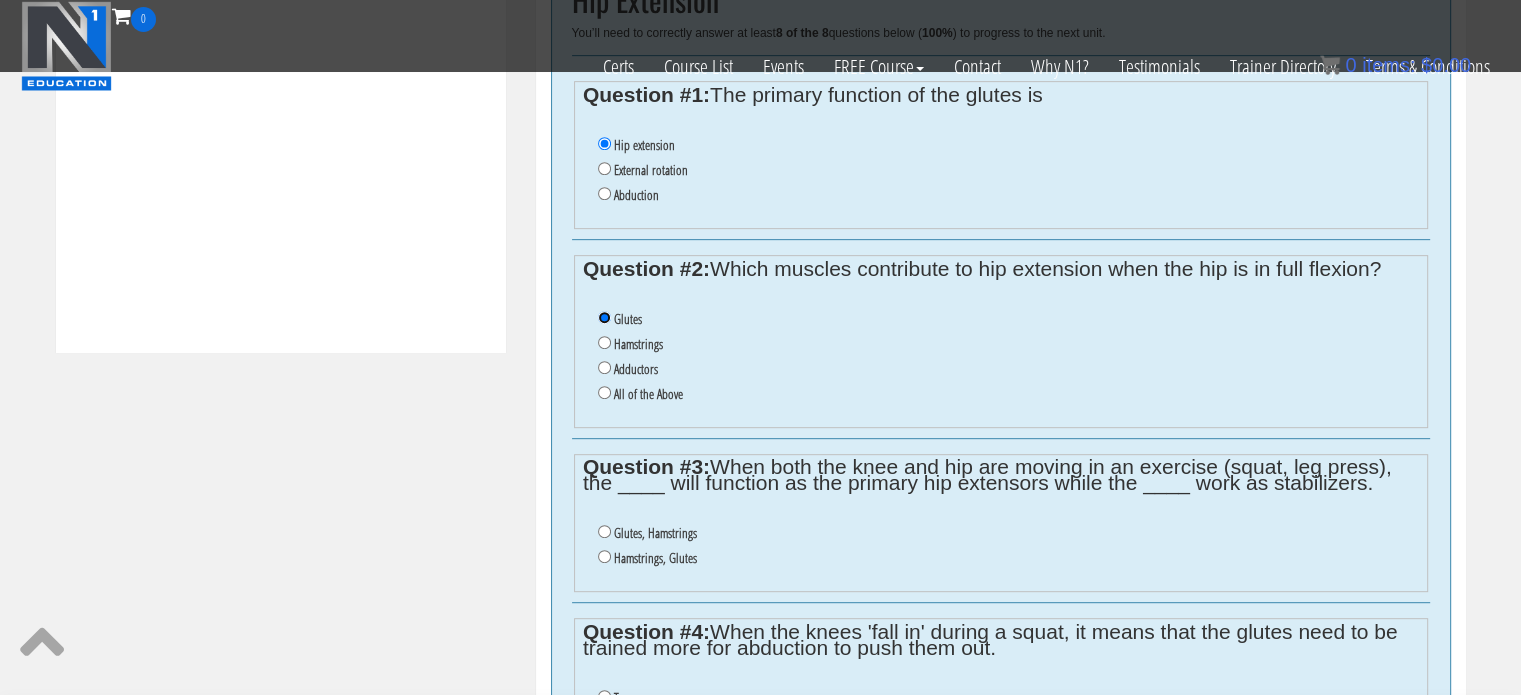 scroll, scrollTop: 920, scrollLeft: 0, axis: vertical 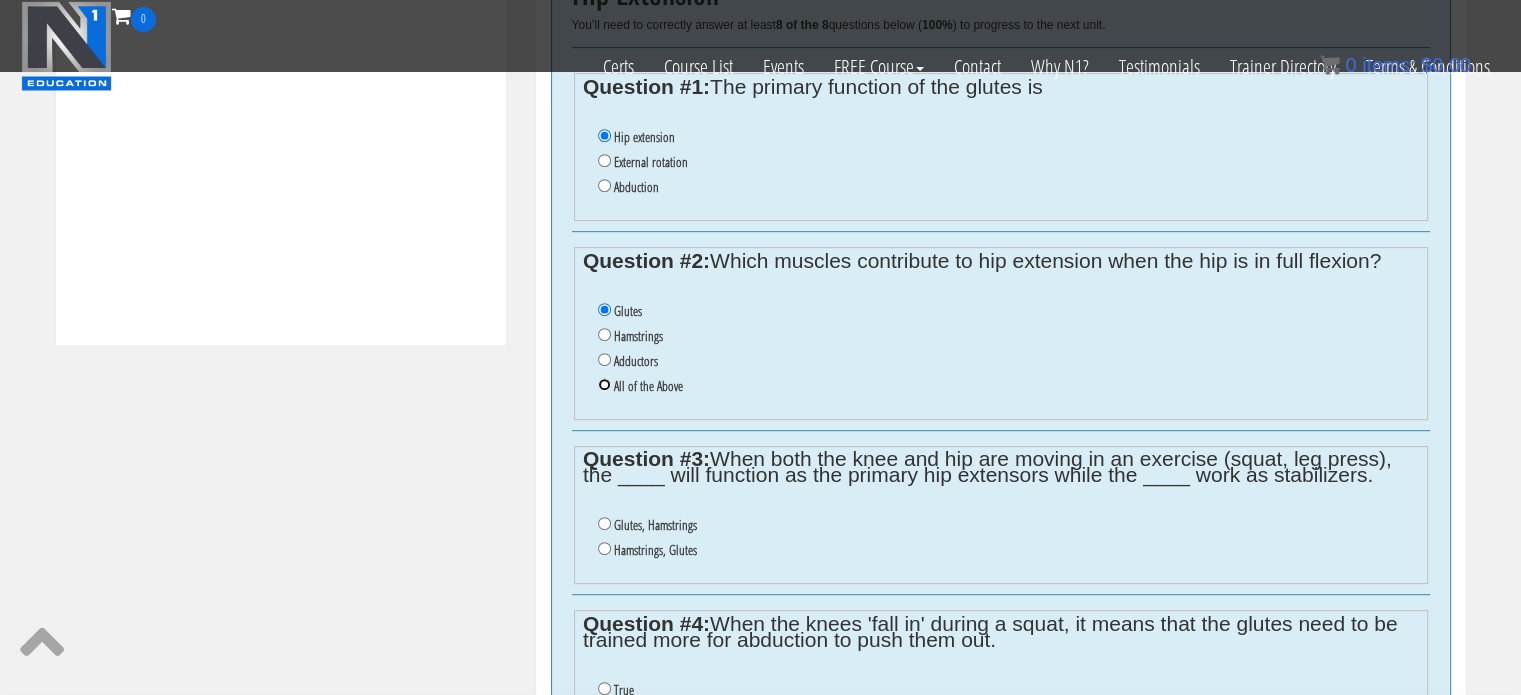 click on "All of the Above" at bounding box center (604, 384) 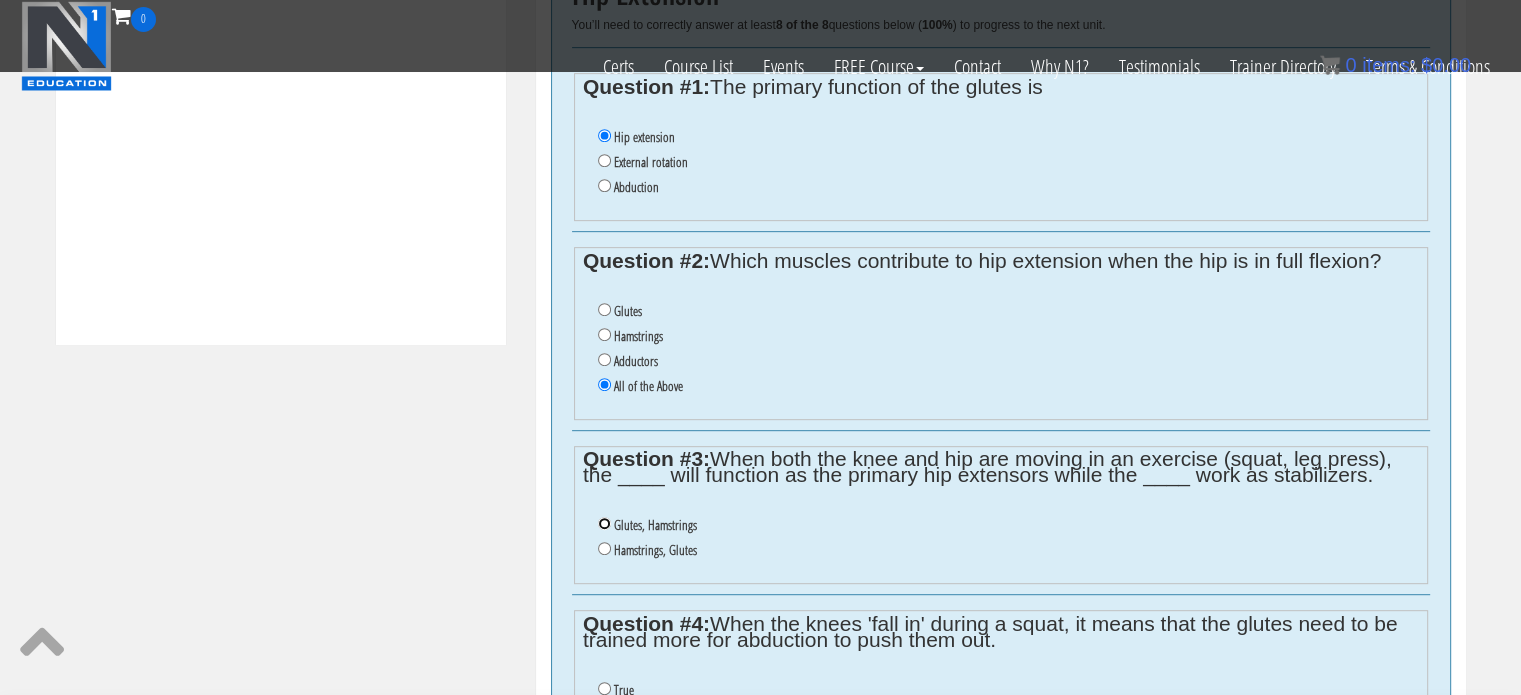 click on "Glutes, Hamstrings" at bounding box center (604, 523) 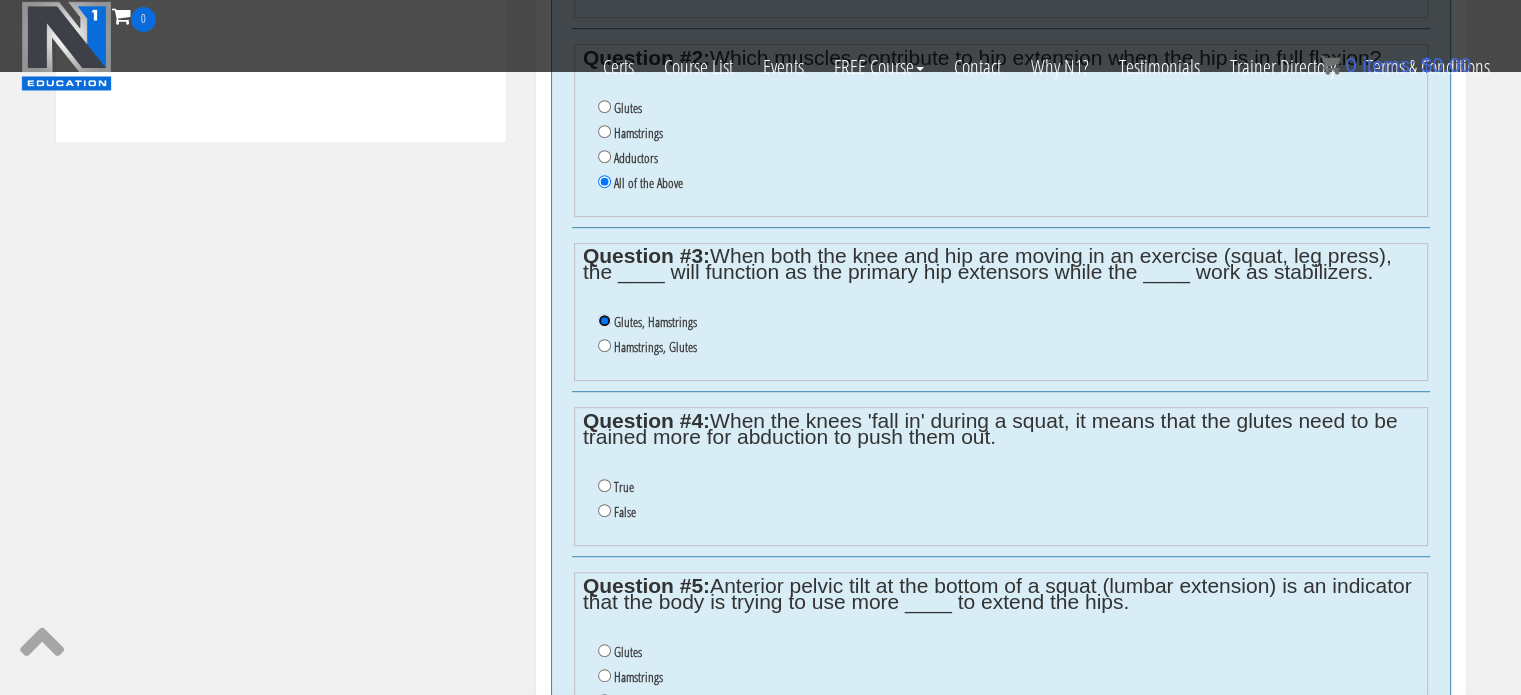 scroll, scrollTop: 1139, scrollLeft: 0, axis: vertical 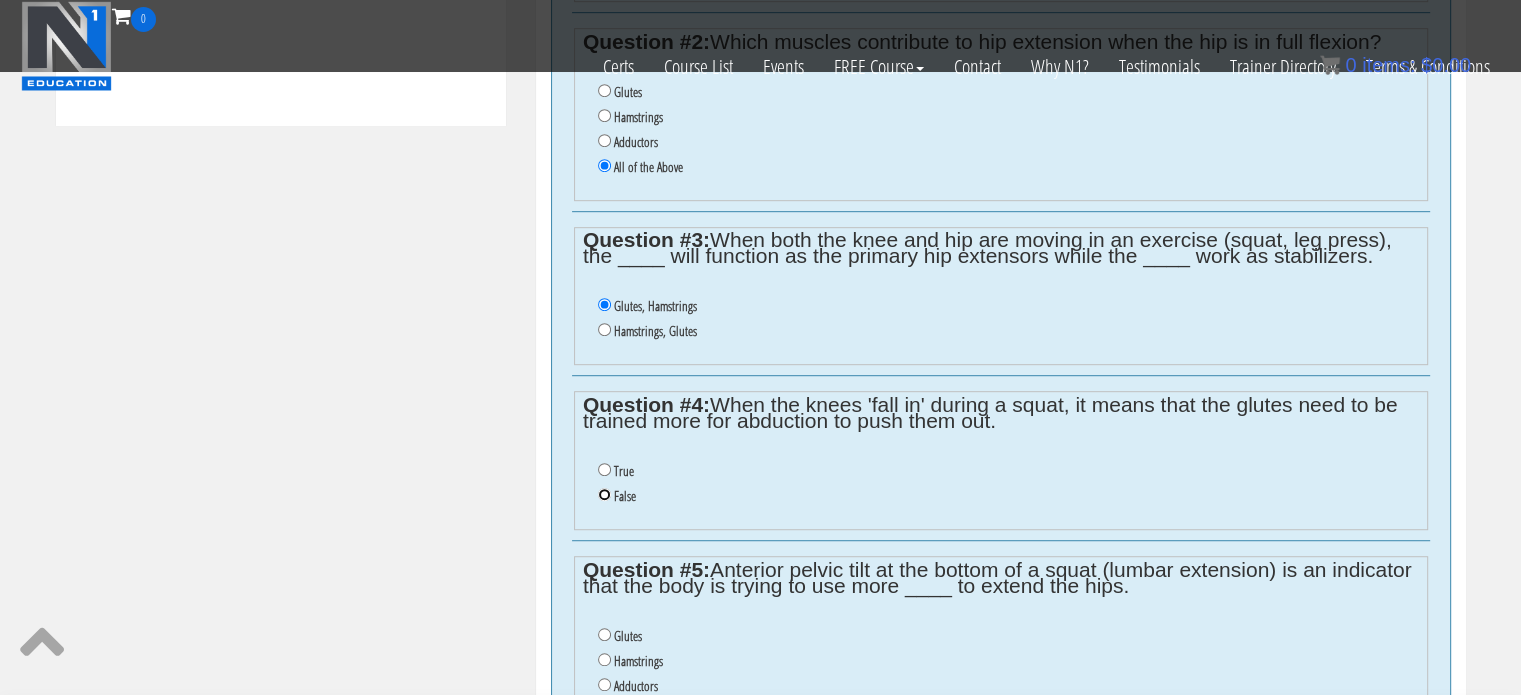 click on "False" at bounding box center [604, 494] 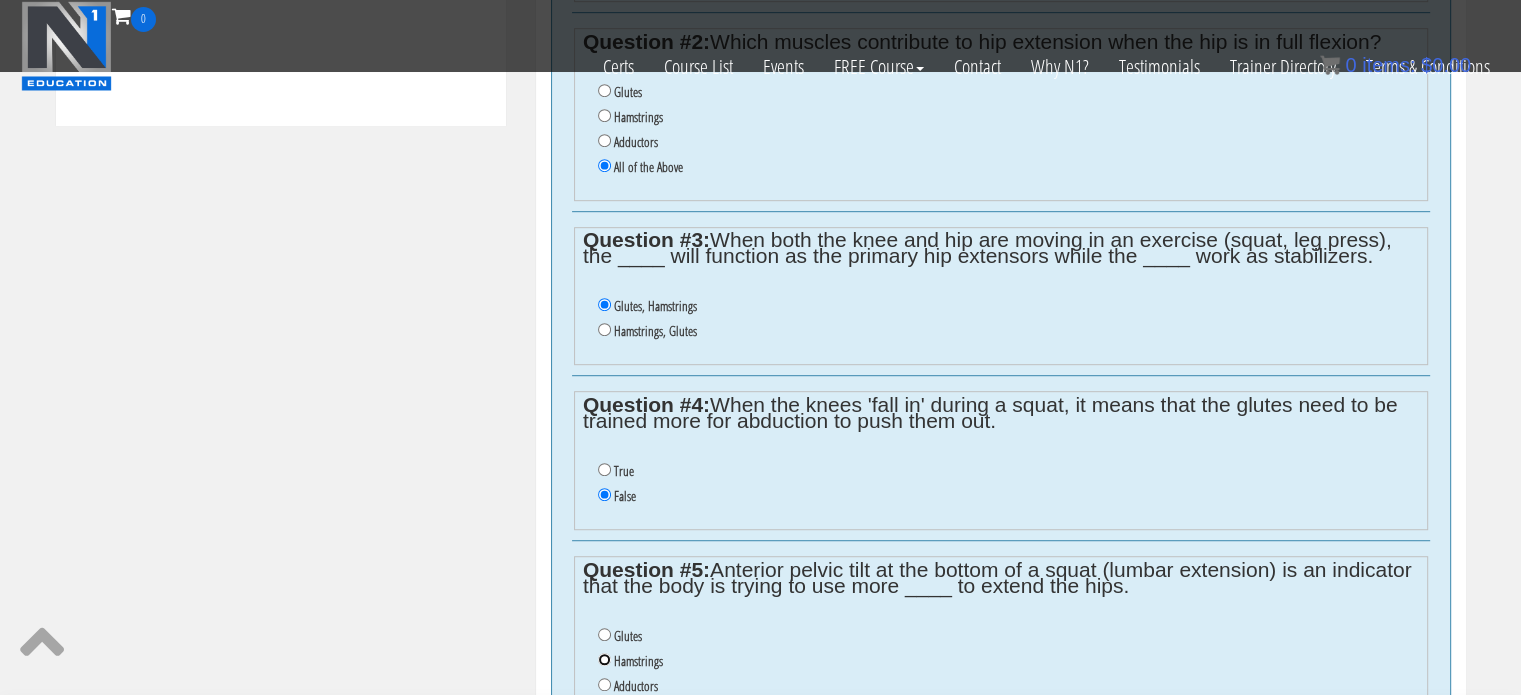 click on "Hamstrings" at bounding box center [604, 659] 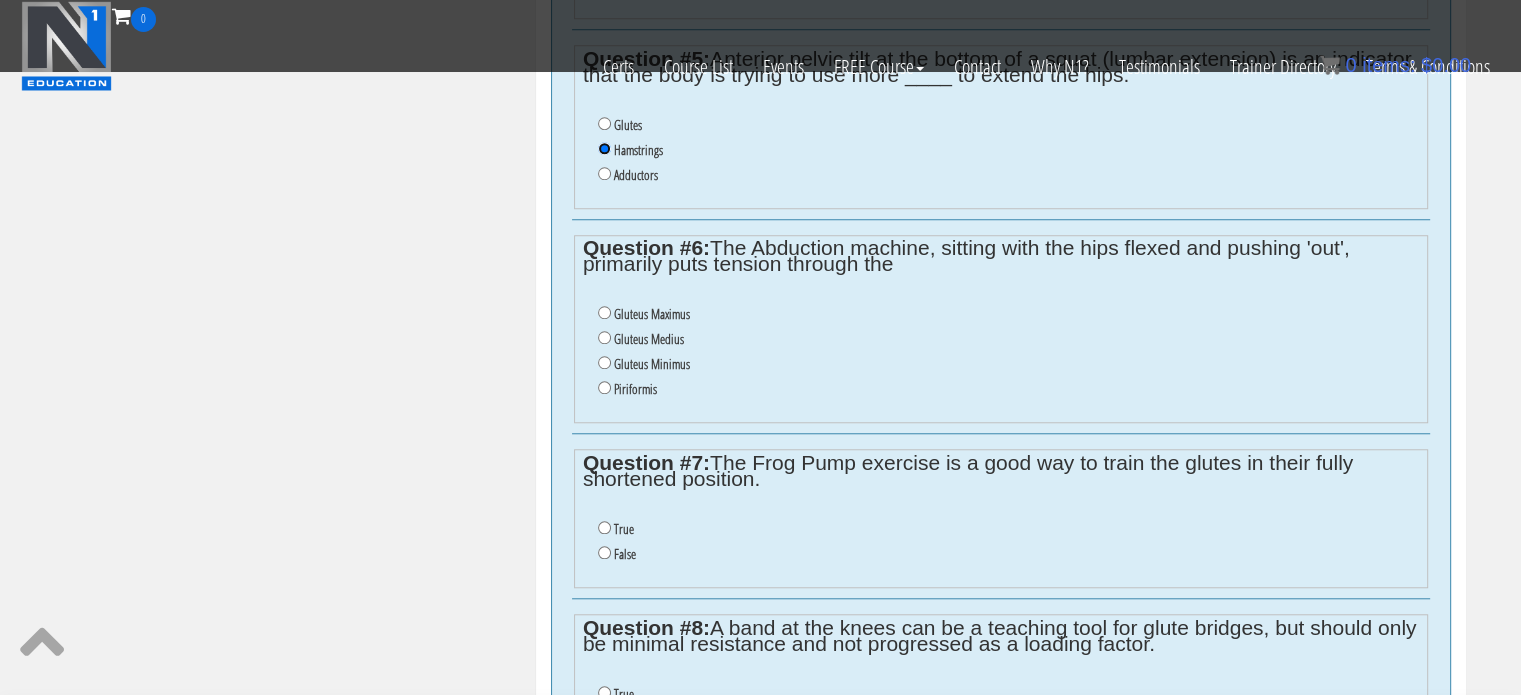 scroll, scrollTop: 1666, scrollLeft: 0, axis: vertical 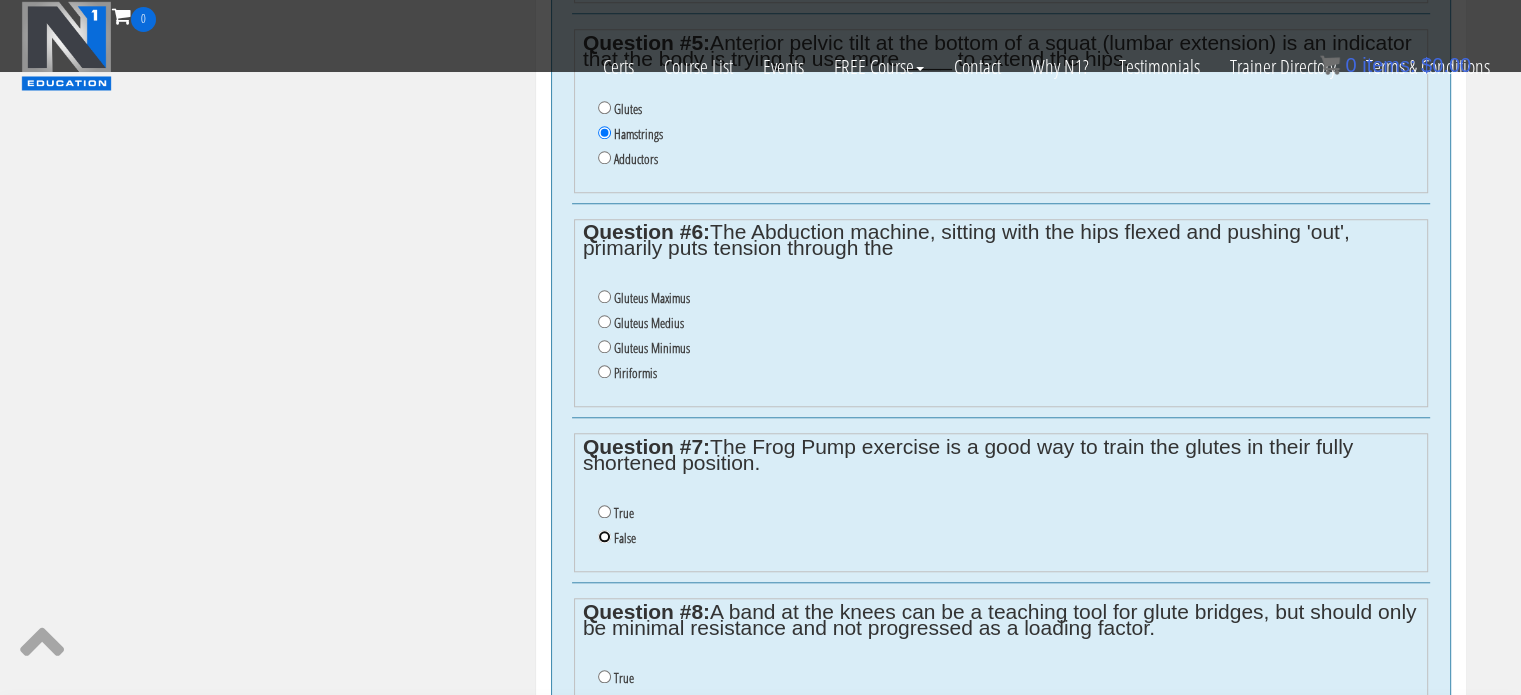 click on "False" at bounding box center (604, 536) 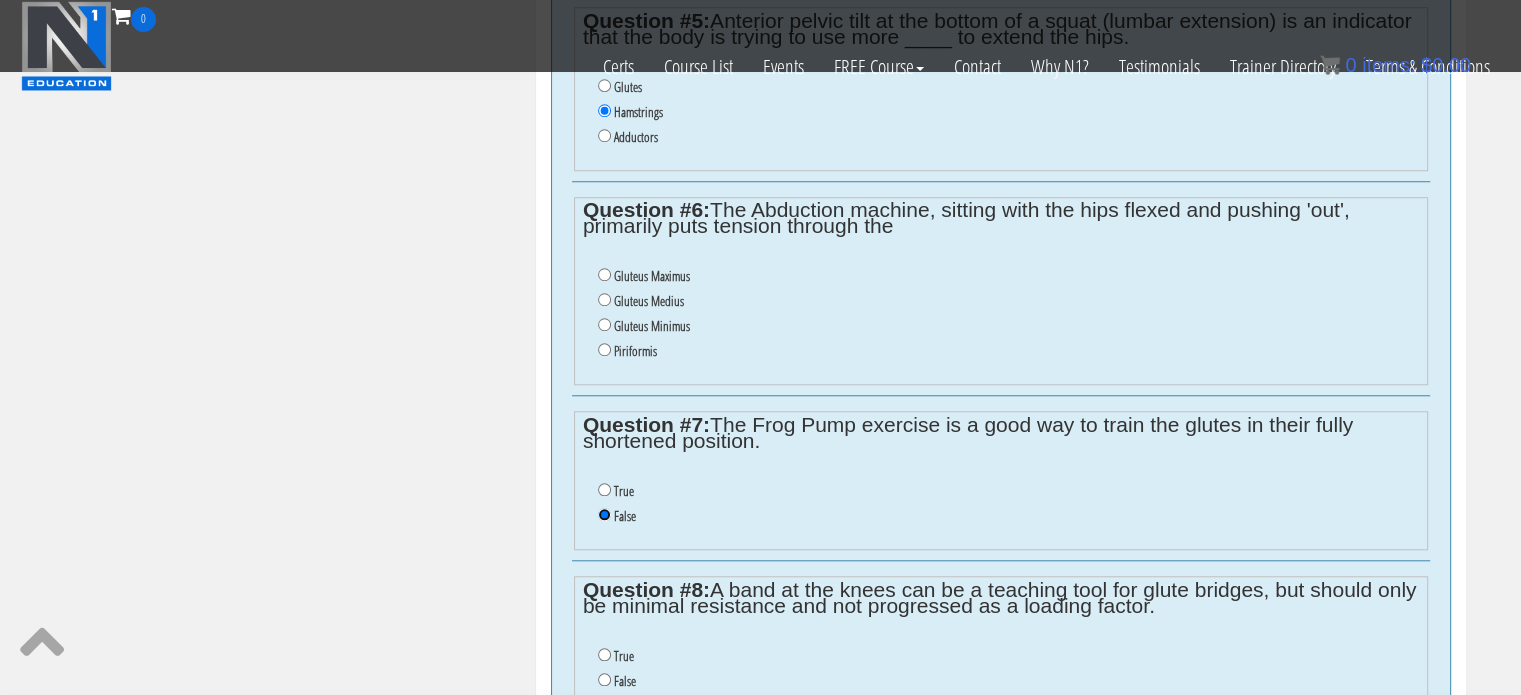 scroll, scrollTop: 1696, scrollLeft: 0, axis: vertical 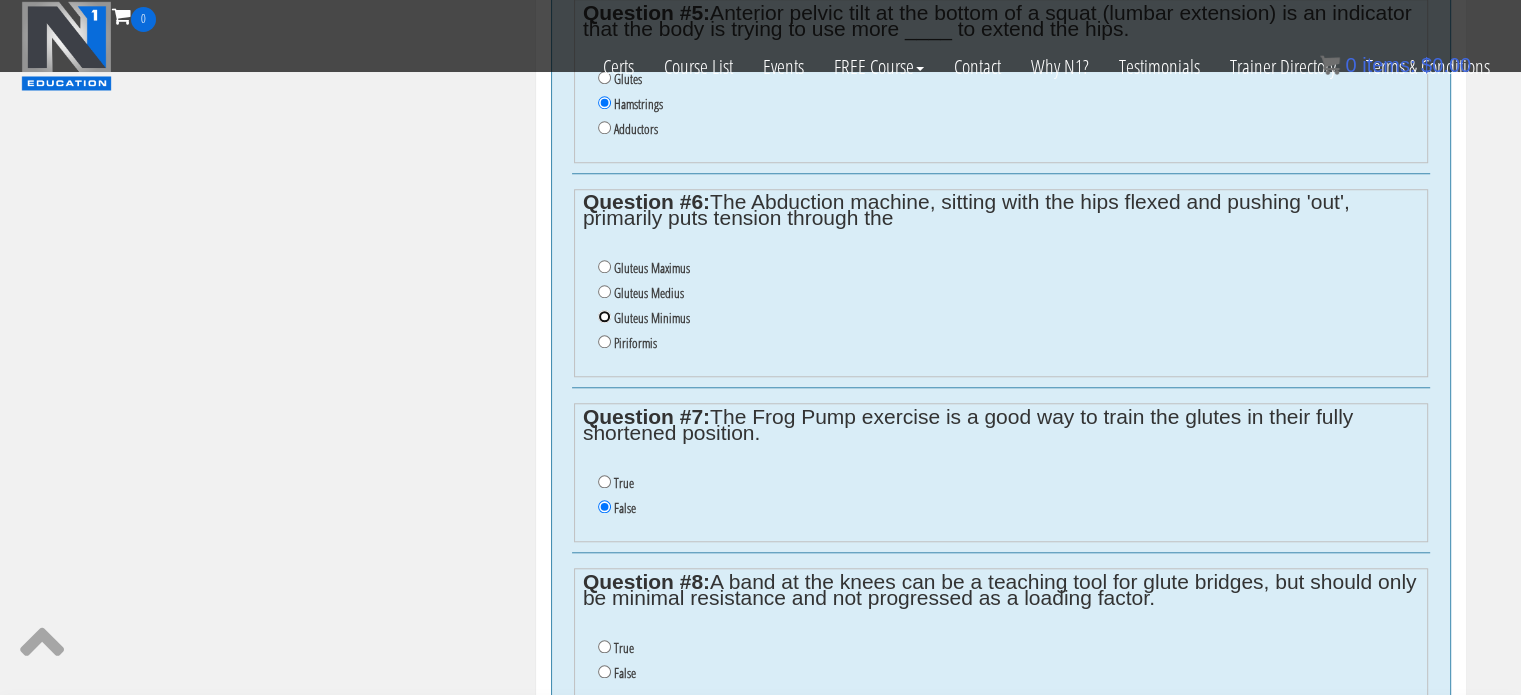 click on "Gluteus Minimus" at bounding box center [604, 316] 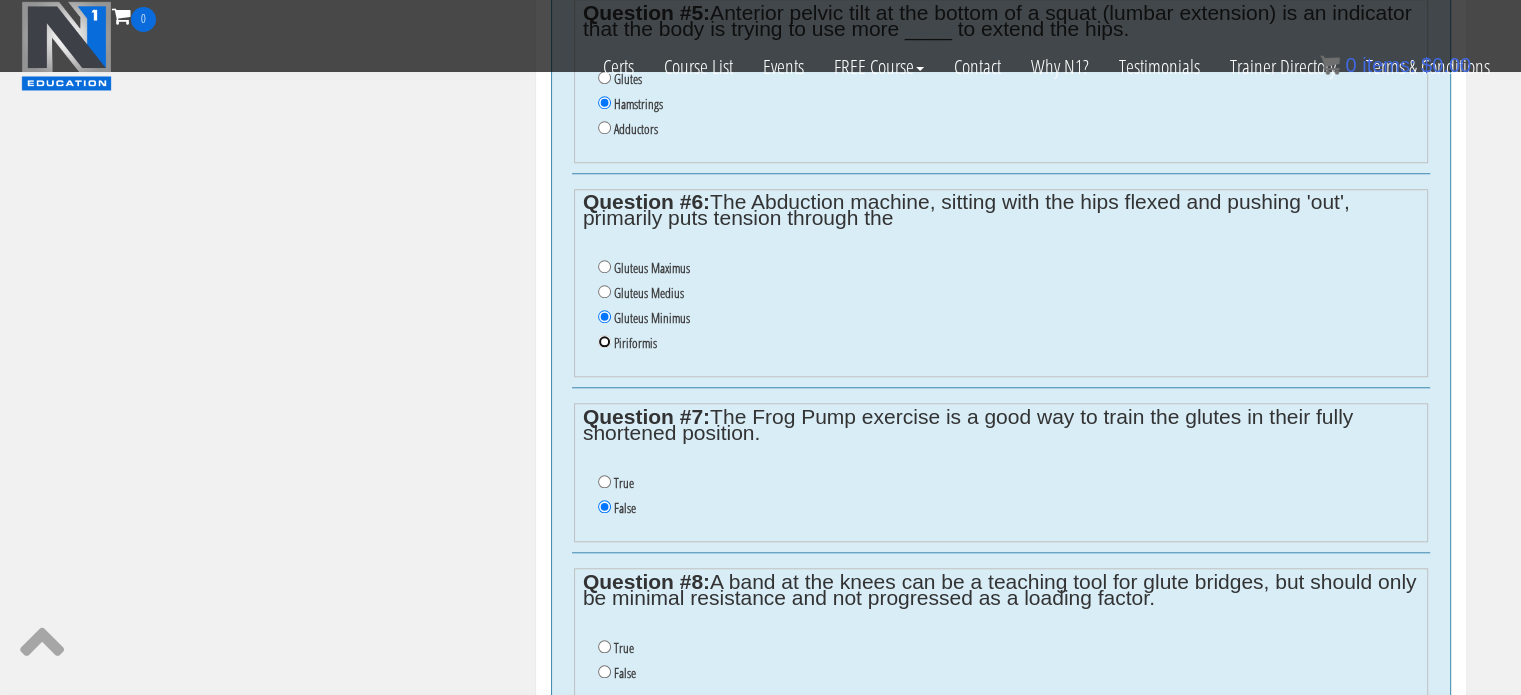 click on "Piriformis" at bounding box center [604, 341] 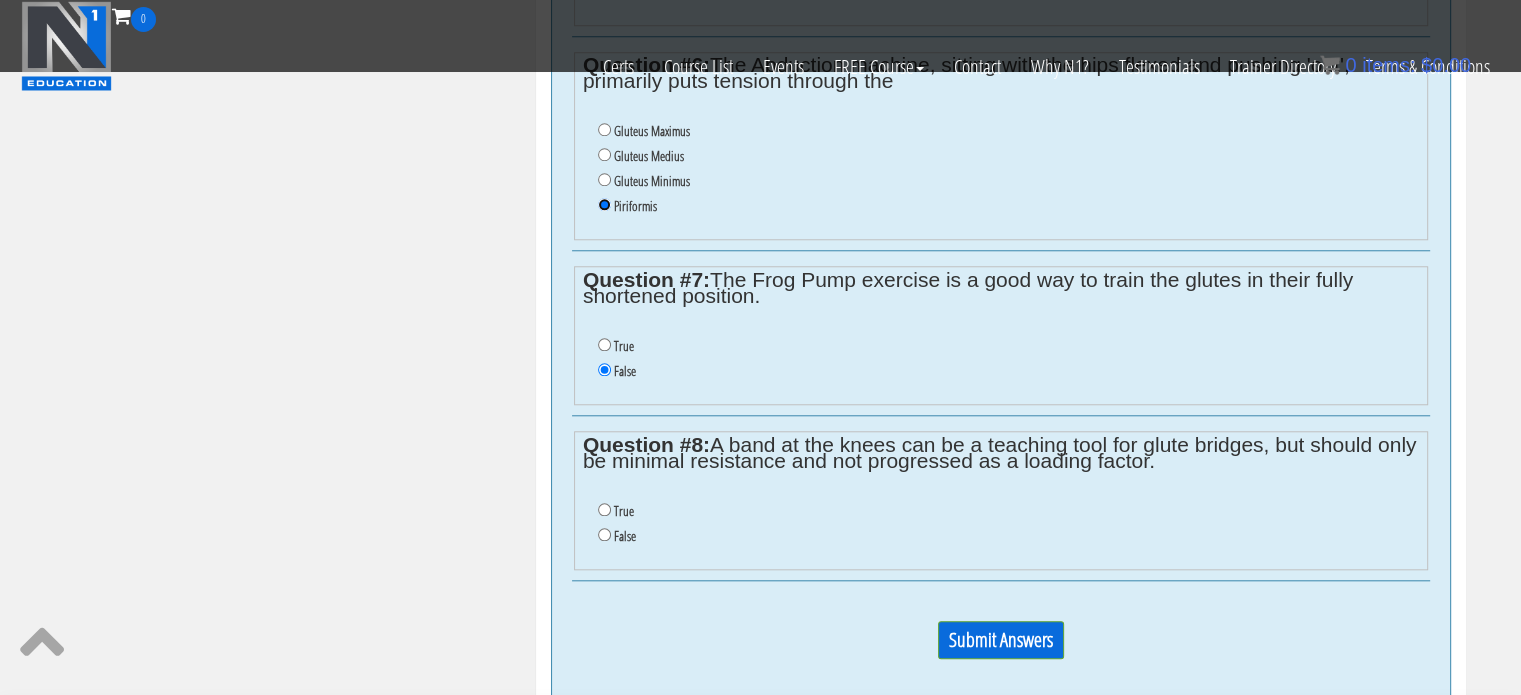 scroll, scrollTop: 1849, scrollLeft: 0, axis: vertical 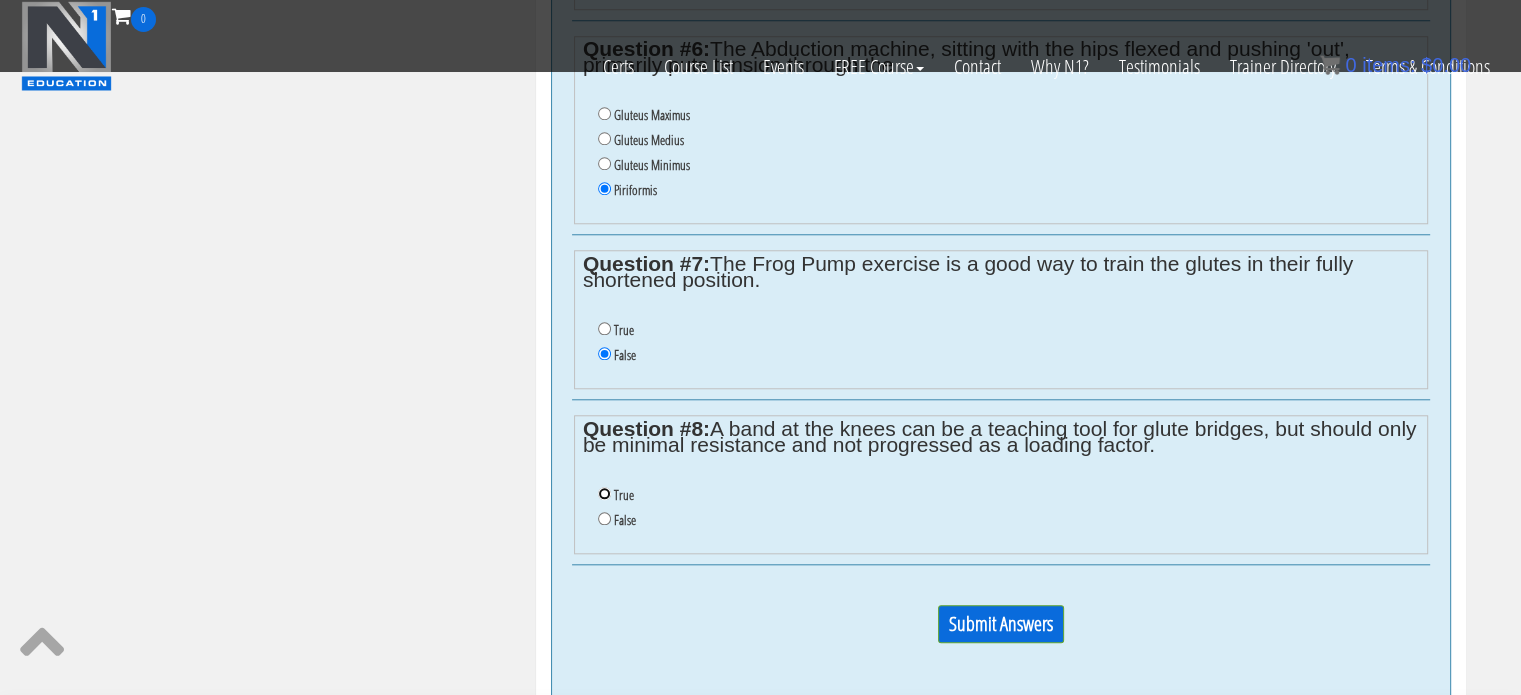 click on "True" at bounding box center [604, 493] 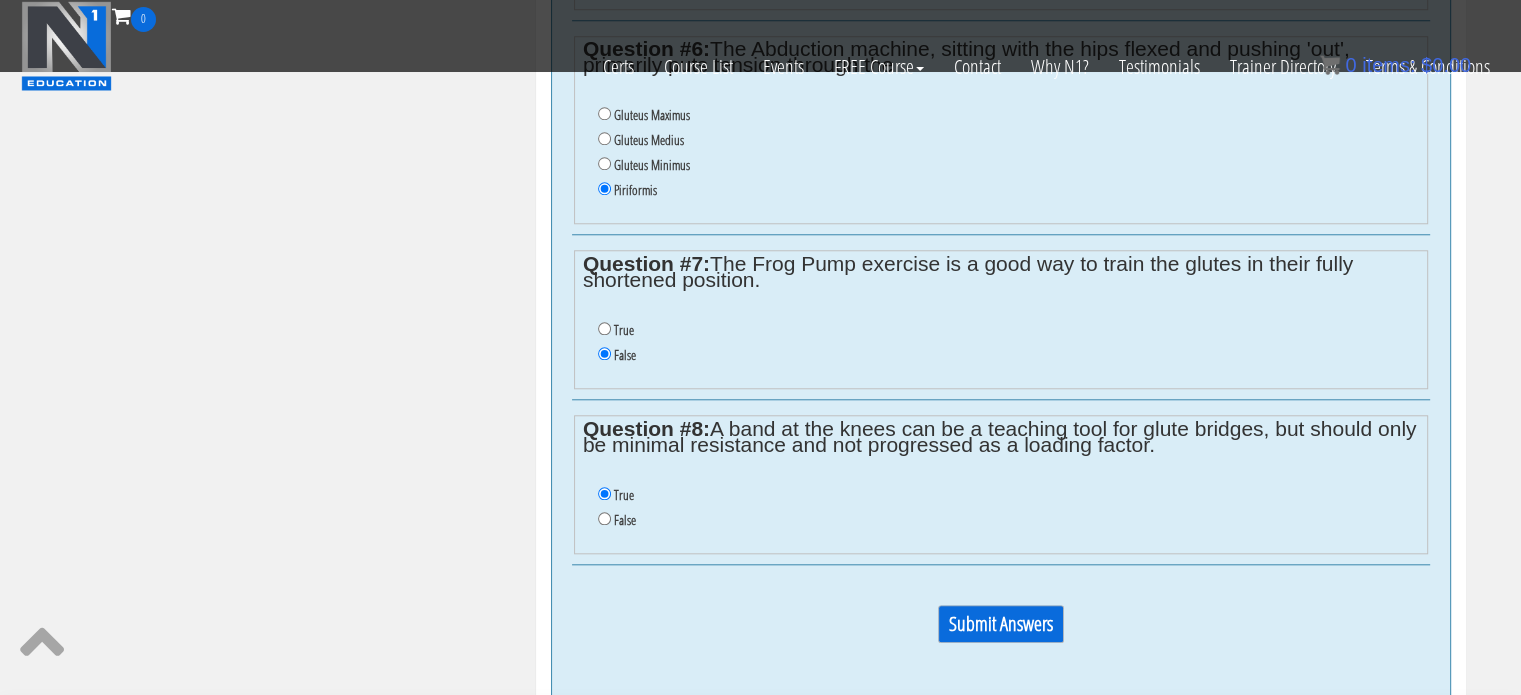 click on "Submit Answers" at bounding box center (1001, 624) 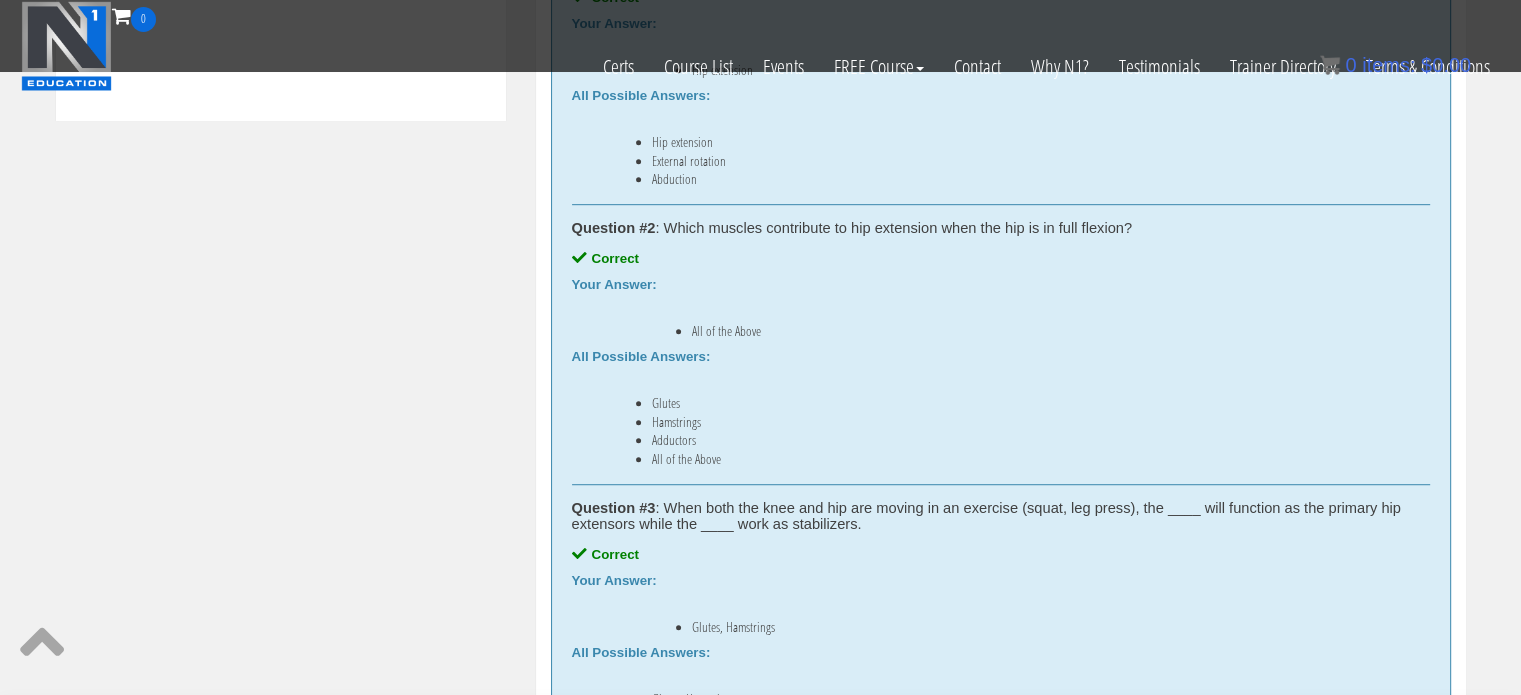 scroll, scrollTop: 758, scrollLeft: 0, axis: vertical 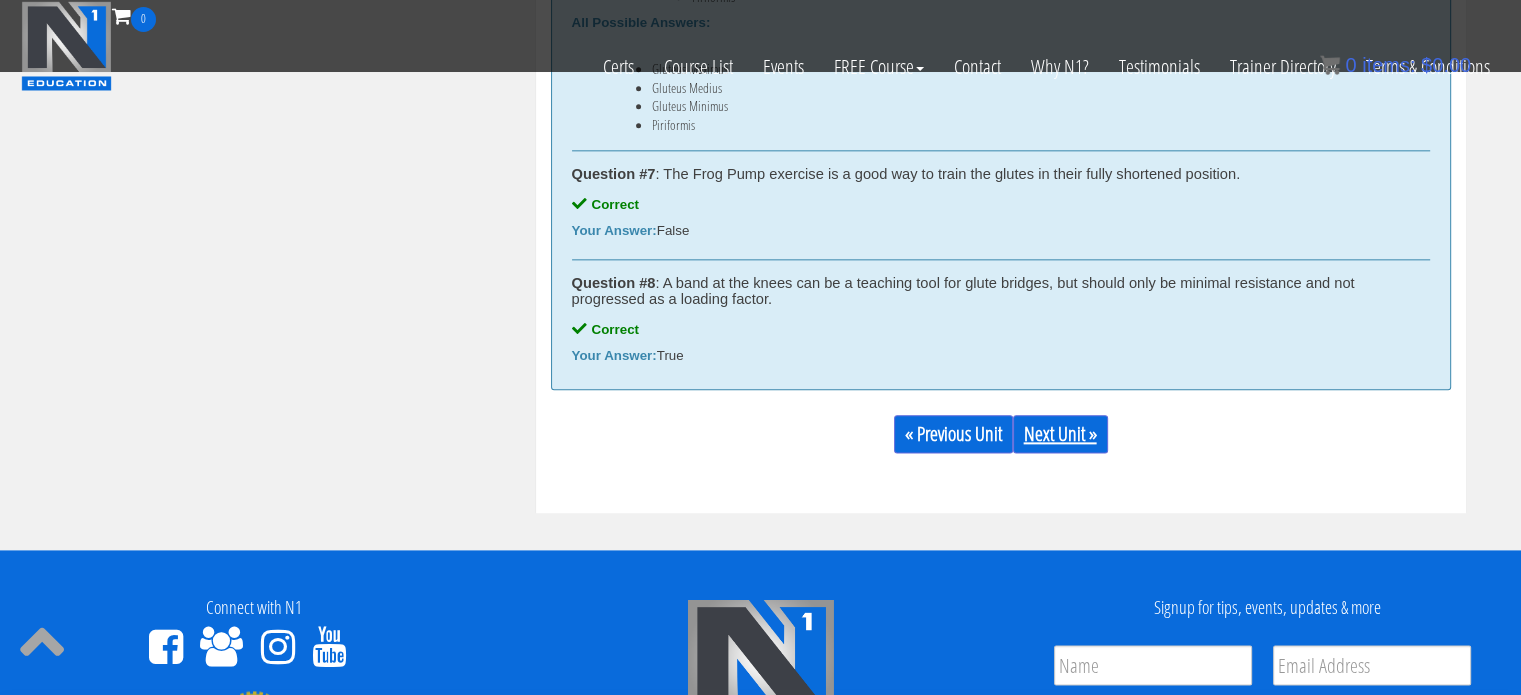 click on "Next Unit »" at bounding box center (1060, 434) 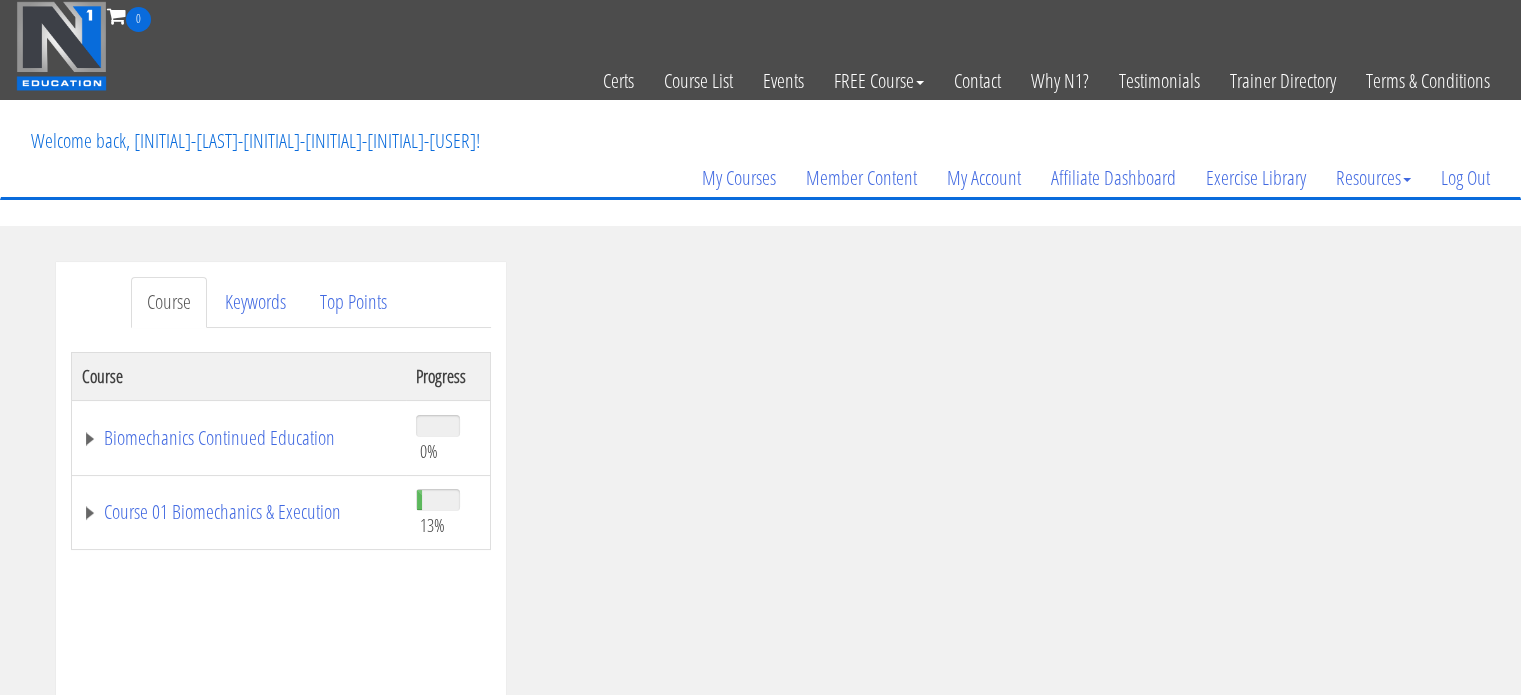 scroll, scrollTop: 0, scrollLeft: 0, axis: both 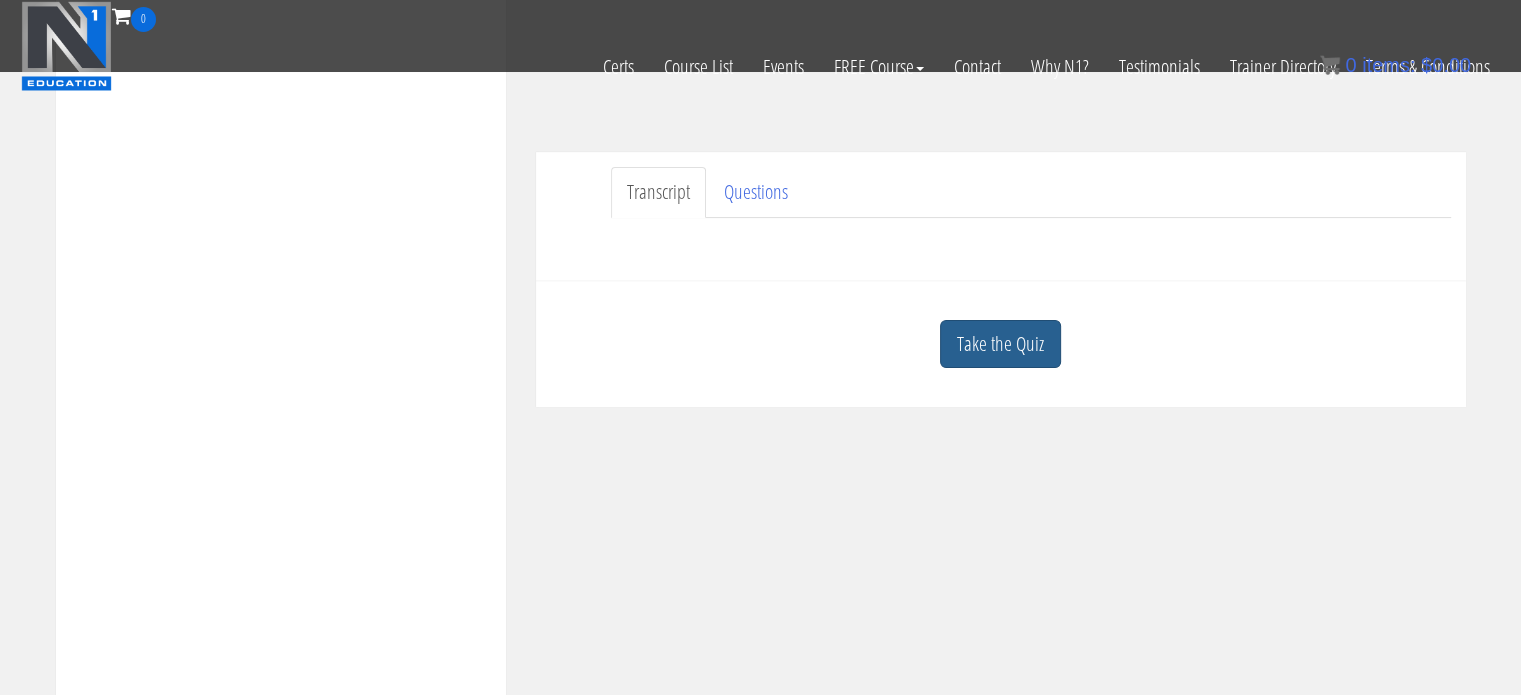 click on "Take the Quiz" at bounding box center (1000, 344) 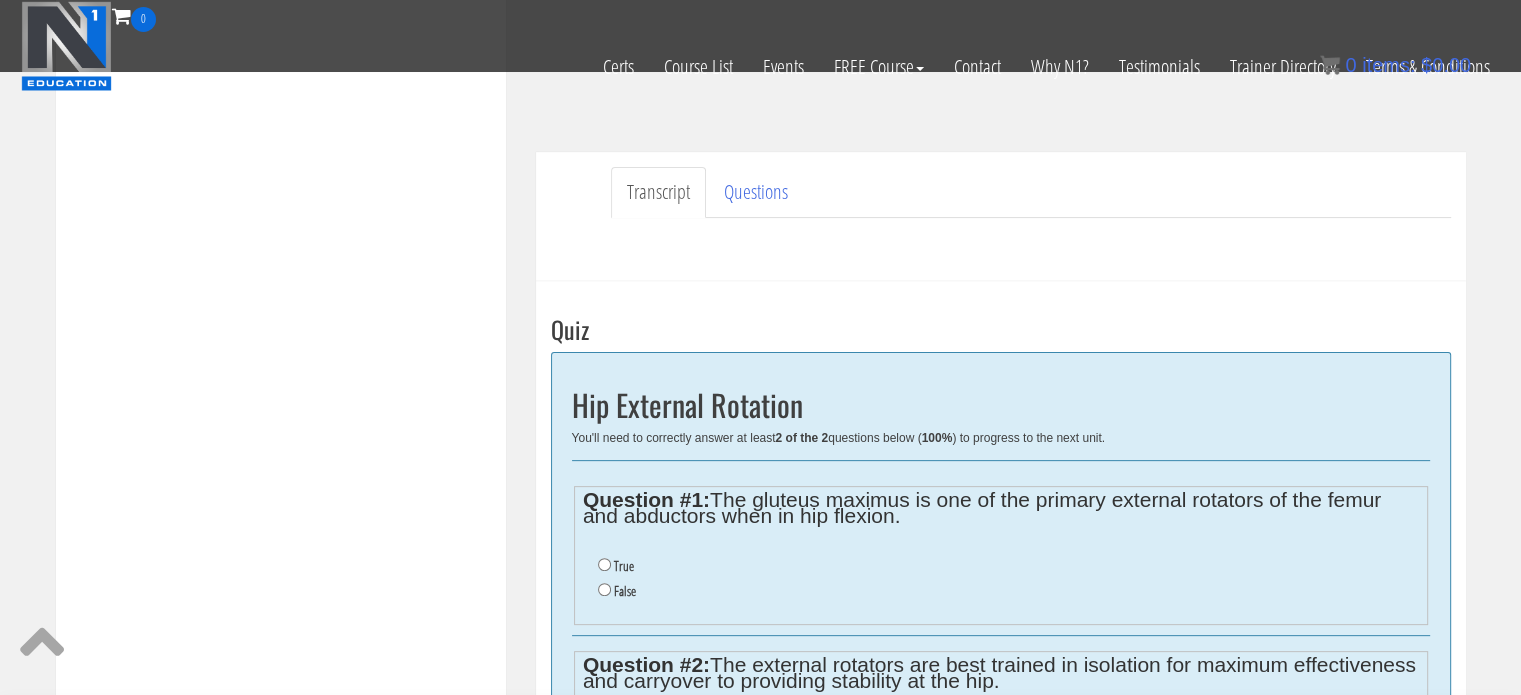 click on "Course
Keywords
Top Points
Course Progress Biomechanics Continued Education
0%
Module 1
Continued Education
Unit 1
The Truth About Neuromechanical Matching, Specificity, Stability, & Coordination
Course 01 Biomechanics & Execution
13%
Module 1
The Science of Reps
Unit 1
Introduction
Unit 2
Range of Motion
Unit 3
Tension
Unit 4
Training Goals
Unit 5" at bounding box center (760, 300) 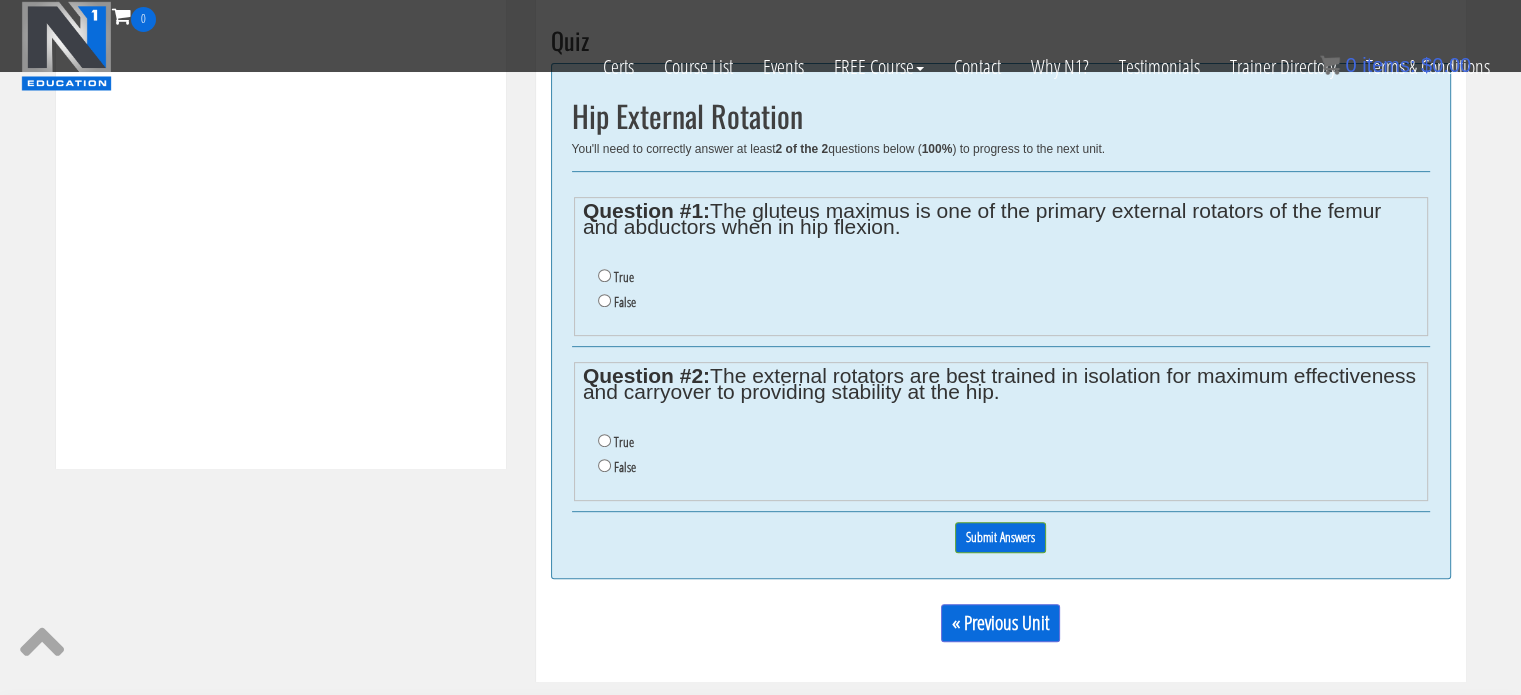 scroll, scrollTop: 773, scrollLeft: 0, axis: vertical 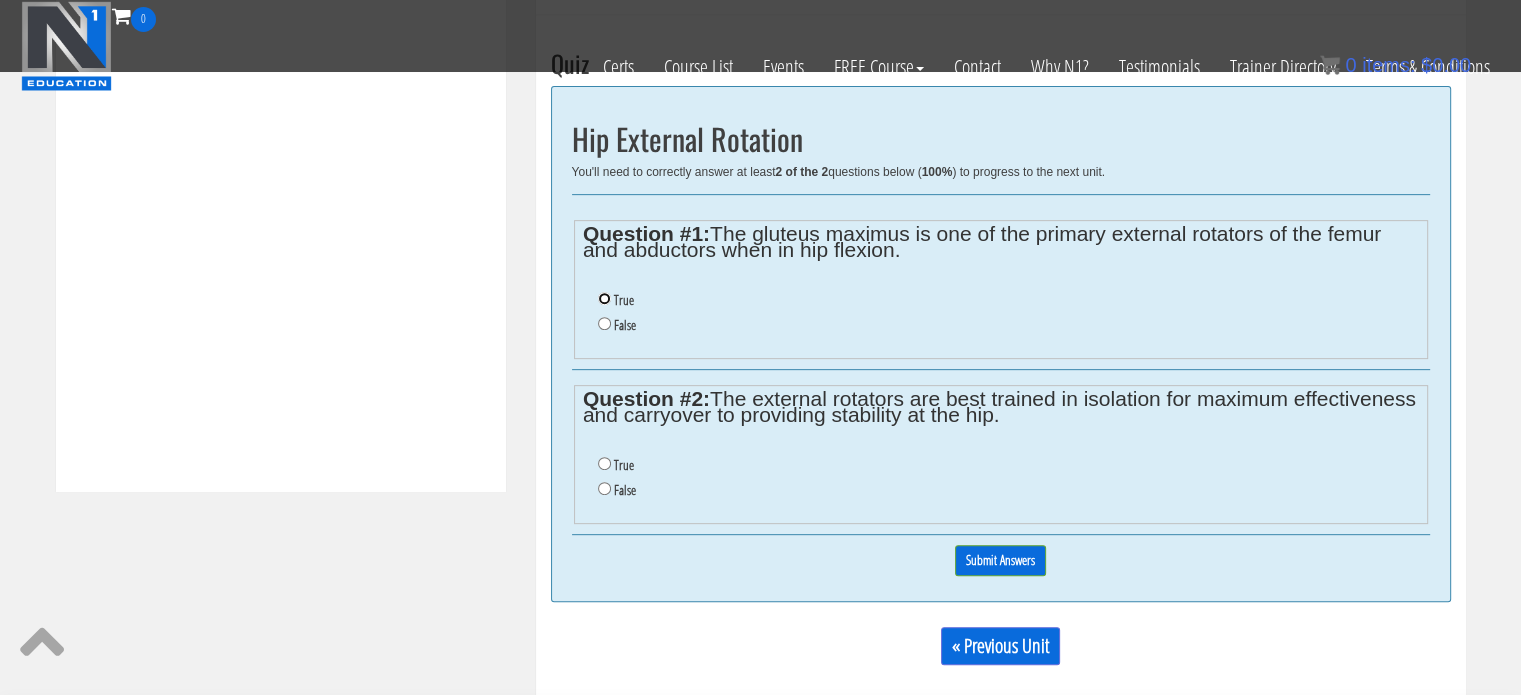 click on "True" at bounding box center [604, 298] 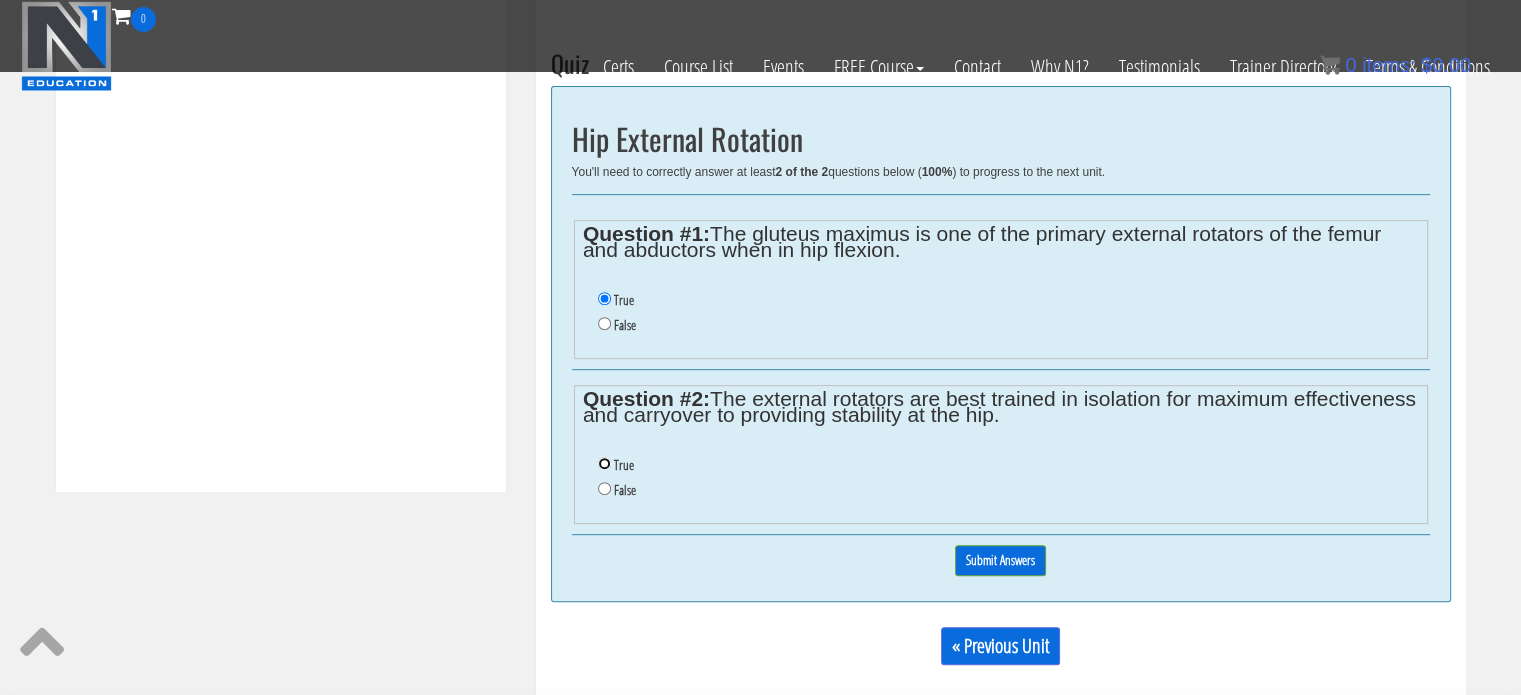 click on "True" at bounding box center [604, 463] 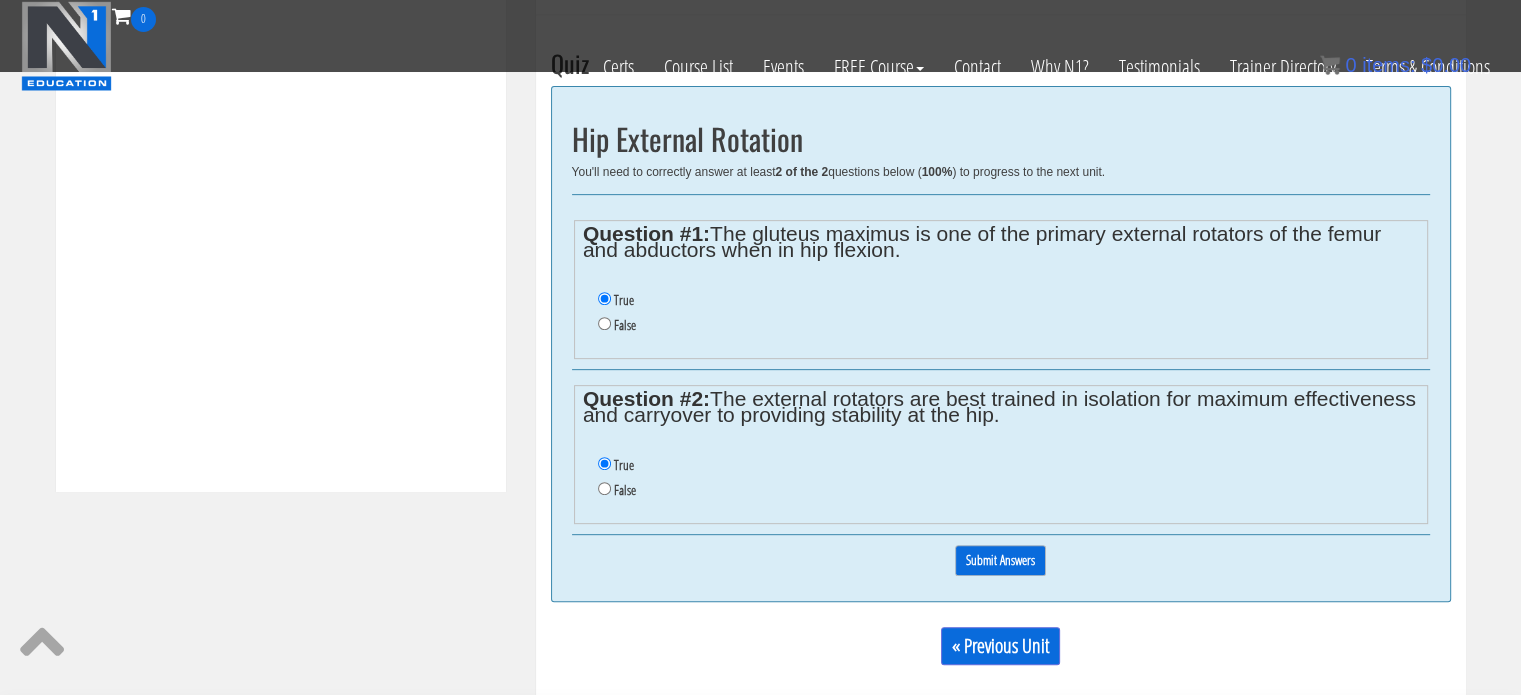click on "Submit Answers" at bounding box center (1000, 560) 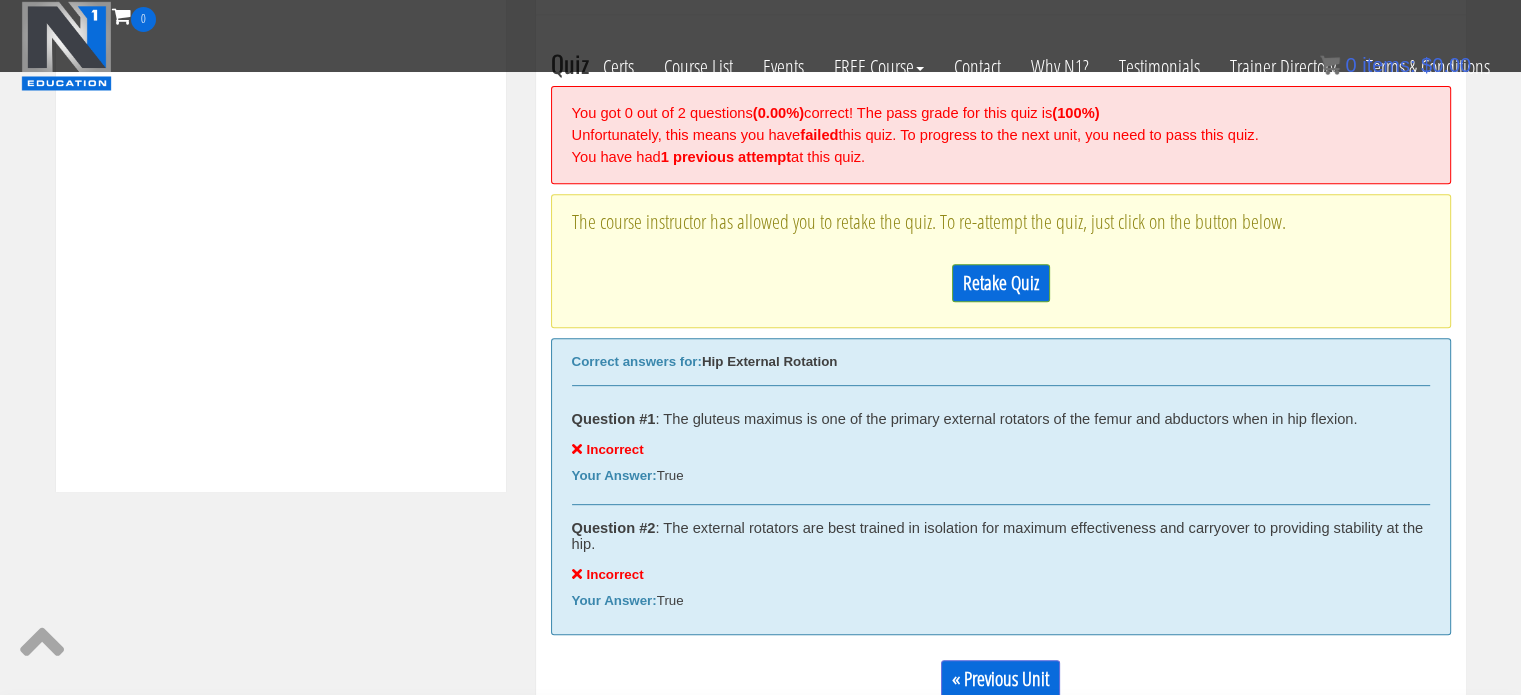 scroll, scrollTop: 758, scrollLeft: 0, axis: vertical 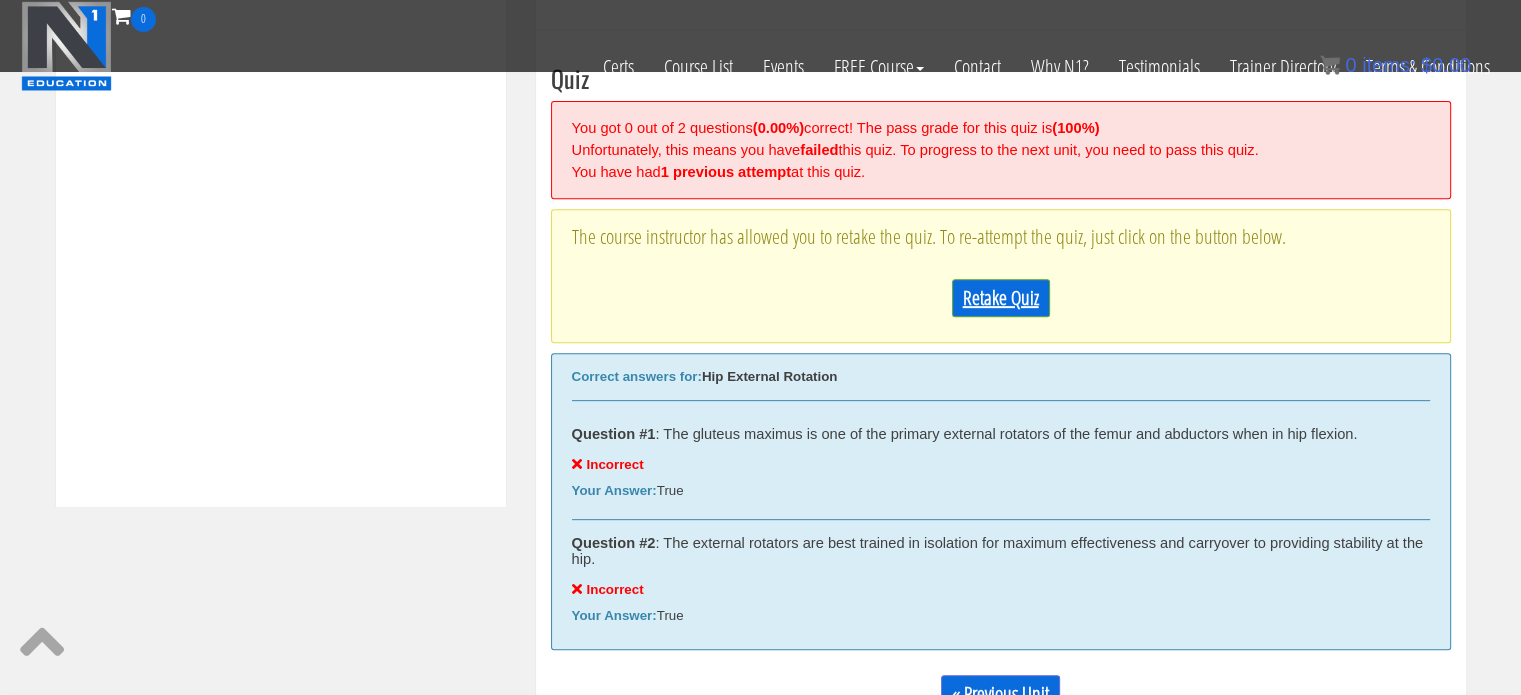 click on "Retake Quiz" at bounding box center (1001, 298) 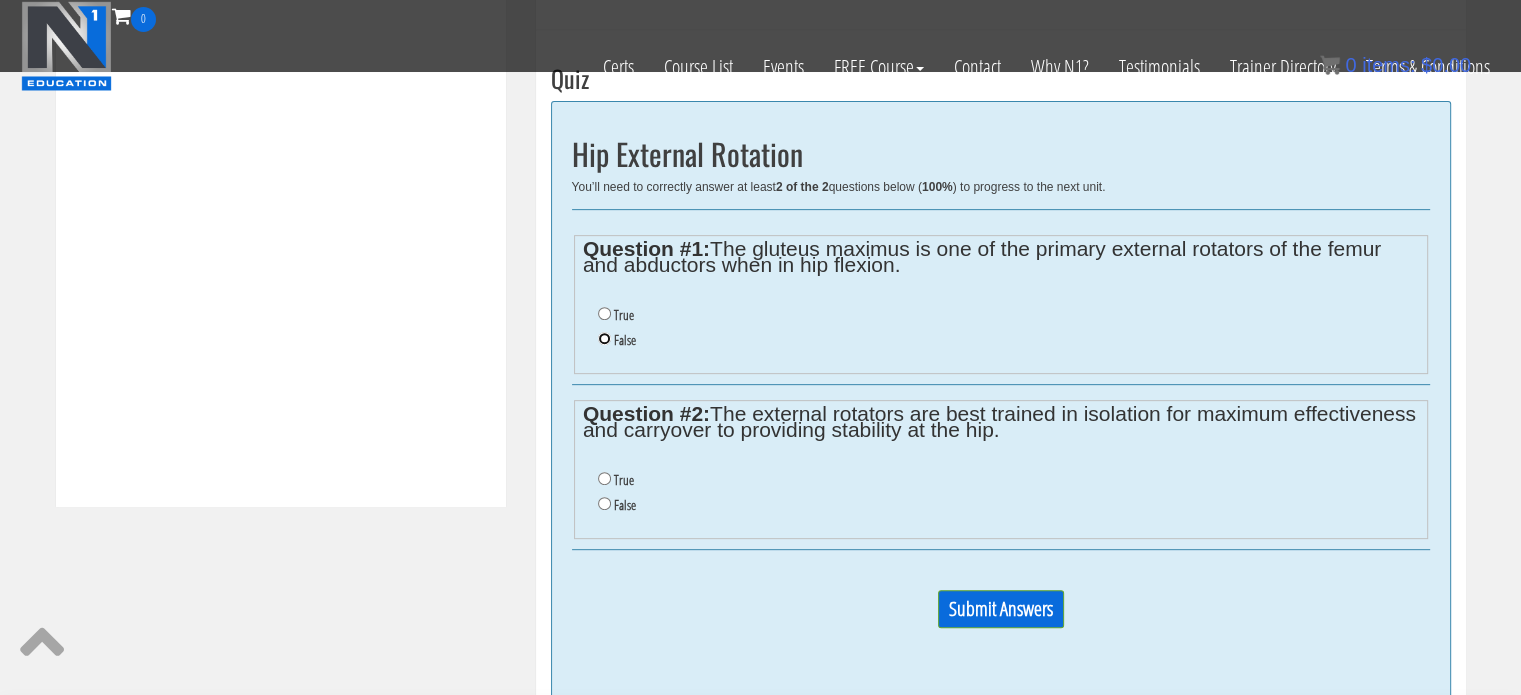 click on "False" at bounding box center [604, 338] 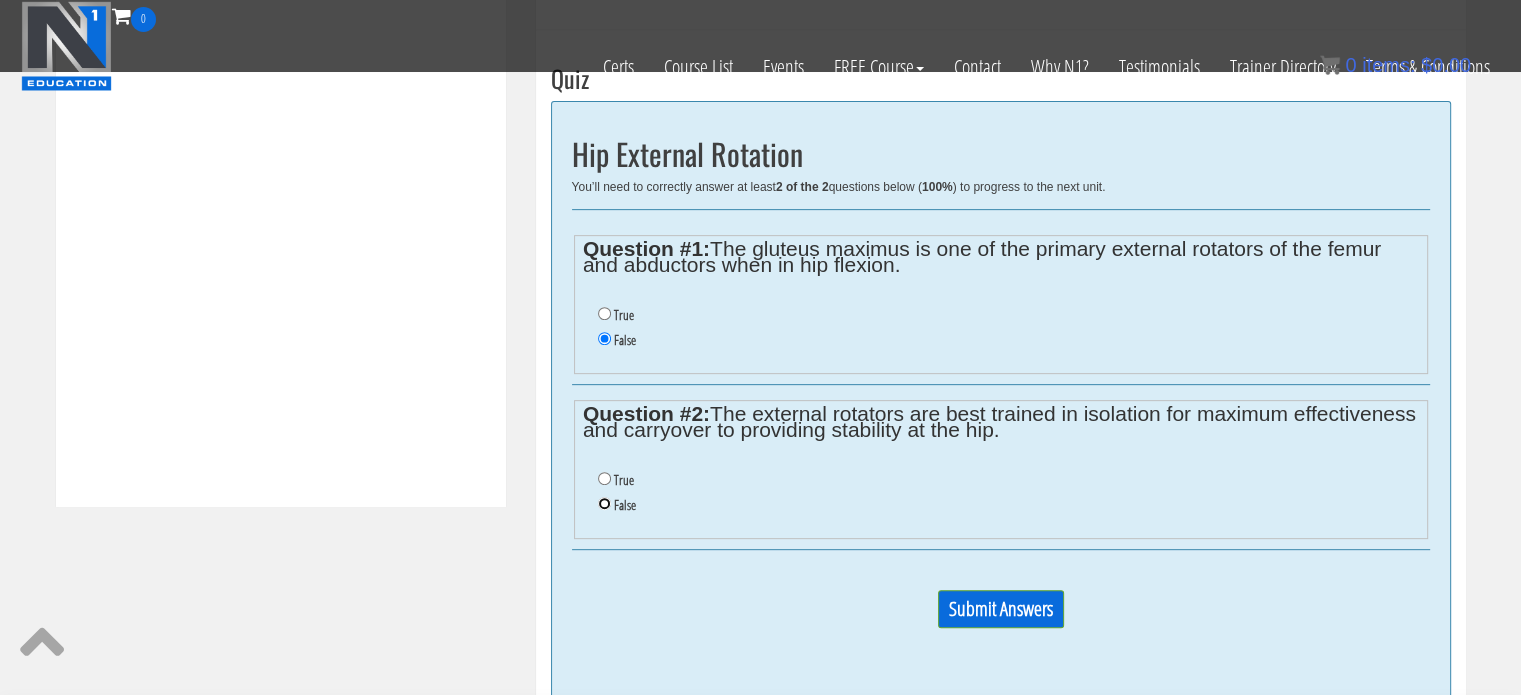 click on "False" at bounding box center (604, 503) 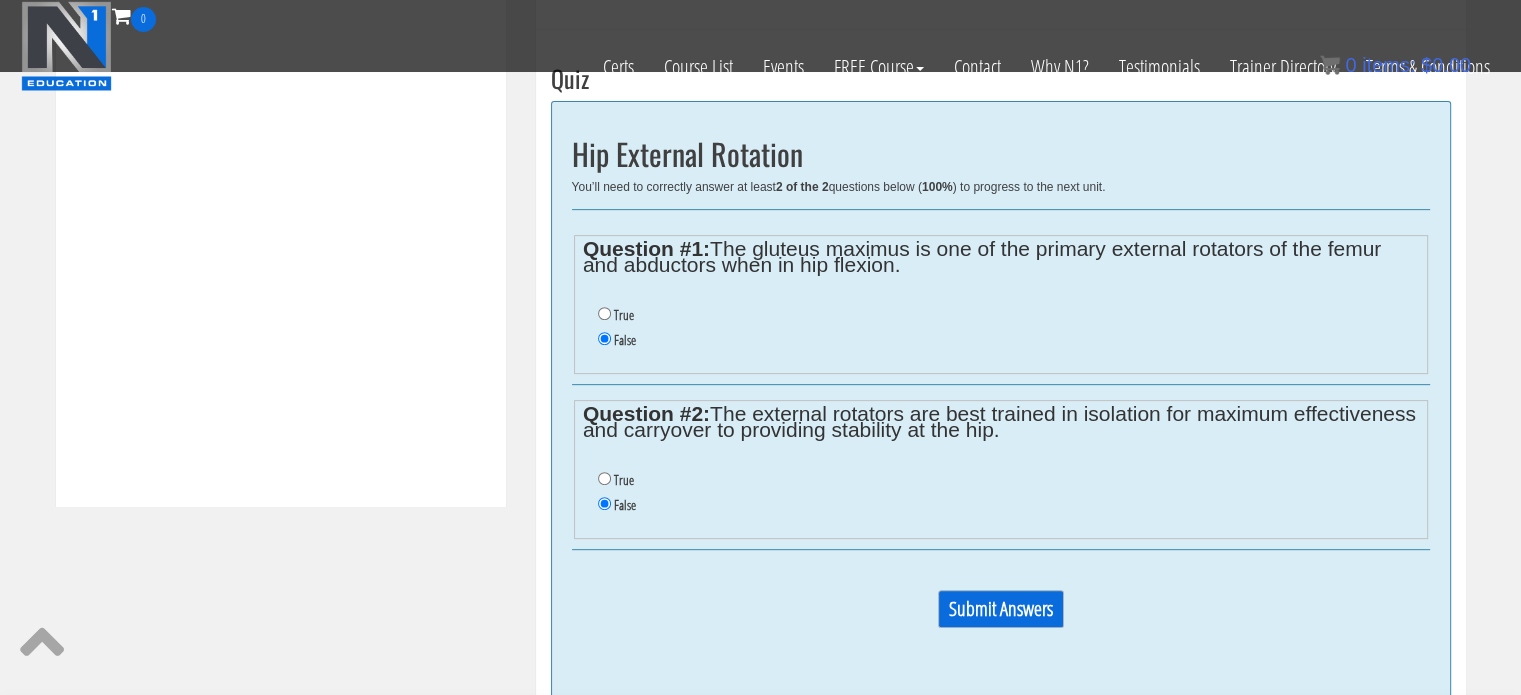 click on "Submit Answers" at bounding box center [1001, 609] 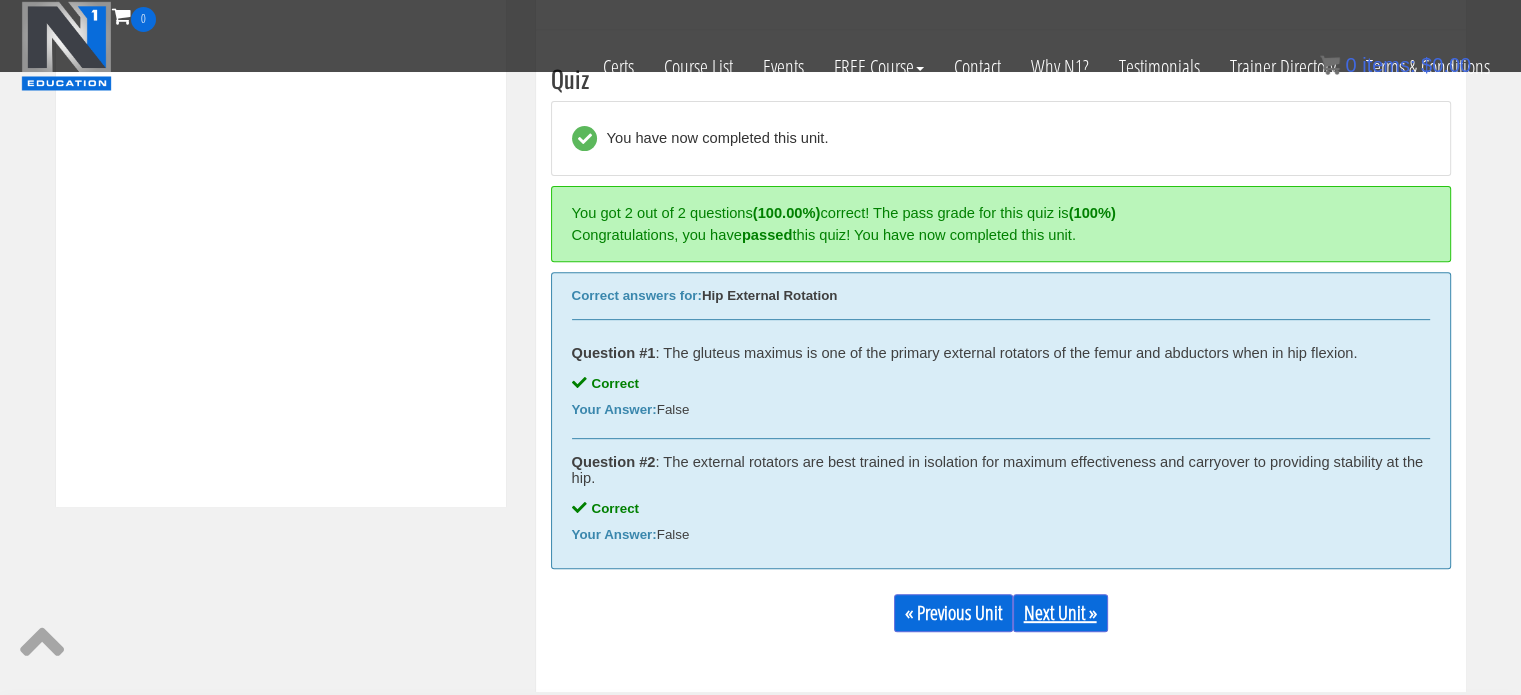 click on "Next Unit »" at bounding box center [1060, 613] 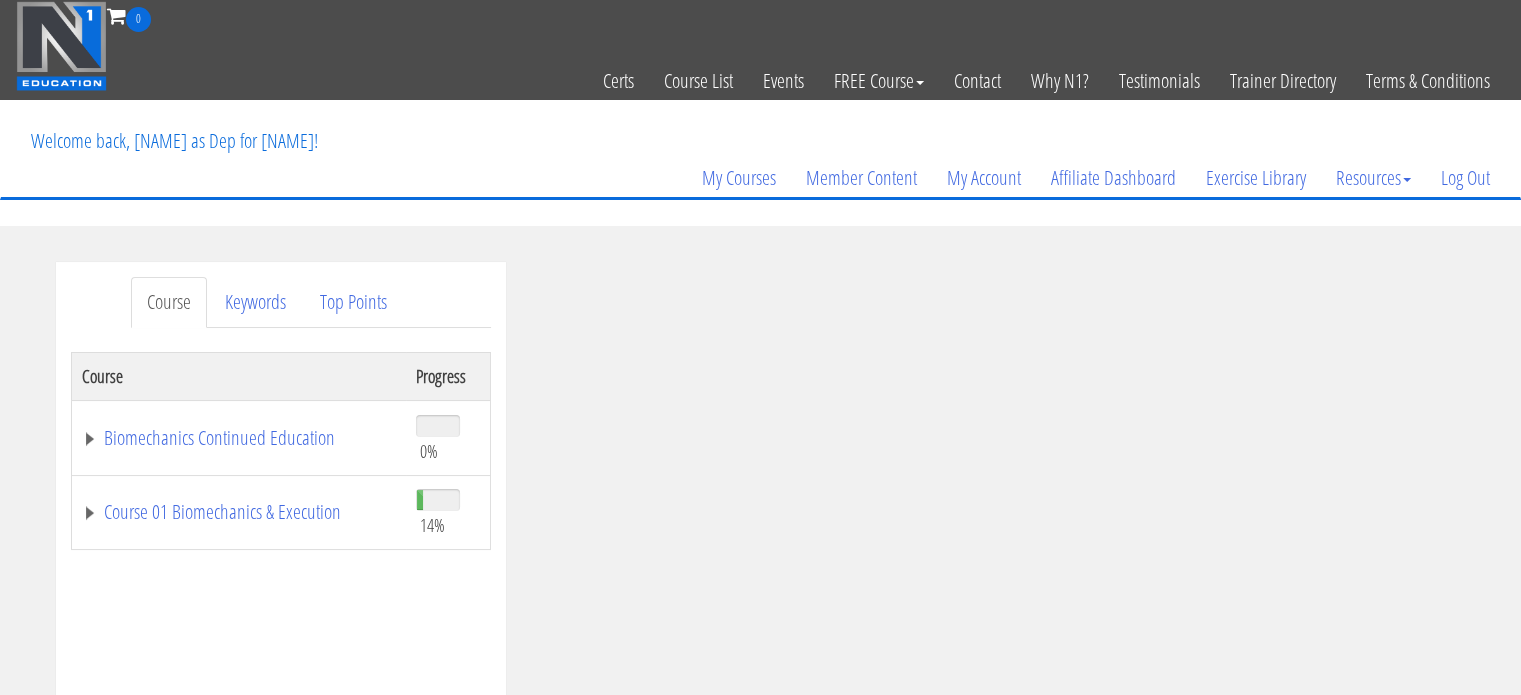 scroll, scrollTop: 0, scrollLeft: 0, axis: both 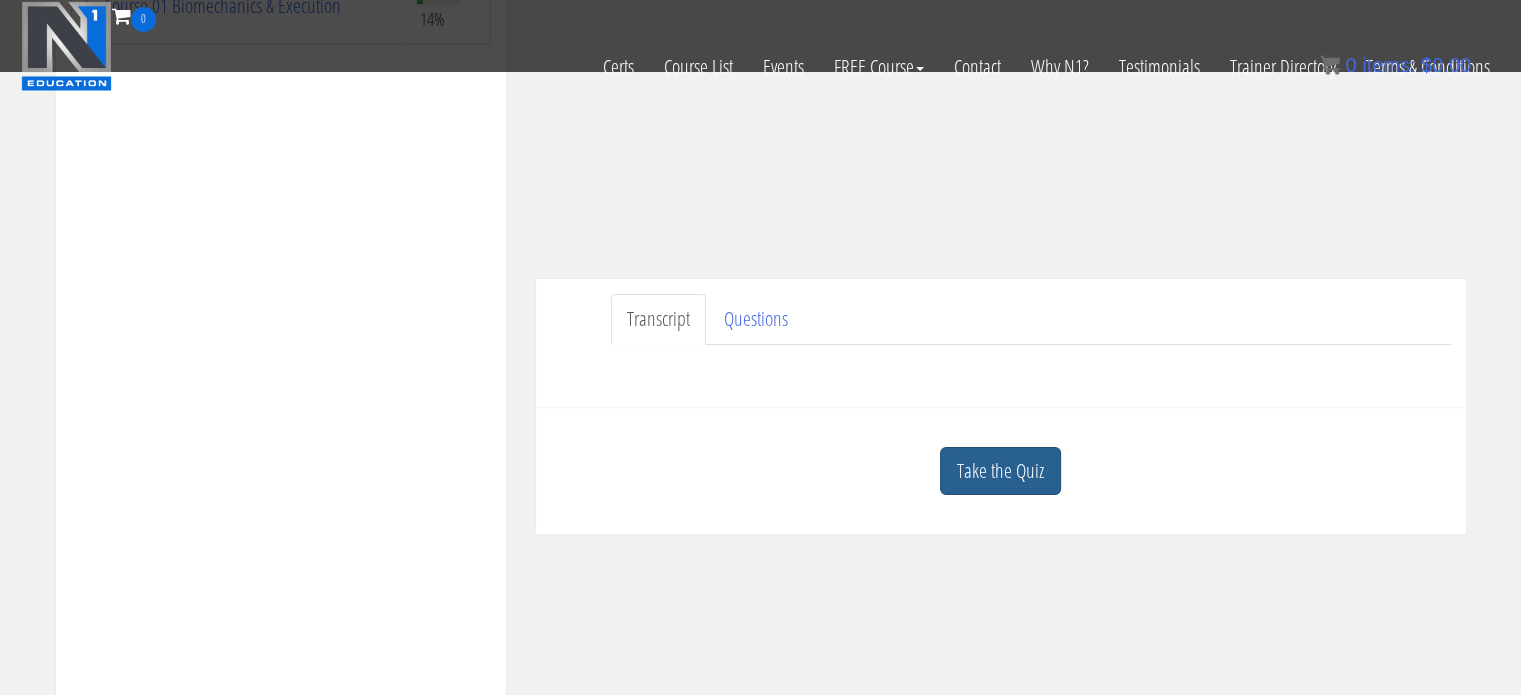 click on "Take the Quiz" at bounding box center (1000, 471) 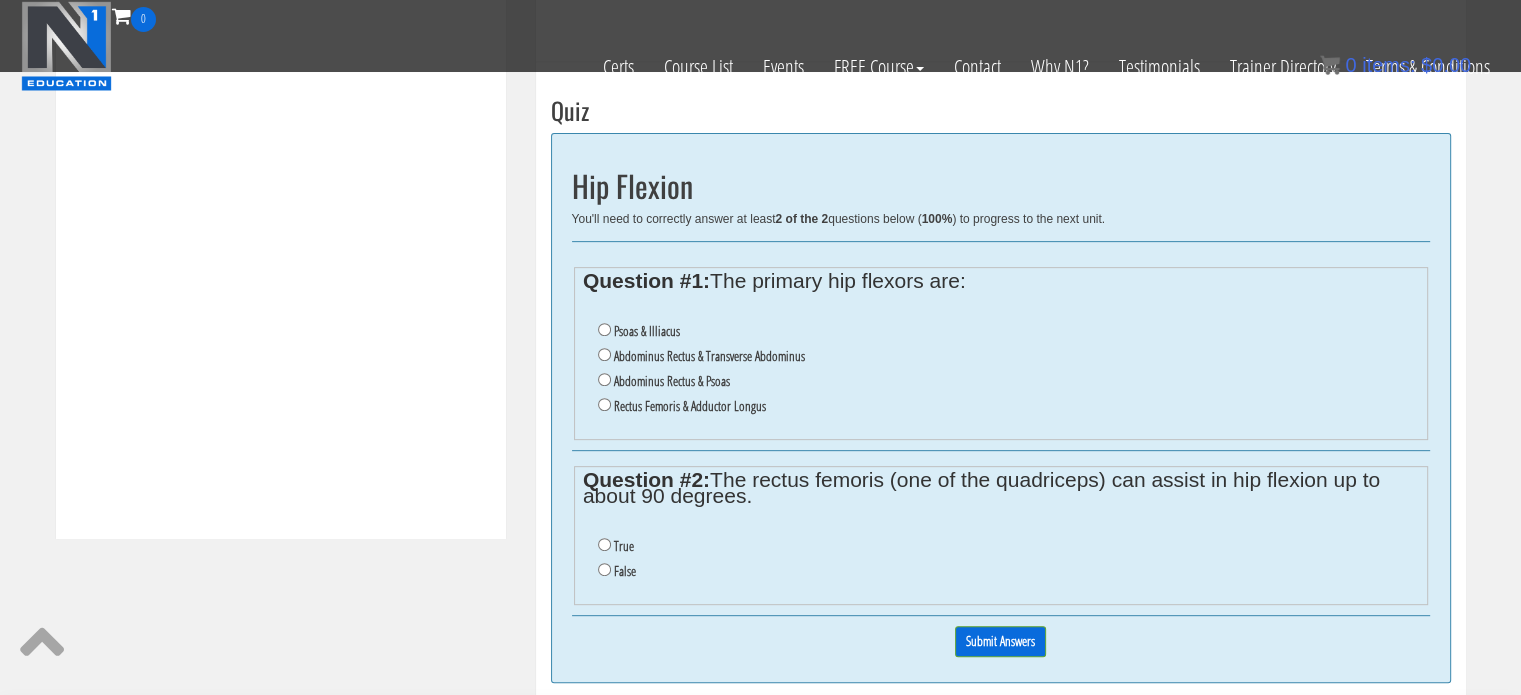 scroll, scrollTop: 728, scrollLeft: 0, axis: vertical 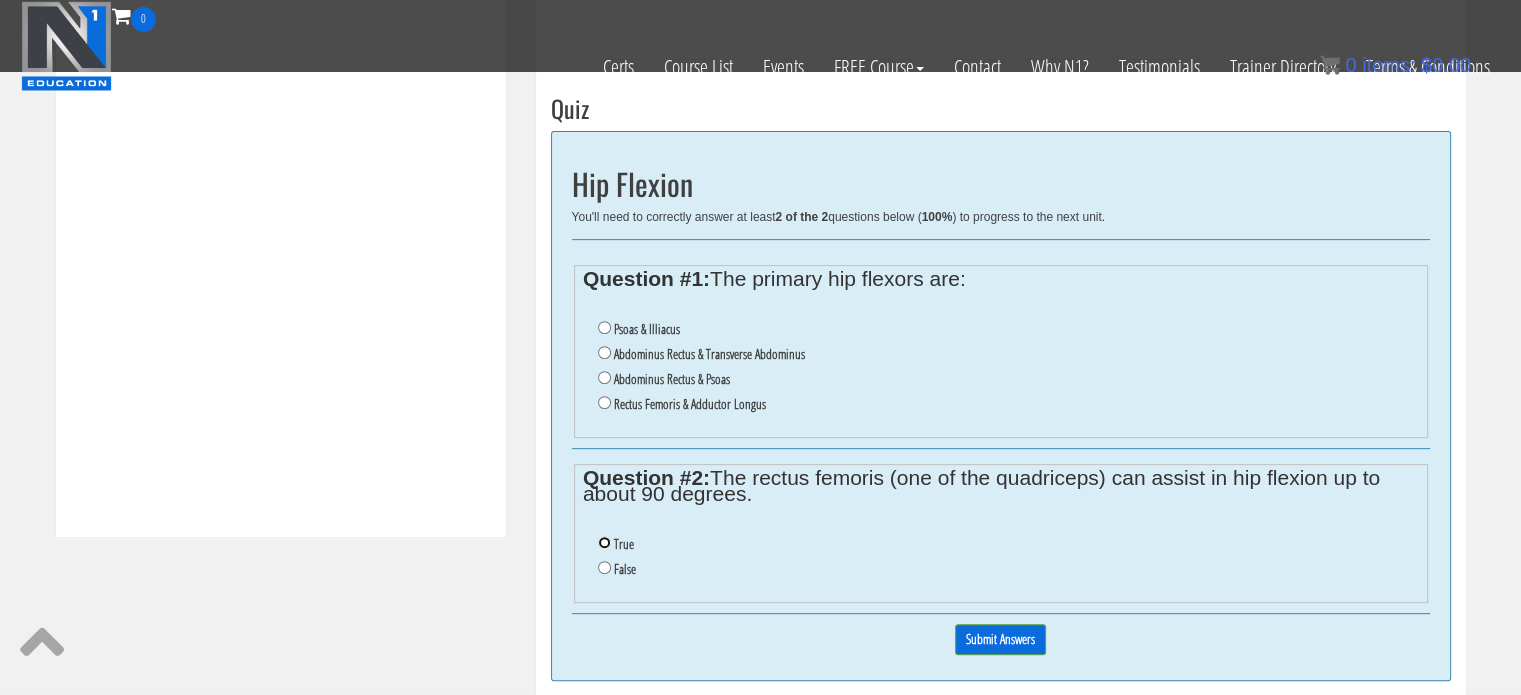 click on "True" at bounding box center [604, 542] 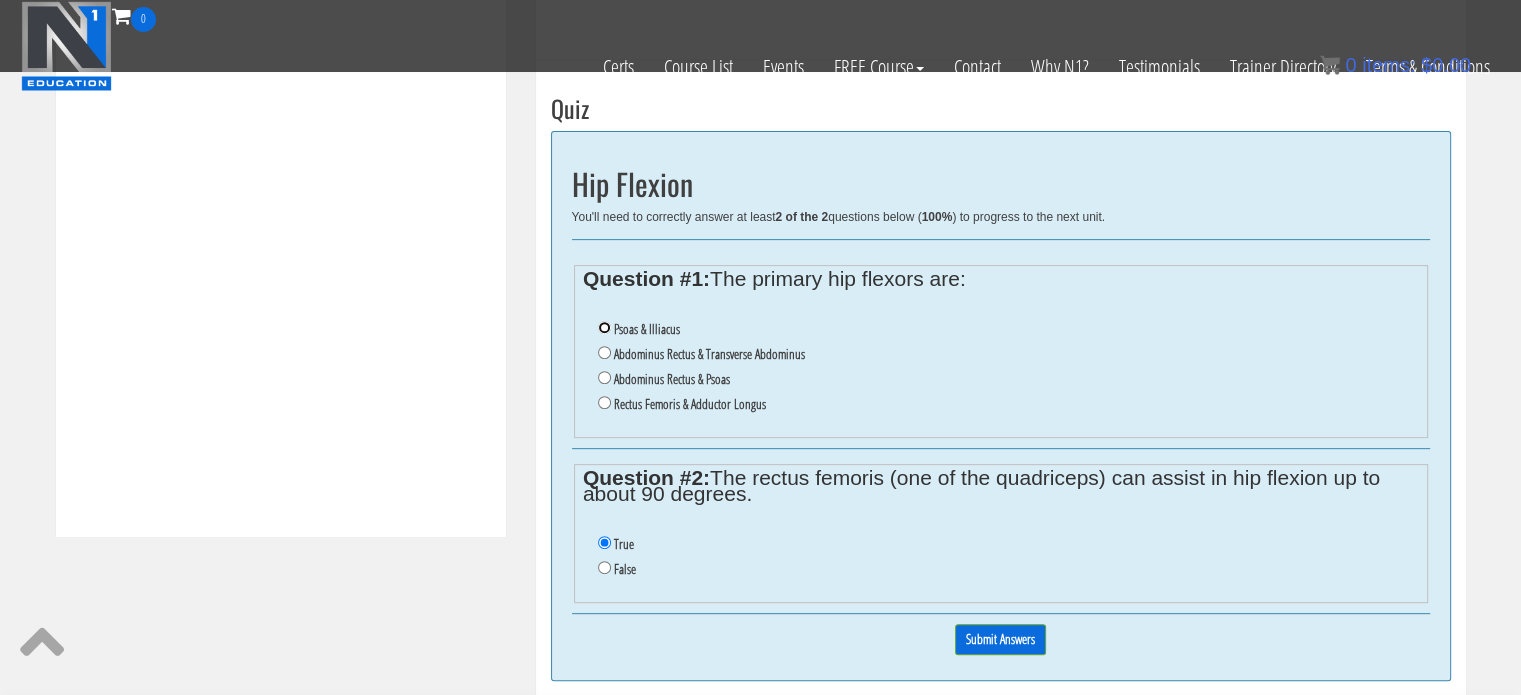 click on "Psoas & Illiacus" at bounding box center (604, 327) 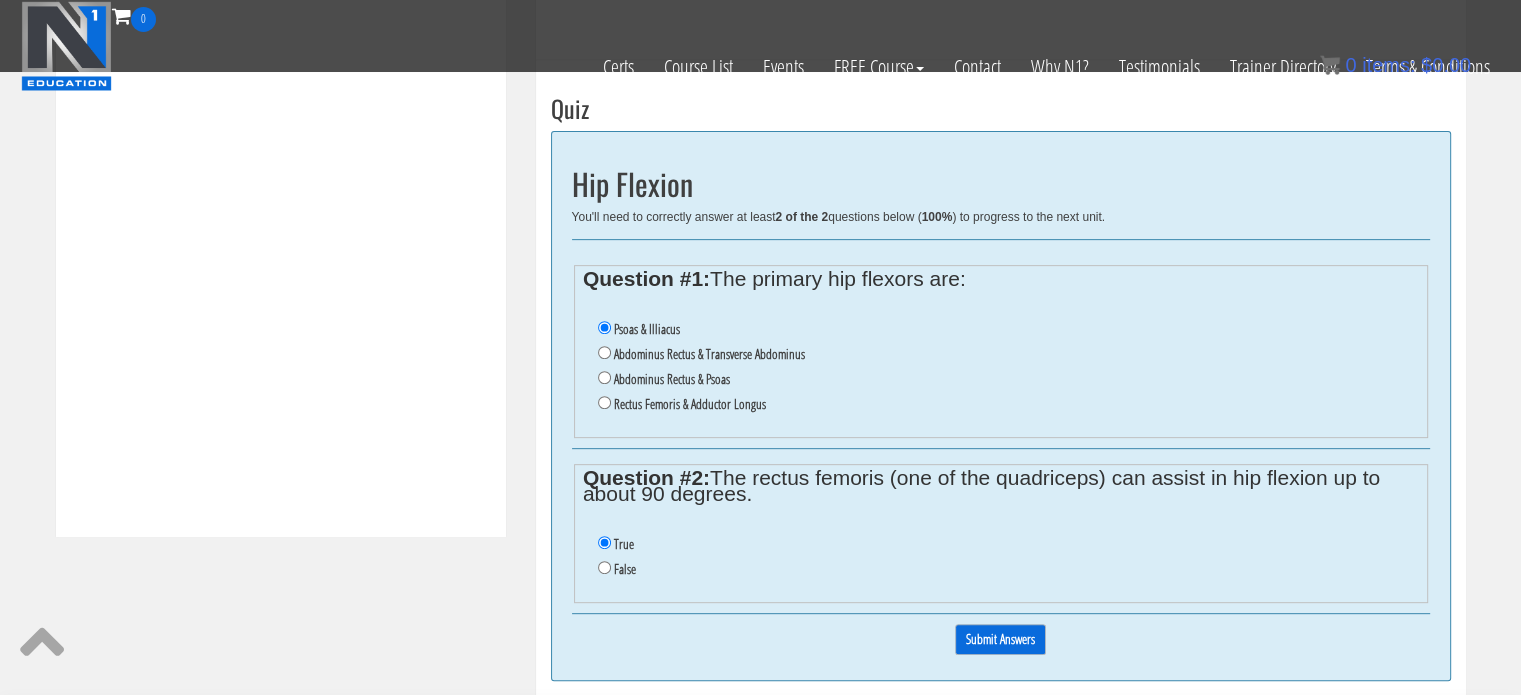 click on "Submit Answers" at bounding box center (1000, 639) 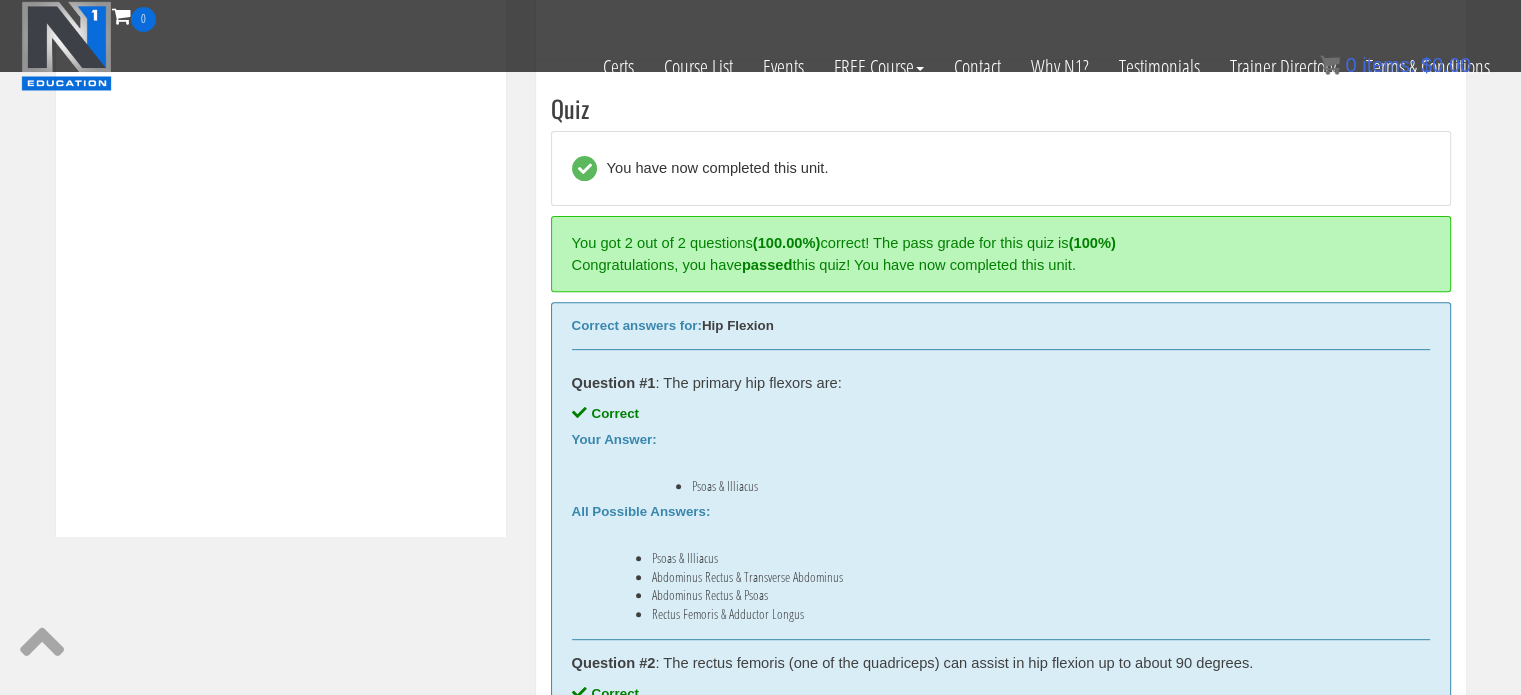 scroll, scrollTop: 758, scrollLeft: 0, axis: vertical 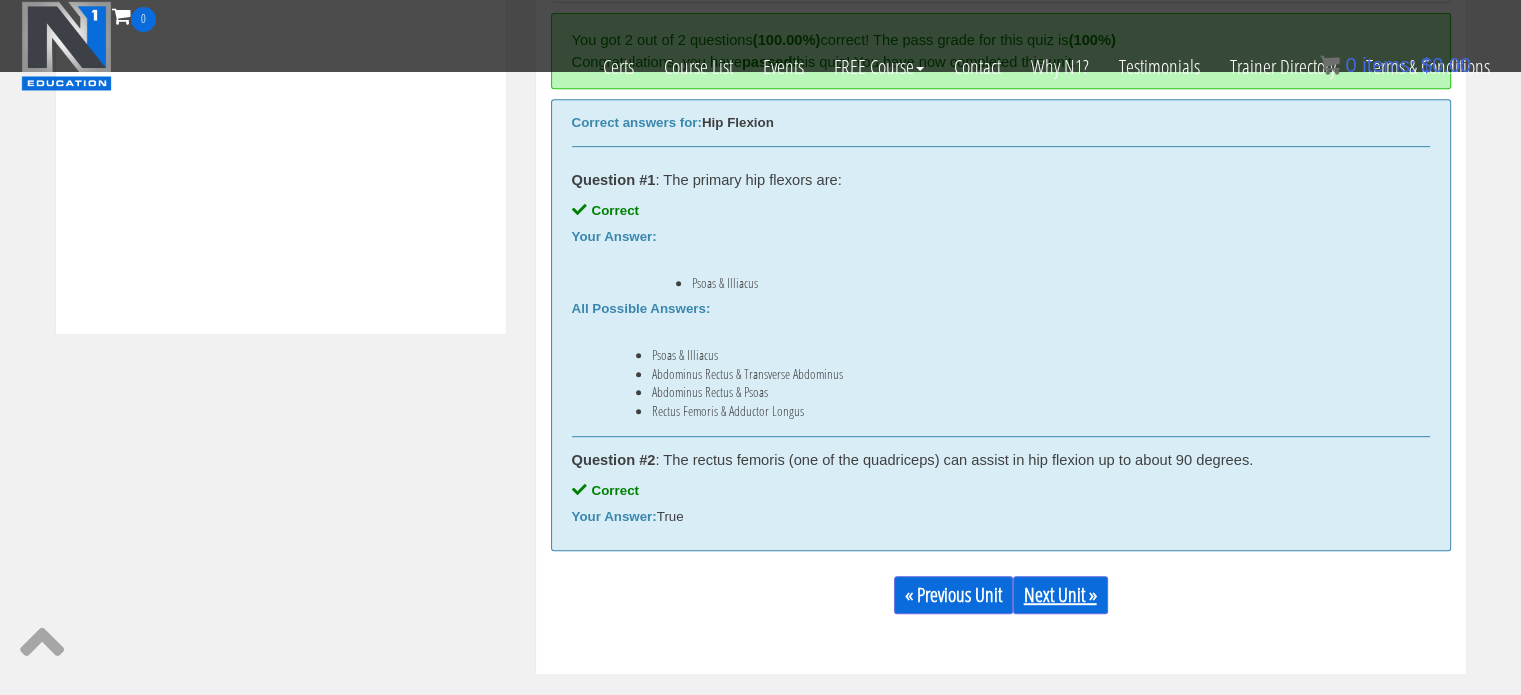click on "Next Unit »" at bounding box center (1060, 595) 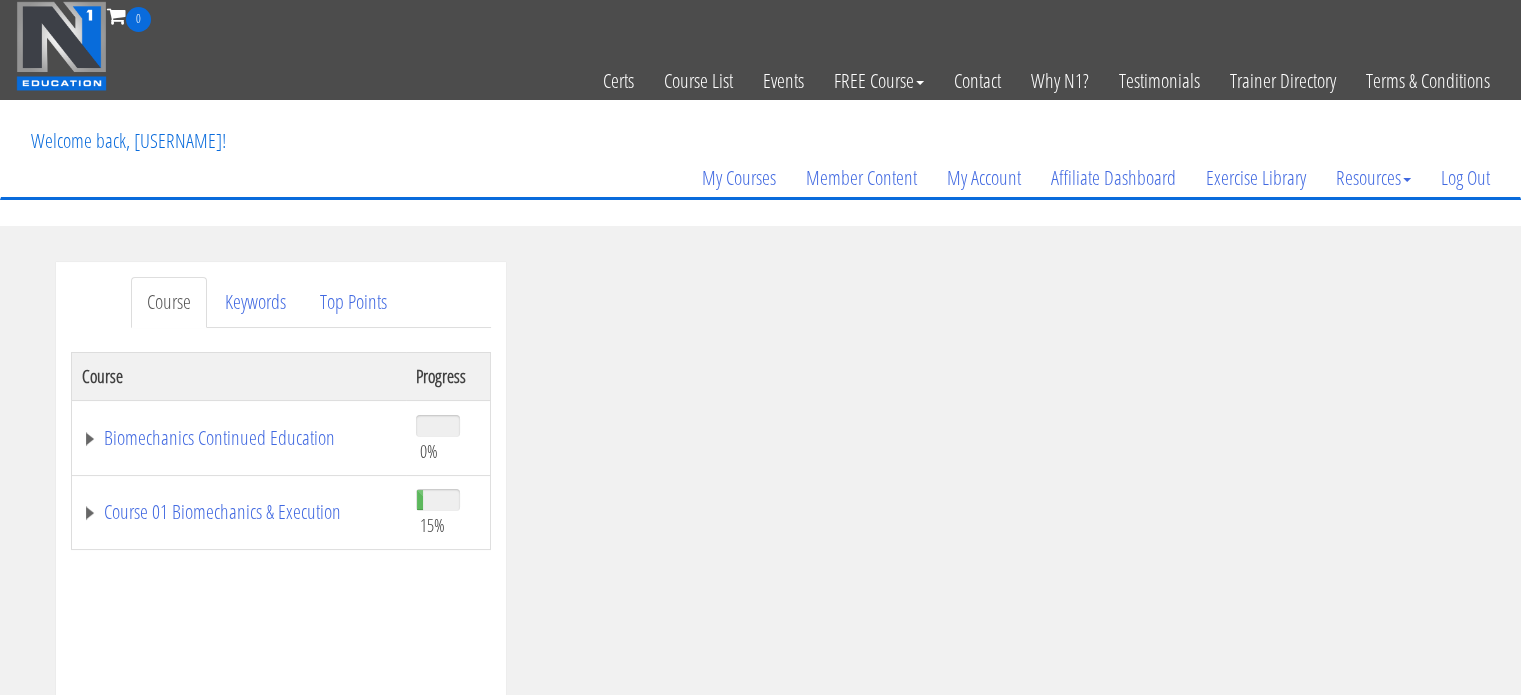 scroll, scrollTop: 0, scrollLeft: 0, axis: both 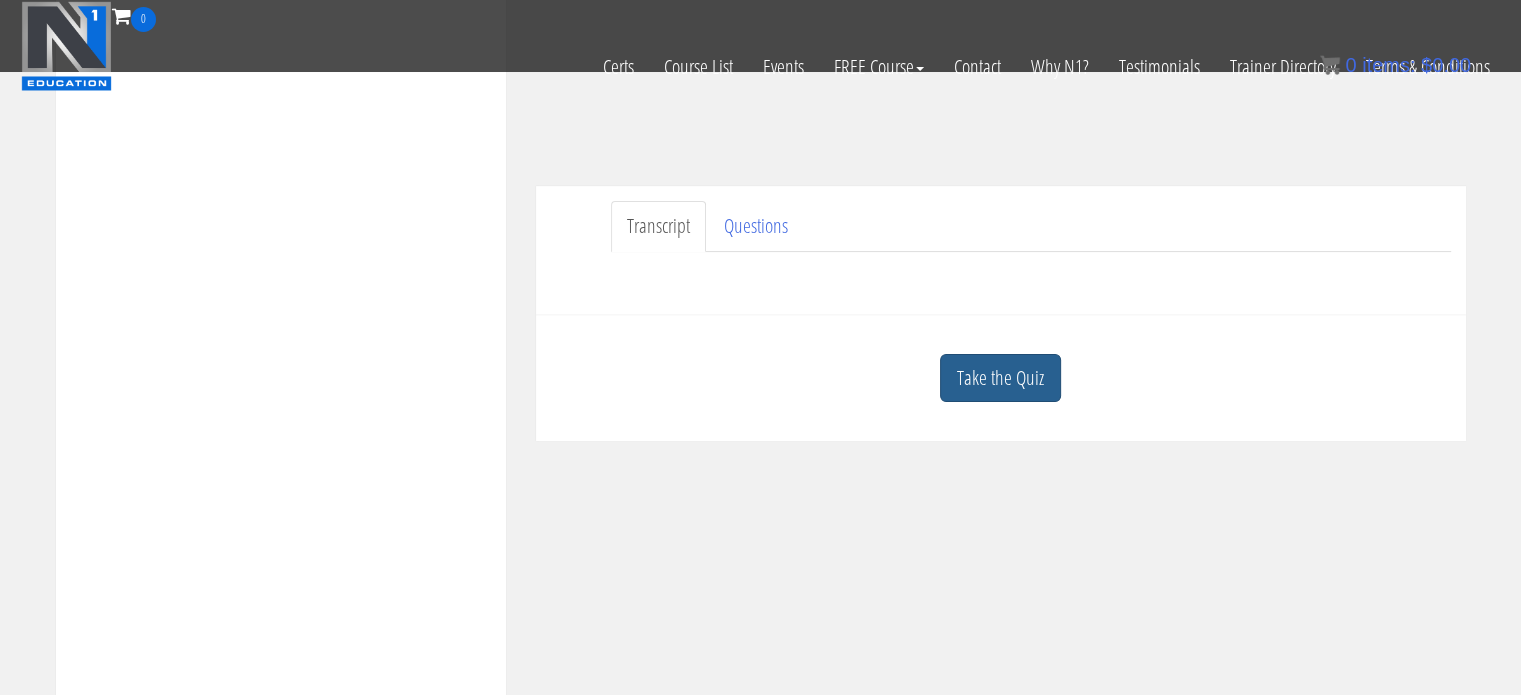 click on "Take the Quiz" at bounding box center (1000, 378) 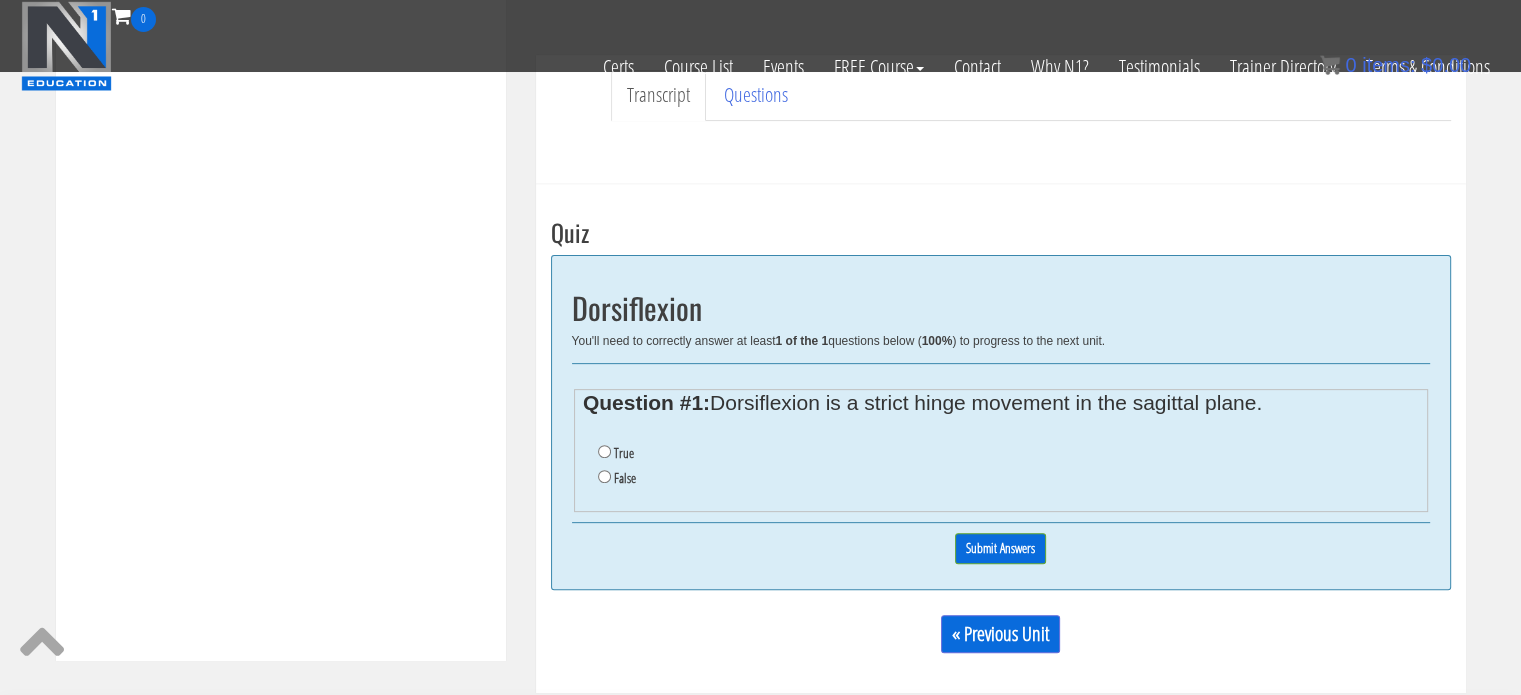 scroll, scrollTop: 628, scrollLeft: 0, axis: vertical 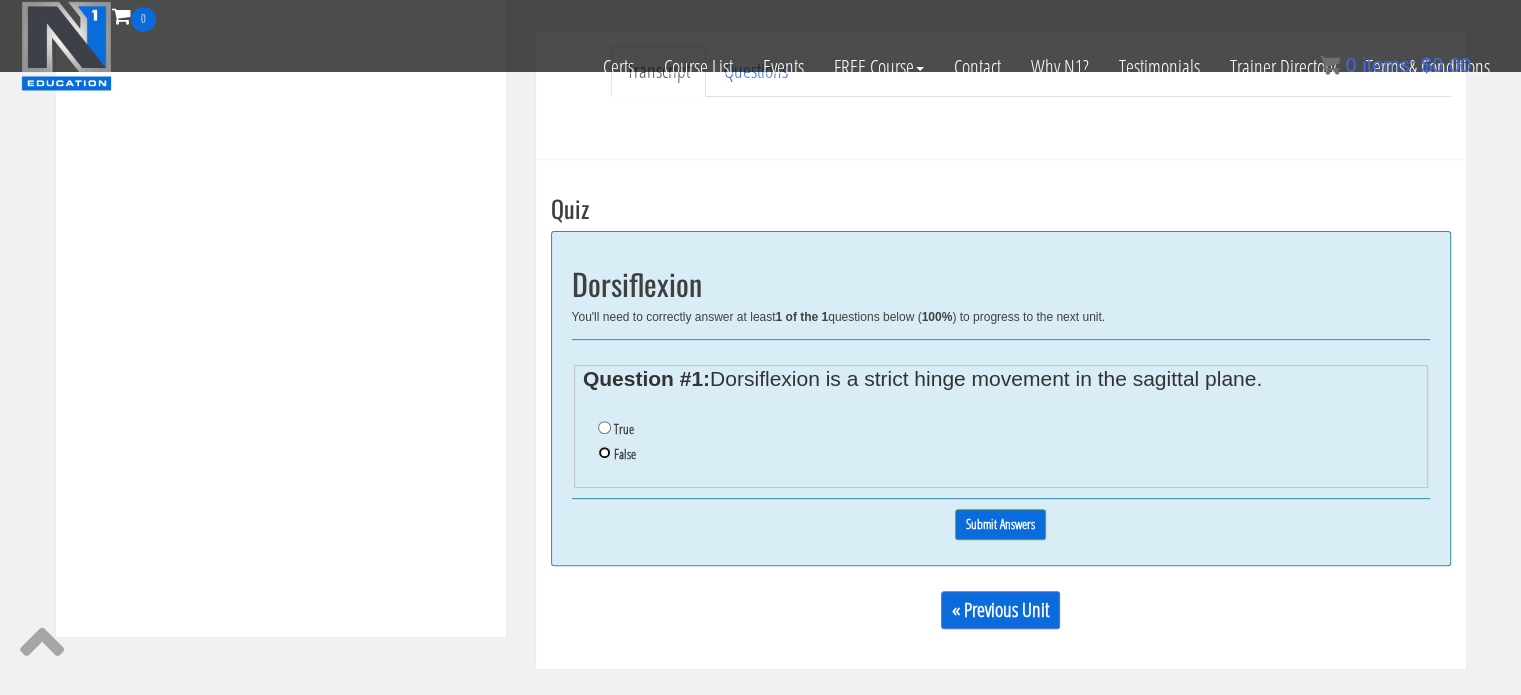 click on "False" at bounding box center [604, 452] 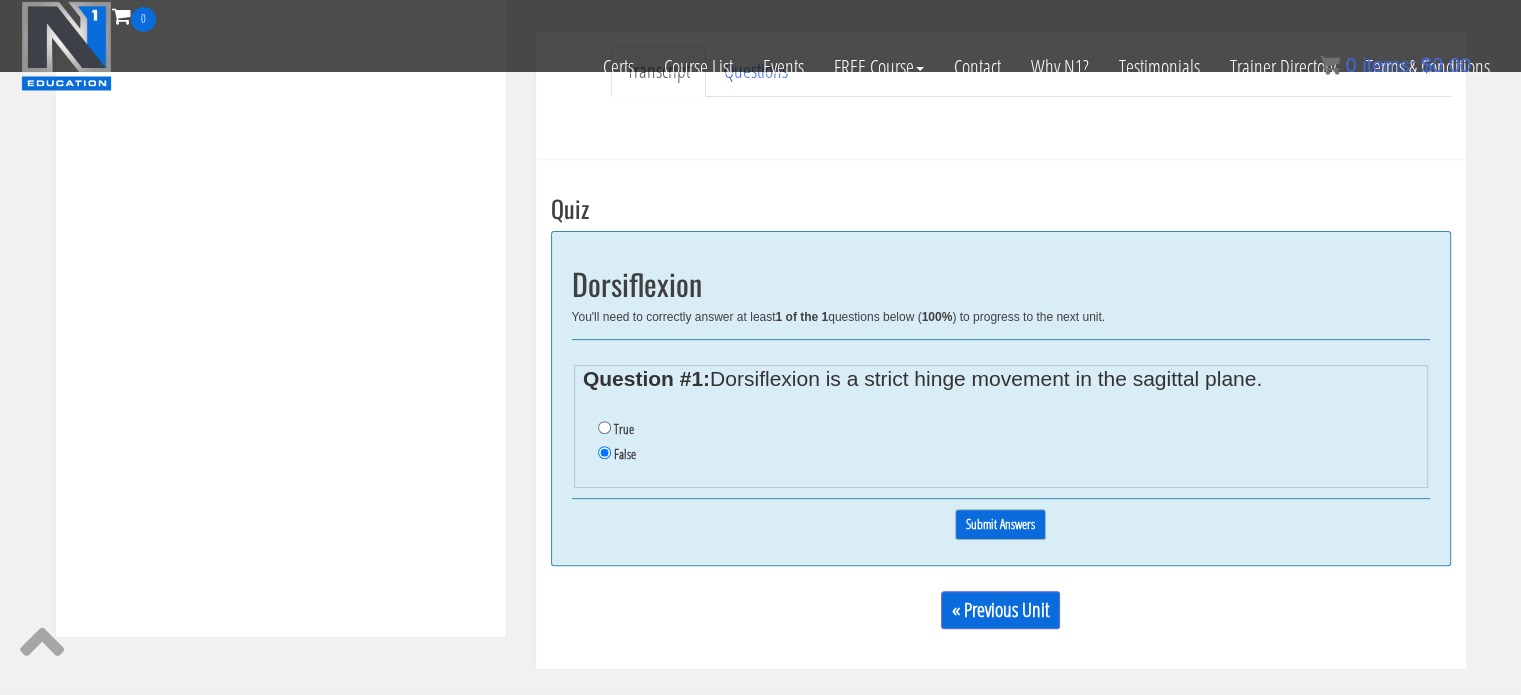 click on "Submit Answers" at bounding box center (1000, 524) 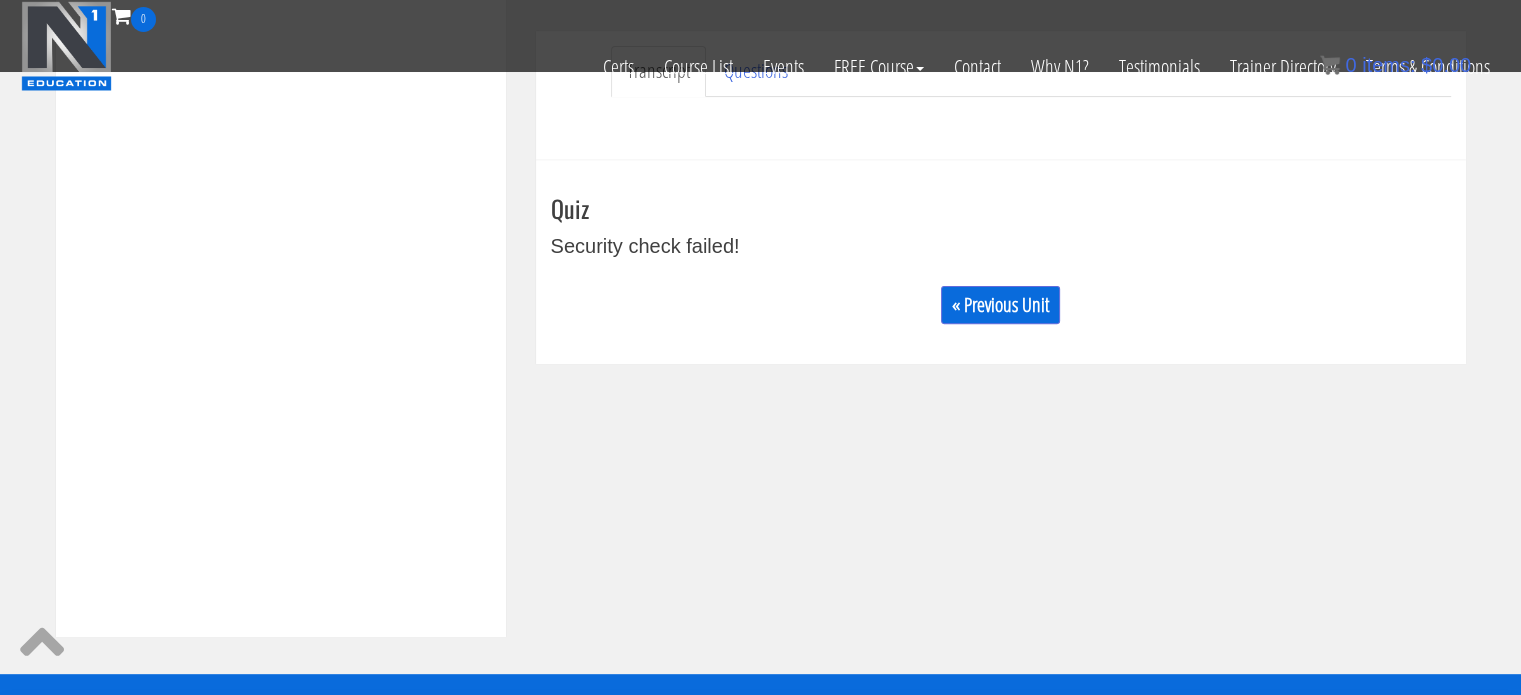 scroll, scrollTop: 758, scrollLeft: 0, axis: vertical 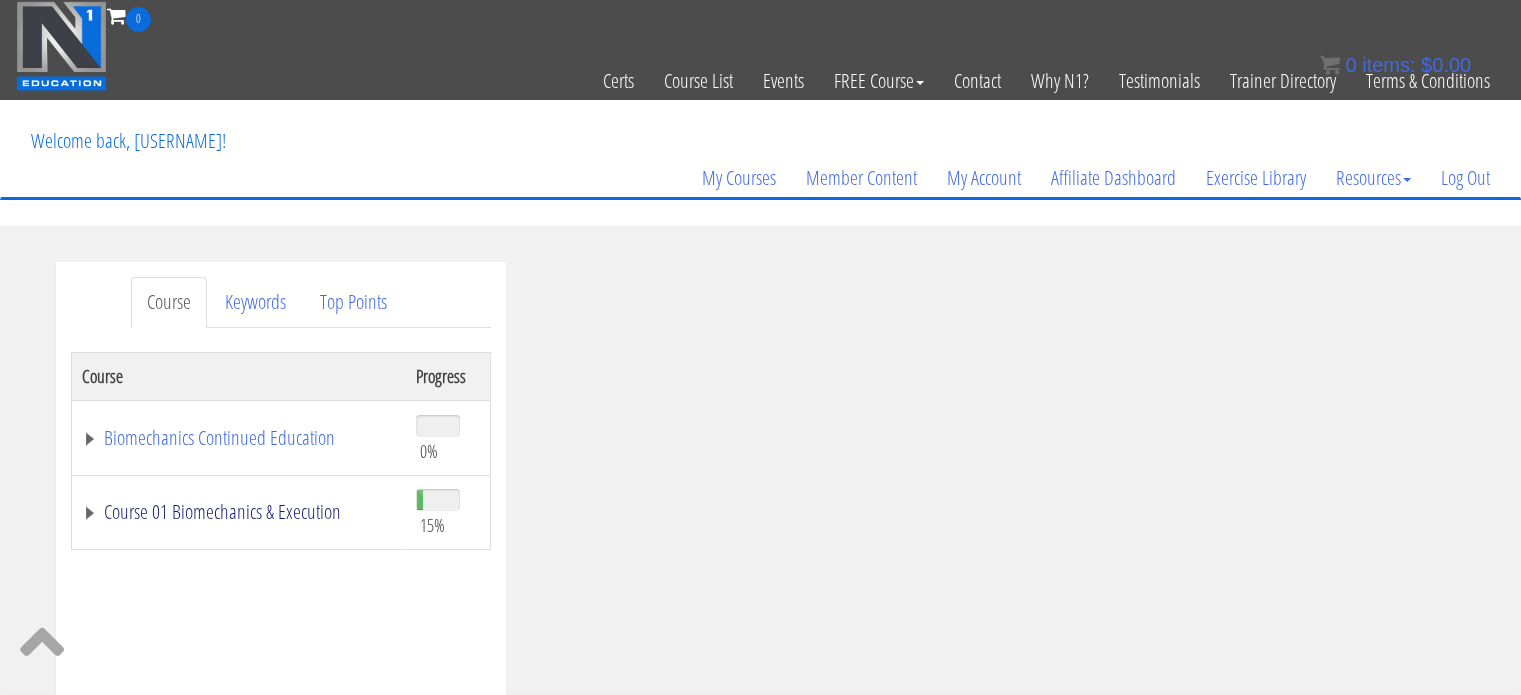 click on "Course 01 Biomechanics & Execution" at bounding box center (239, 512) 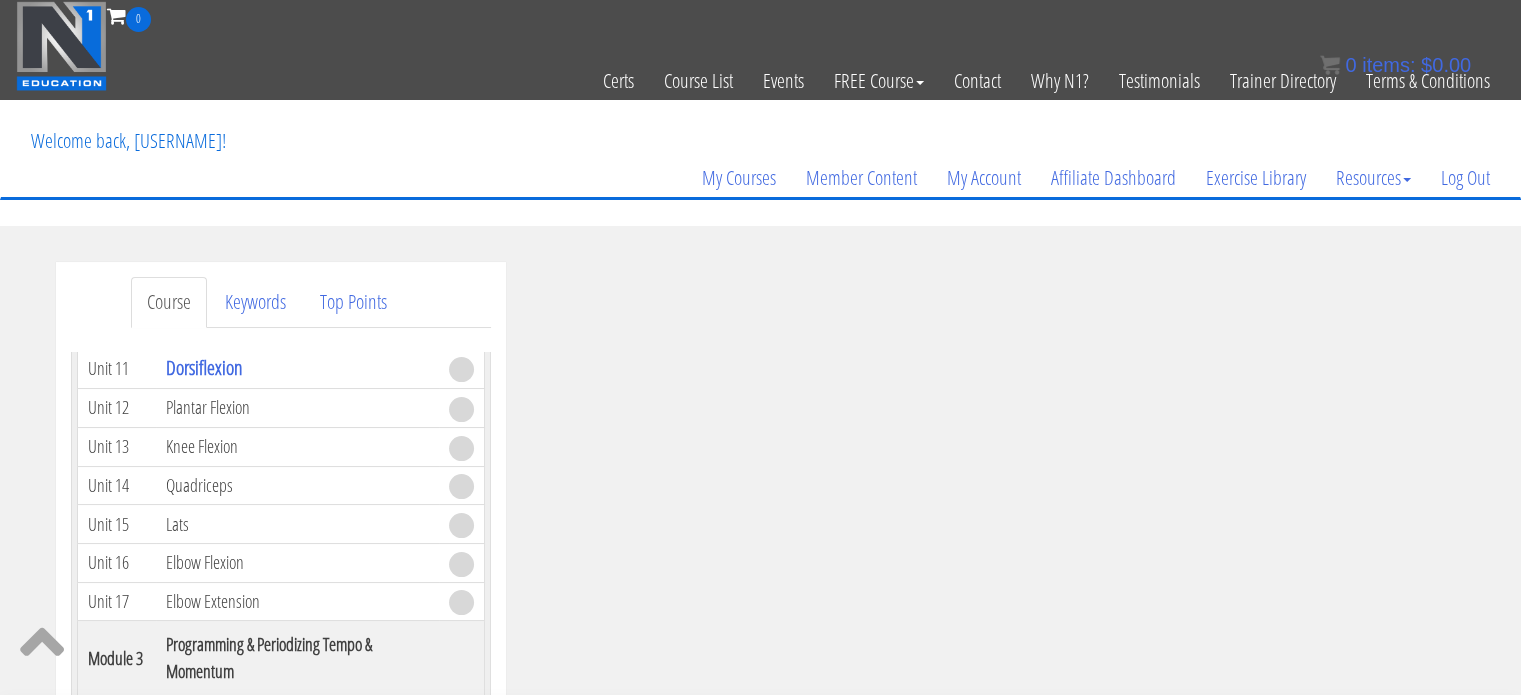 scroll, scrollTop: 1072, scrollLeft: 0, axis: vertical 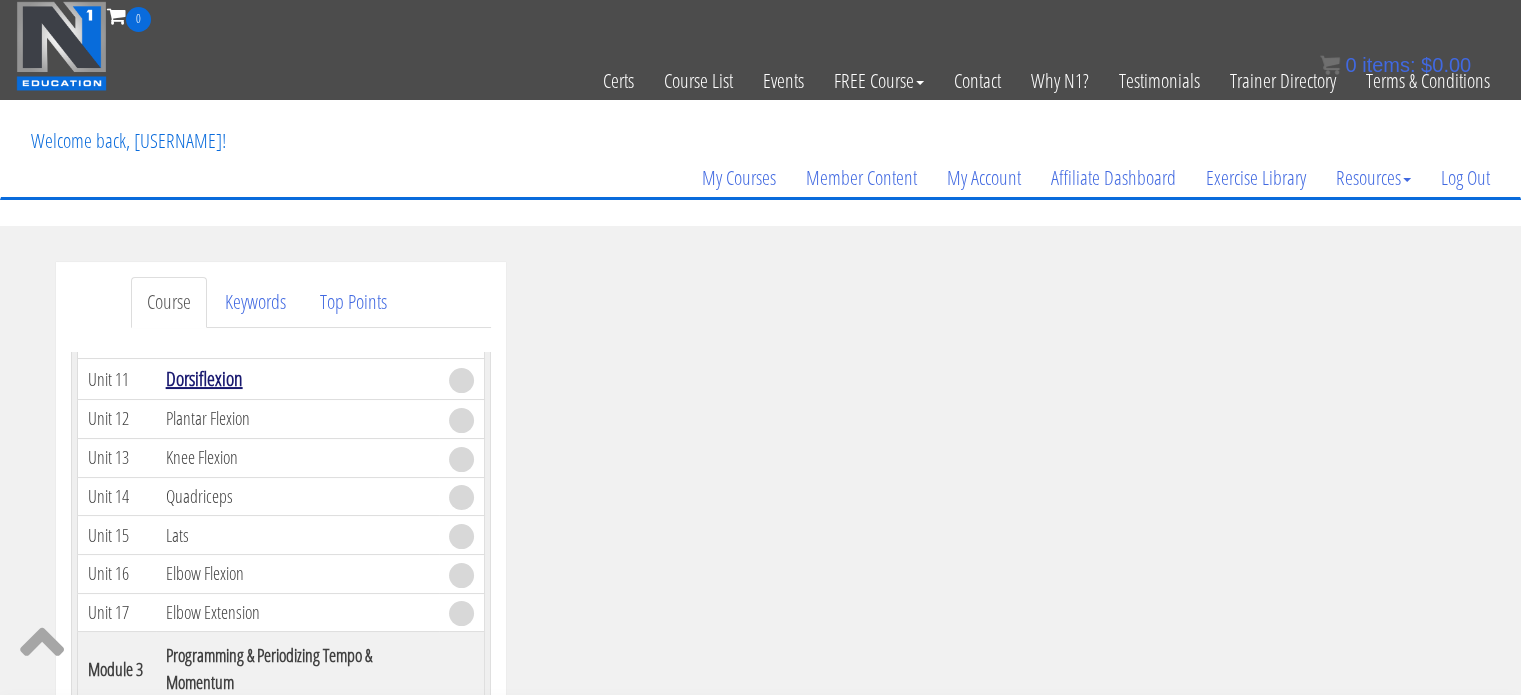 click on "Dorsiflexion" at bounding box center [204, 378] 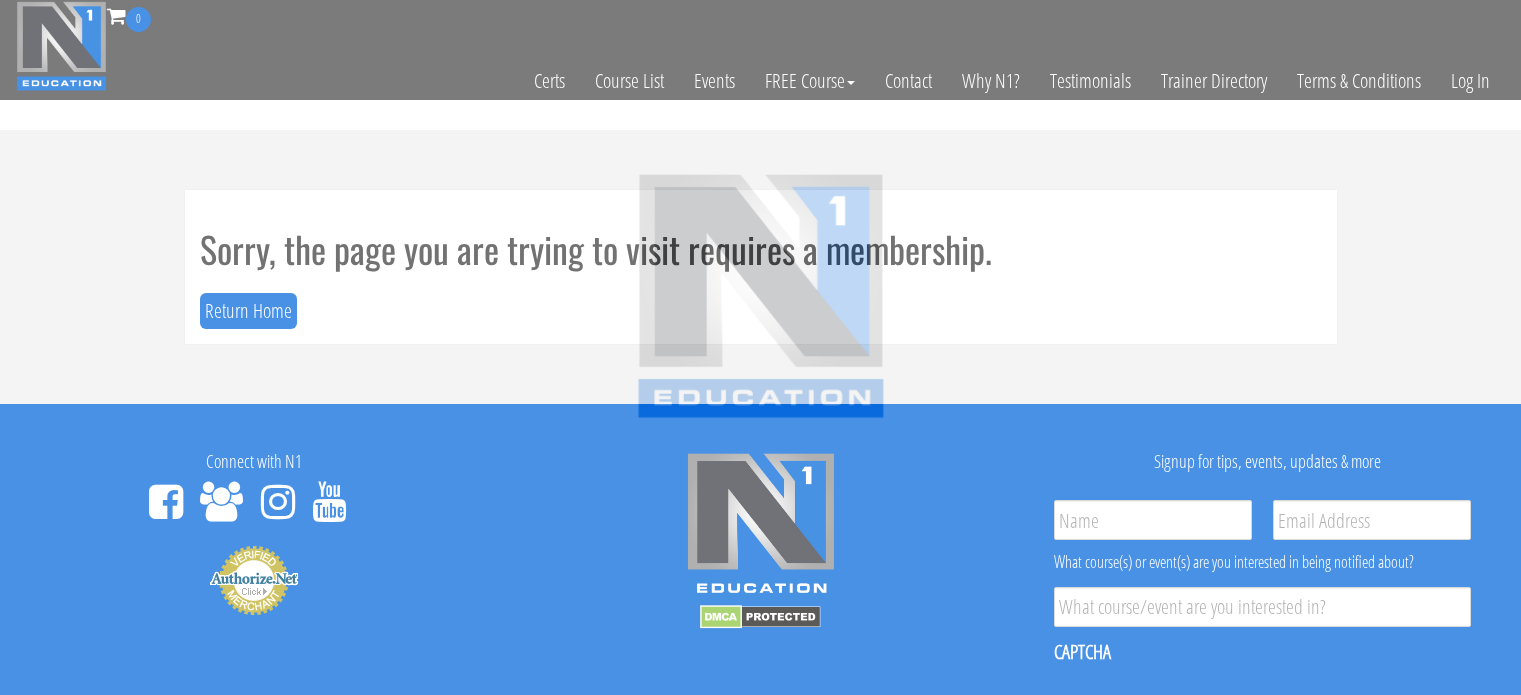 scroll, scrollTop: 0, scrollLeft: 0, axis: both 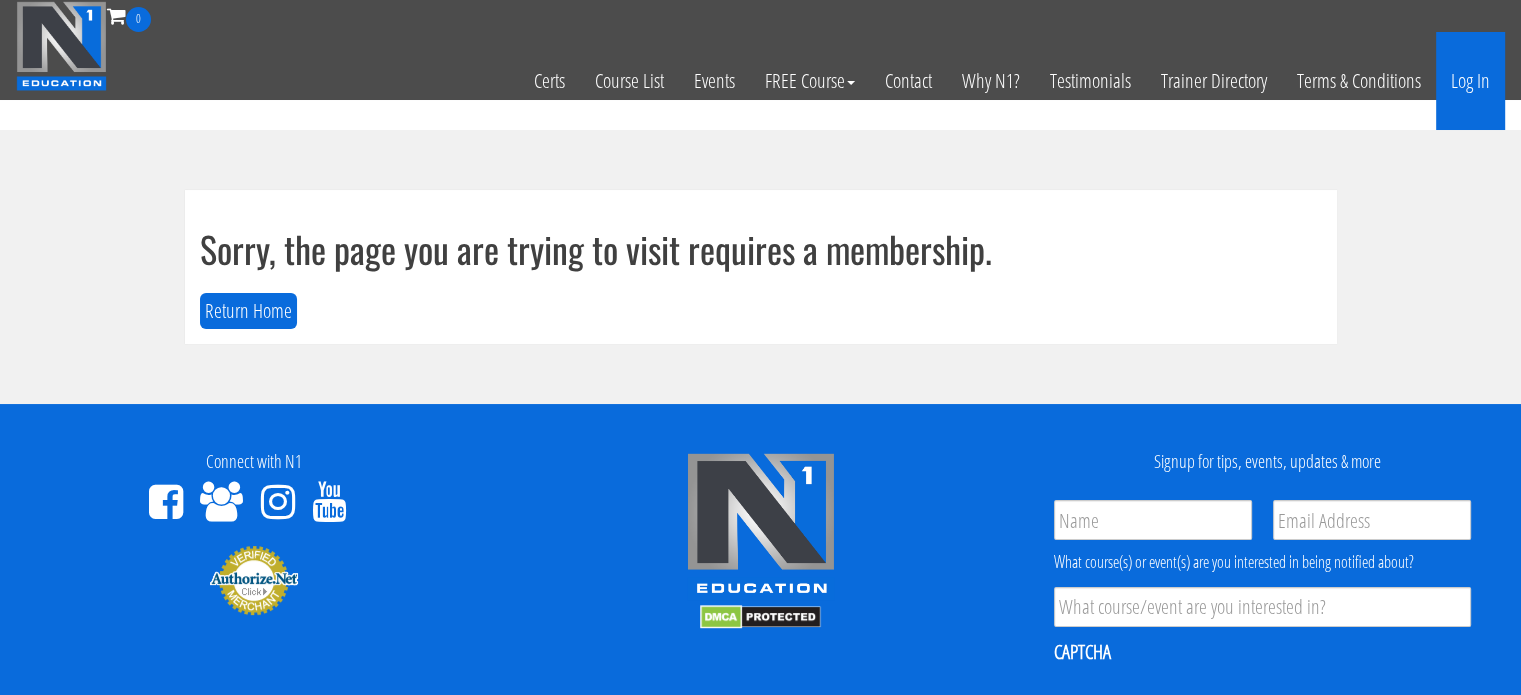 click on "Log In" at bounding box center [1470, 81] 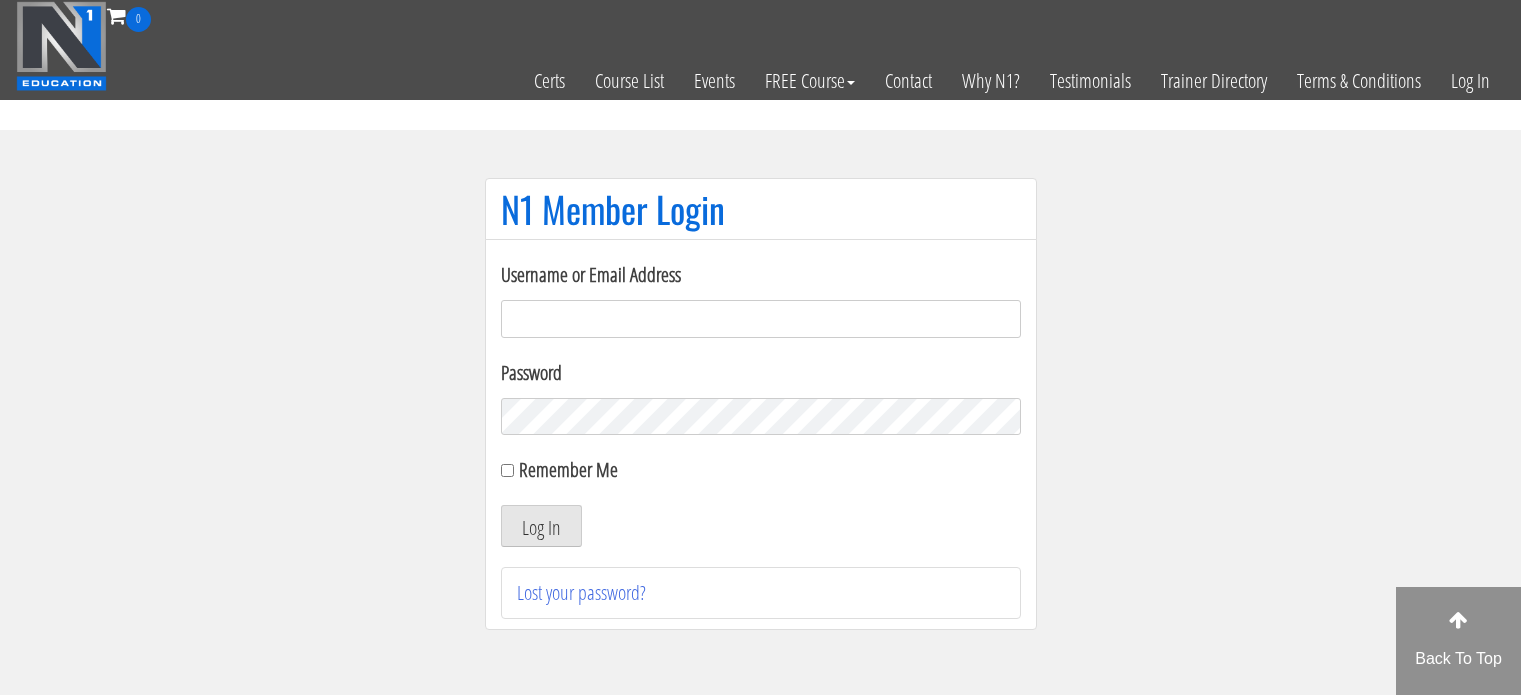 scroll, scrollTop: 0, scrollLeft: 0, axis: both 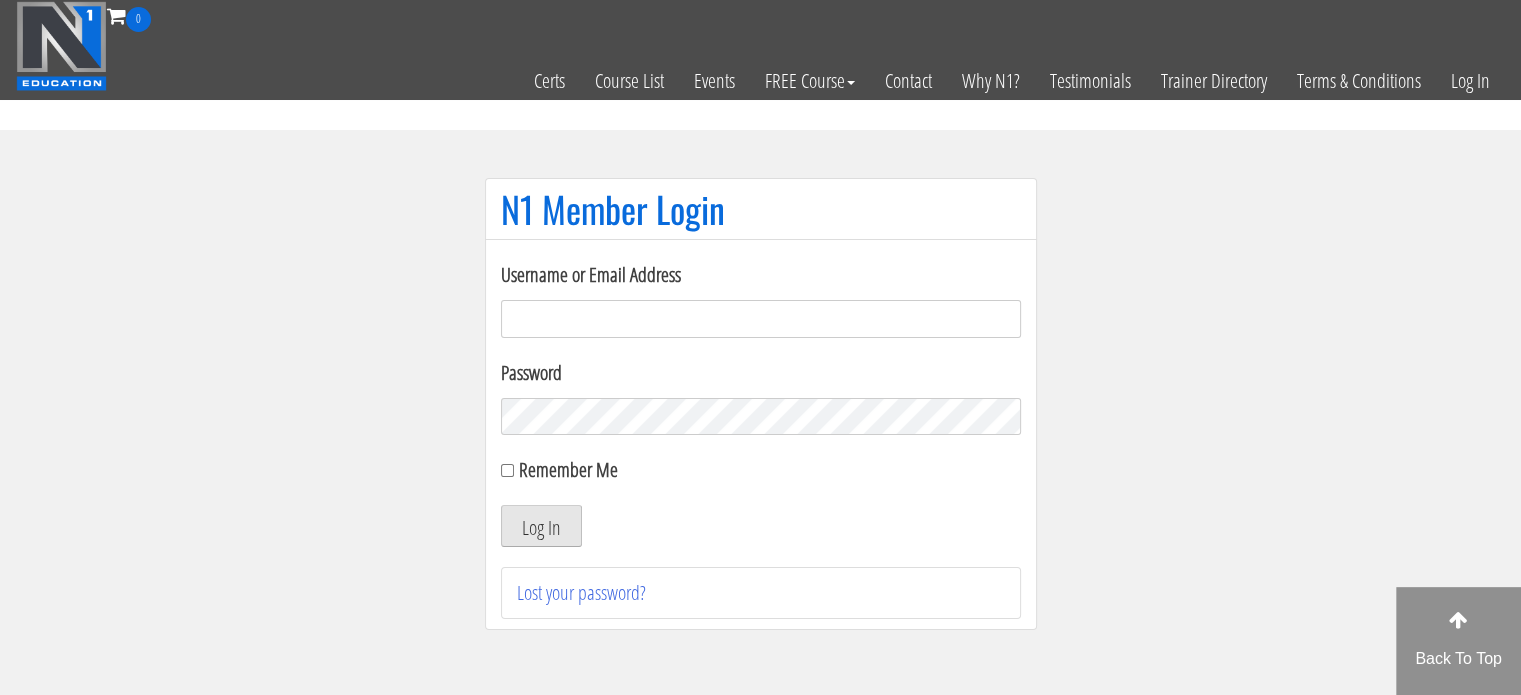 type on "[USERNAME]@example.com" 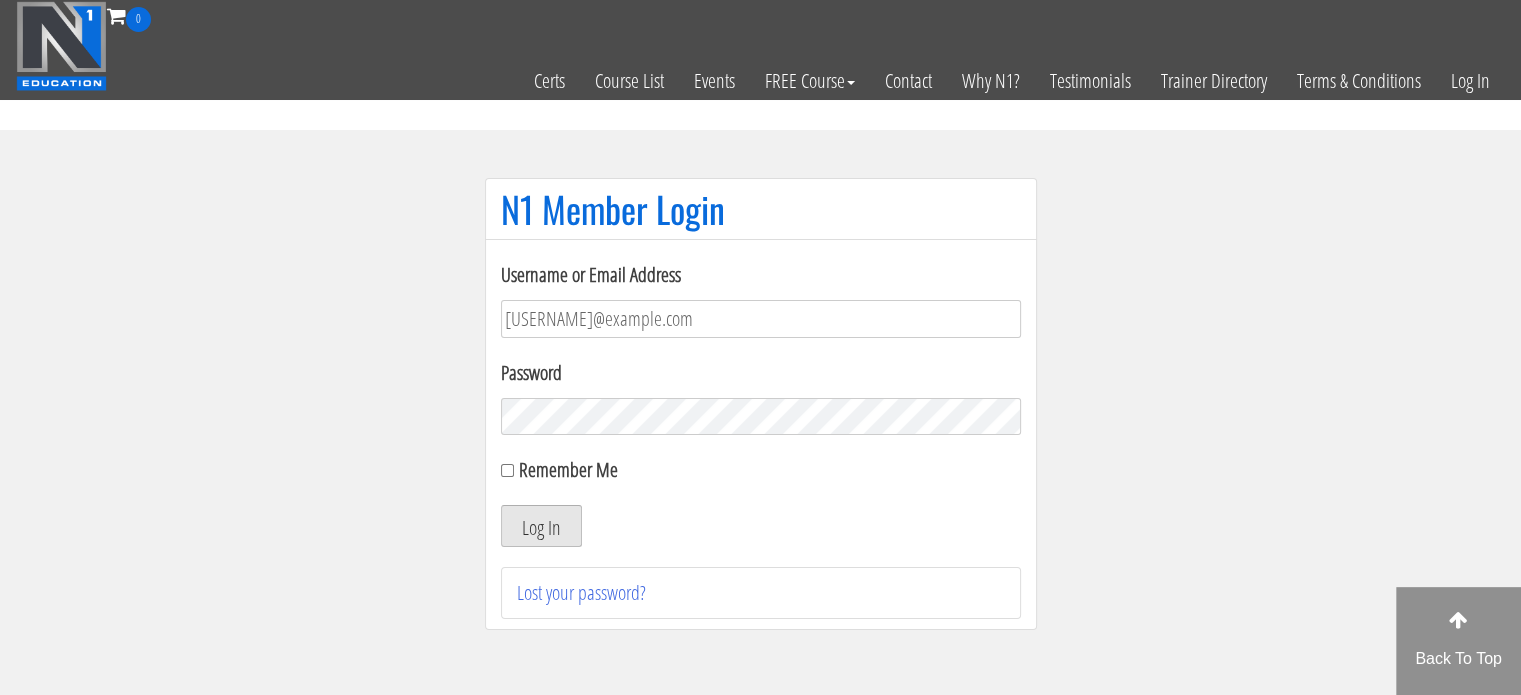 click on "Log In" at bounding box center (541, 526) 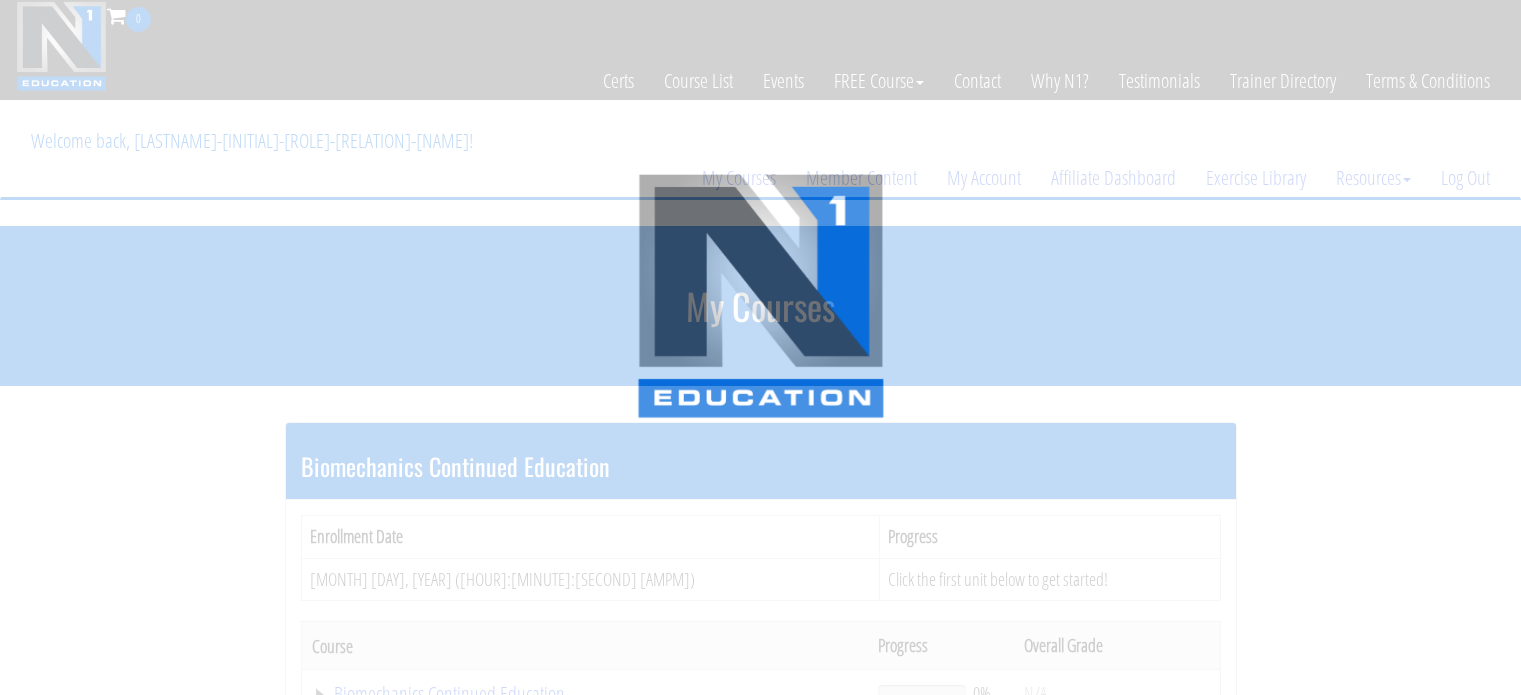 scroll, scrollTop: 0, scrollLeft: 0, axis: both 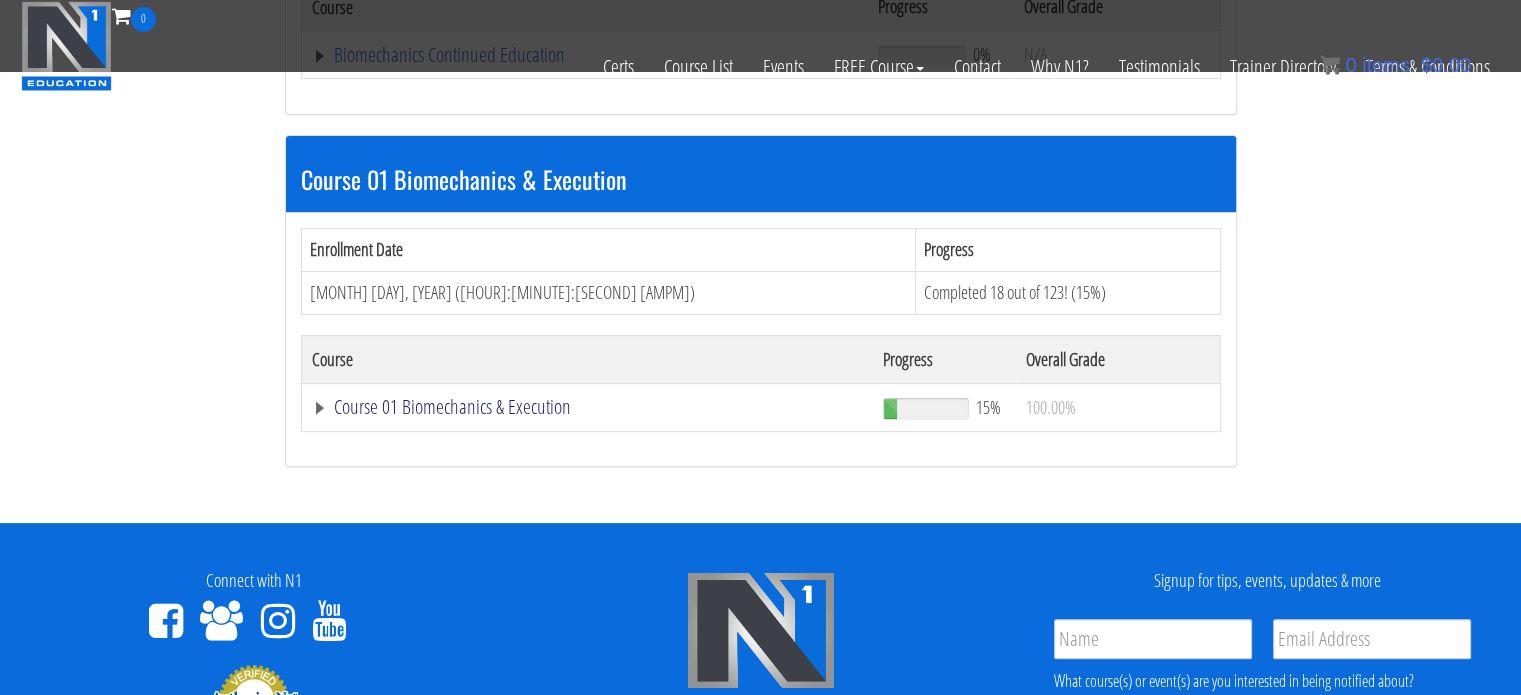 click on "Course 01 Biomechanics & Execution" at bounding box center (585, 55) 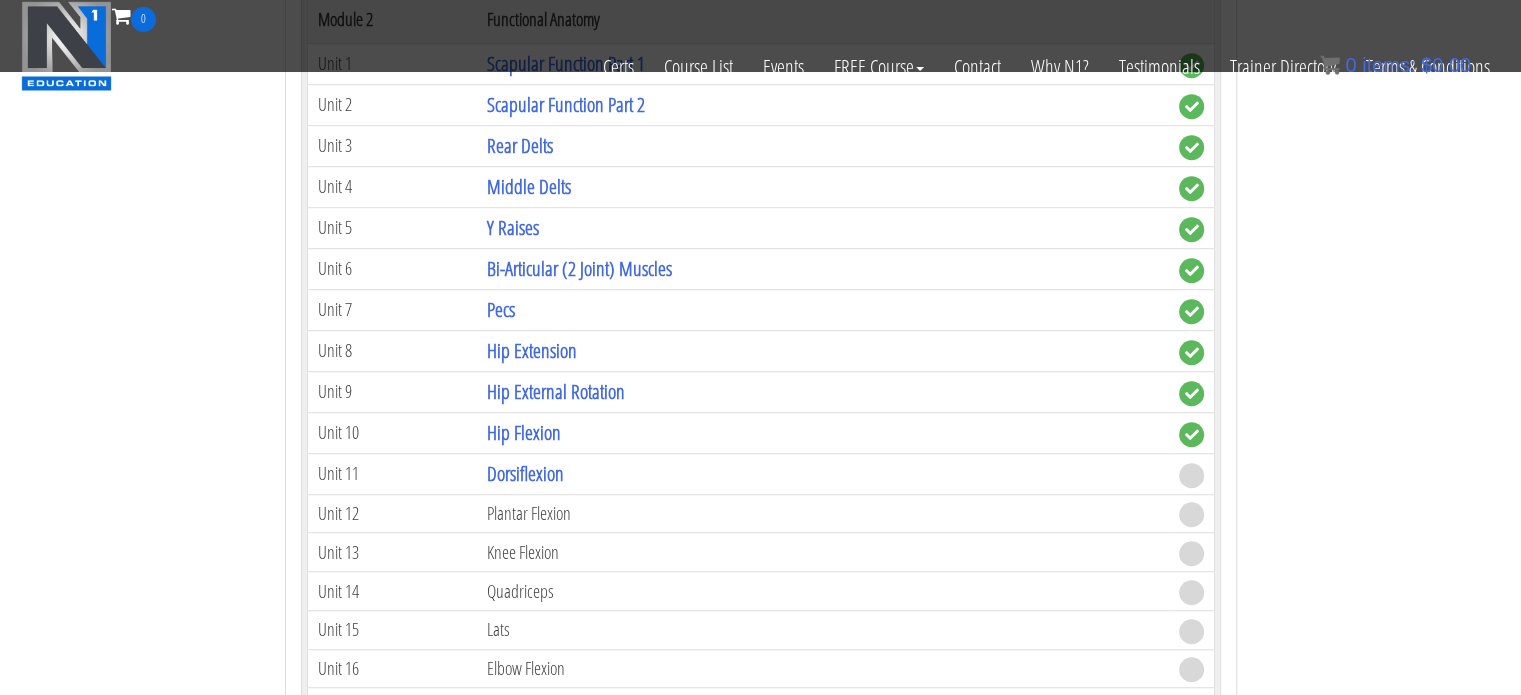 scroll, scrollTop: 1382, scrollLeft: 0, axis: vertical 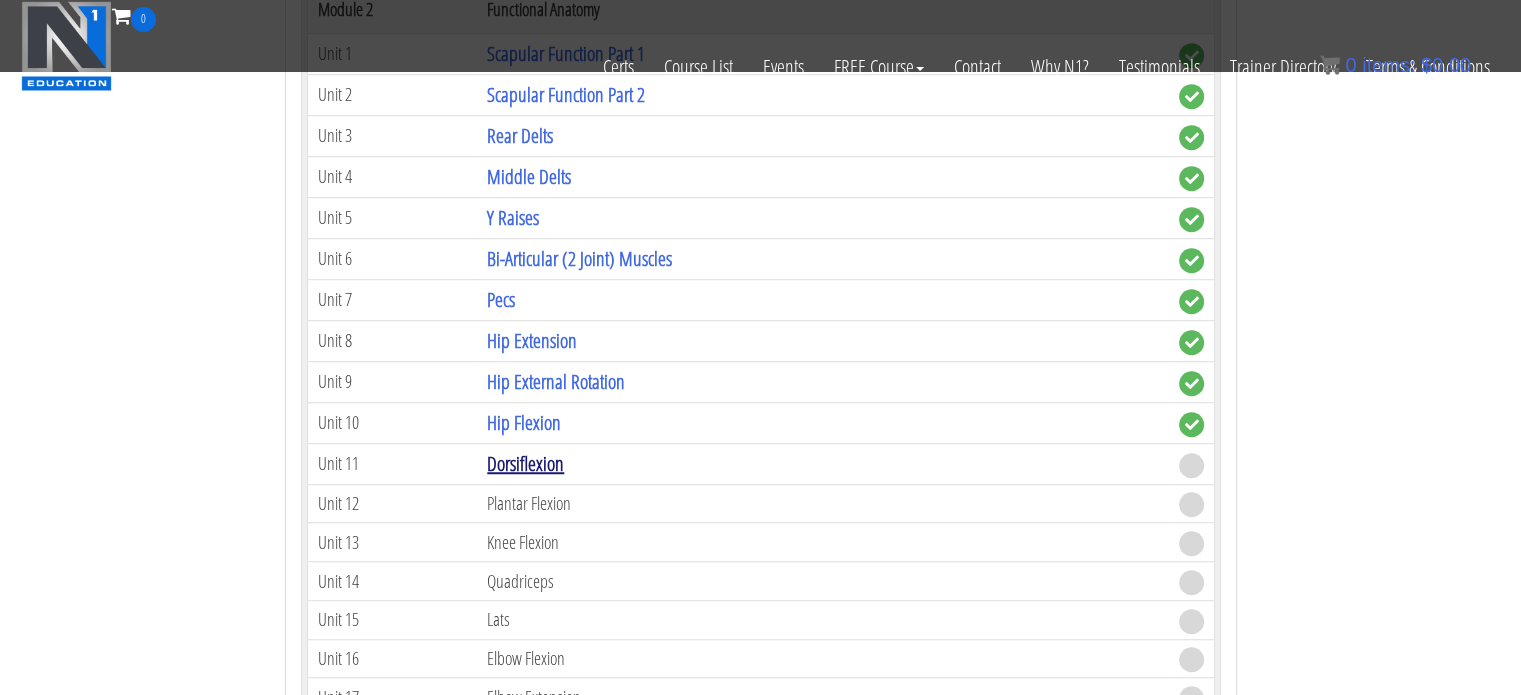 click on "Dorsiflexion" at bounding box center (525, 463) 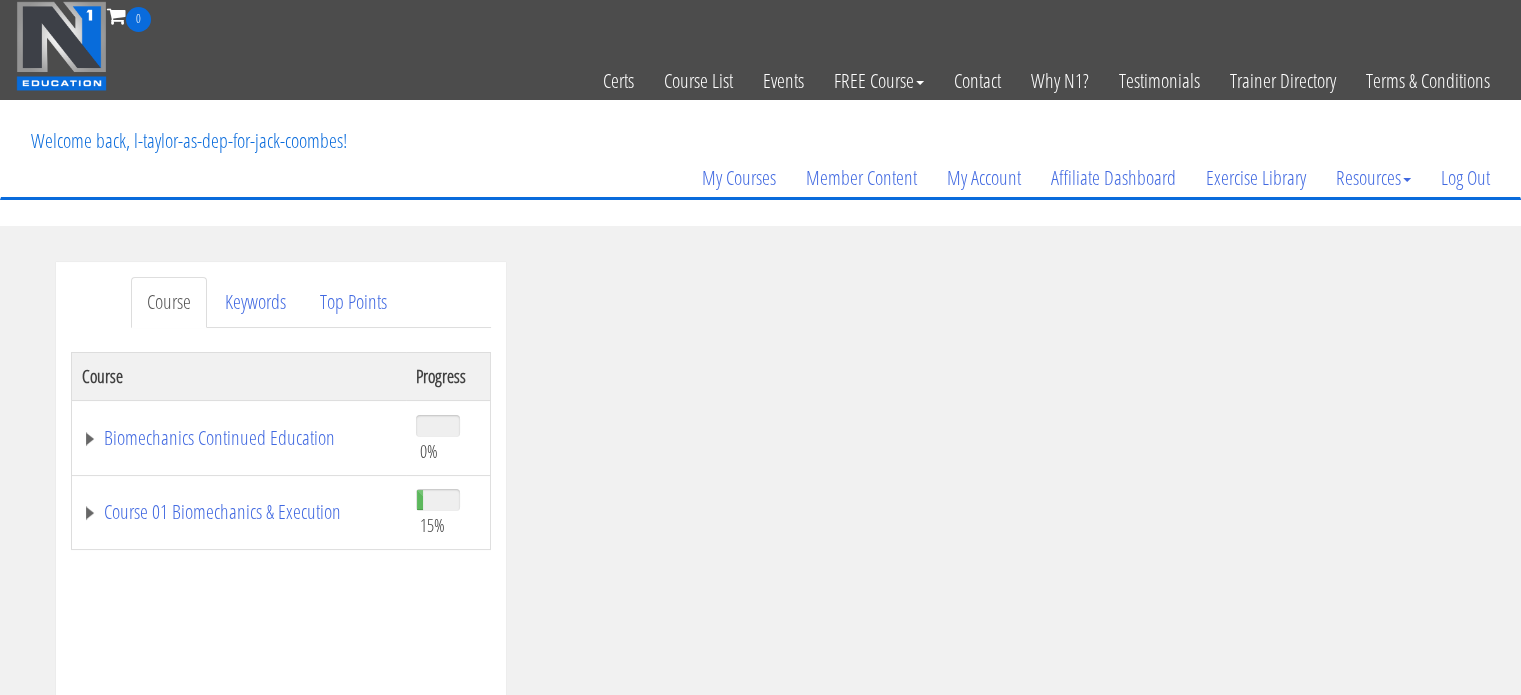 scroll, scrollTop: 0, scrollLeft: 0, axis: both 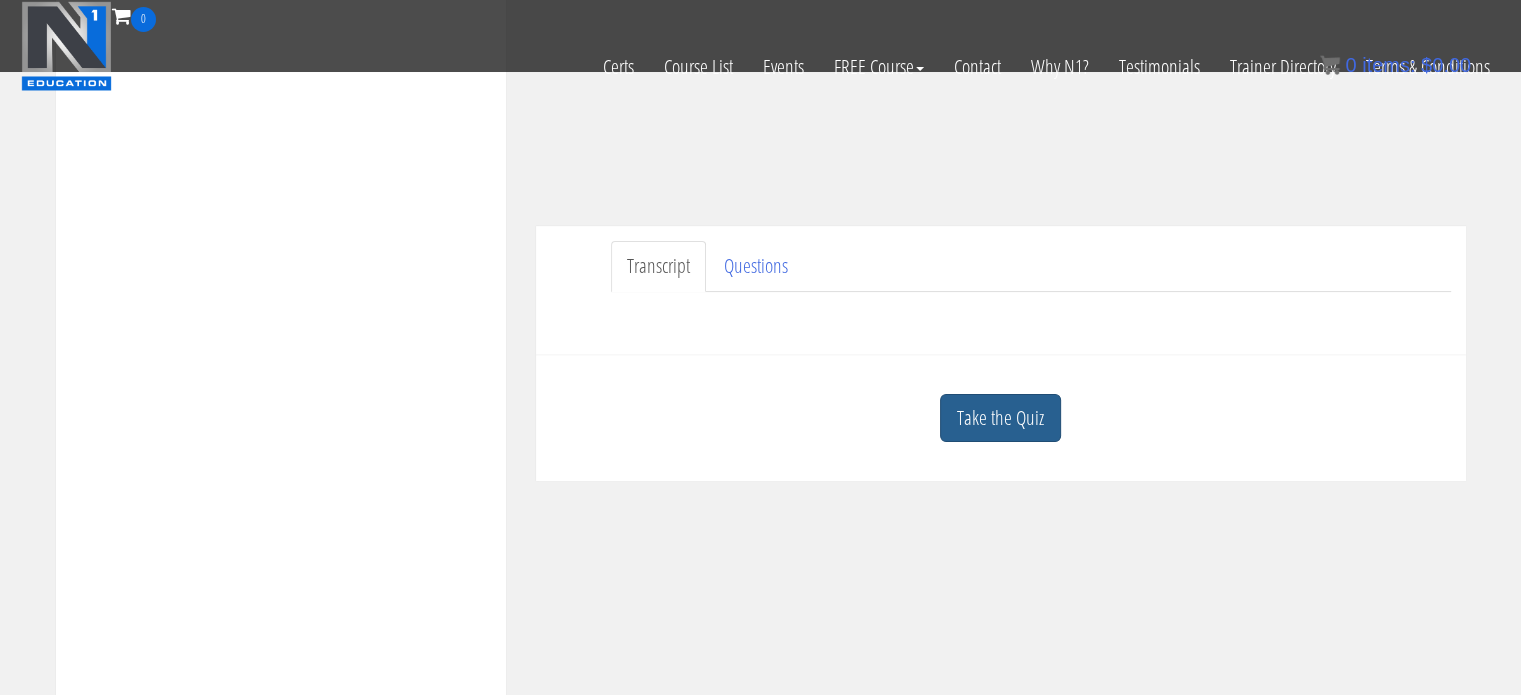click on "Take the Quiz" at bounding box center (1000, 418) 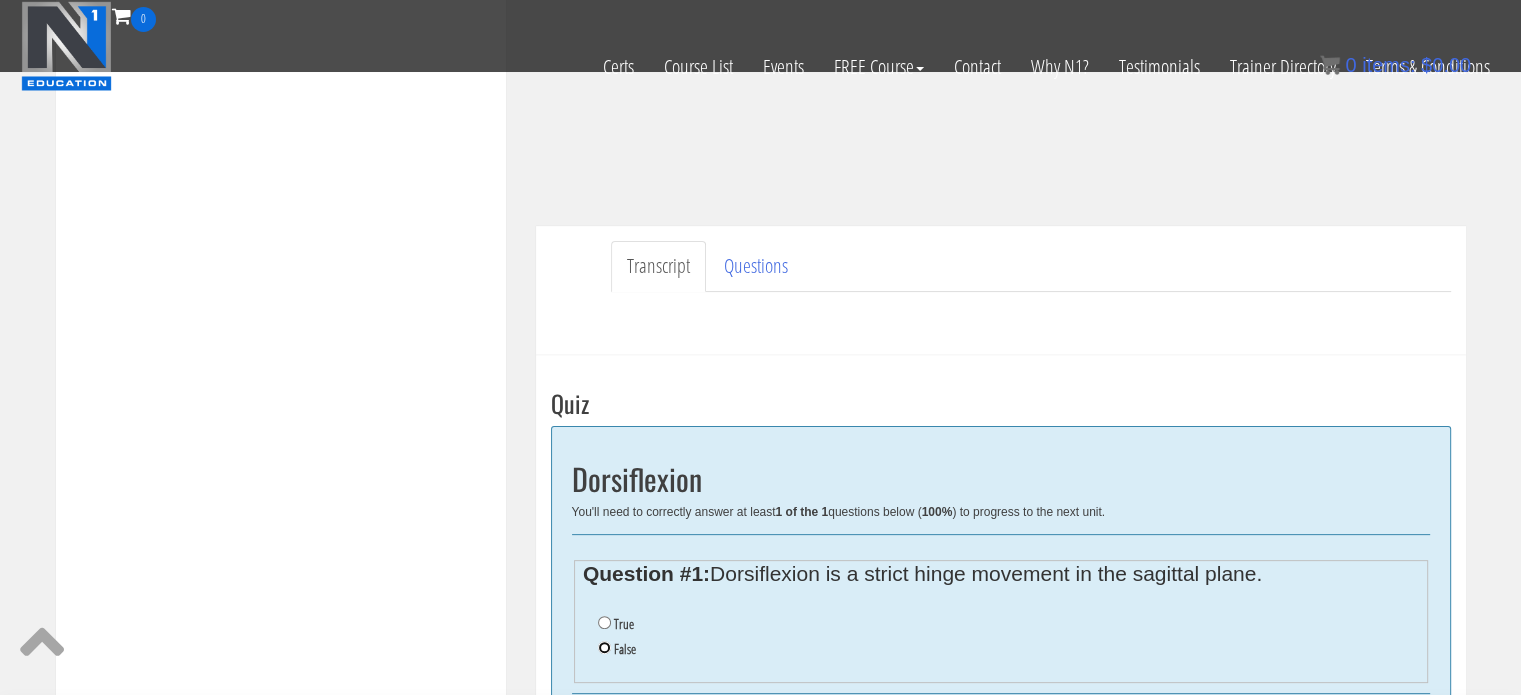 click on "False" at bounding box center (604, 647) 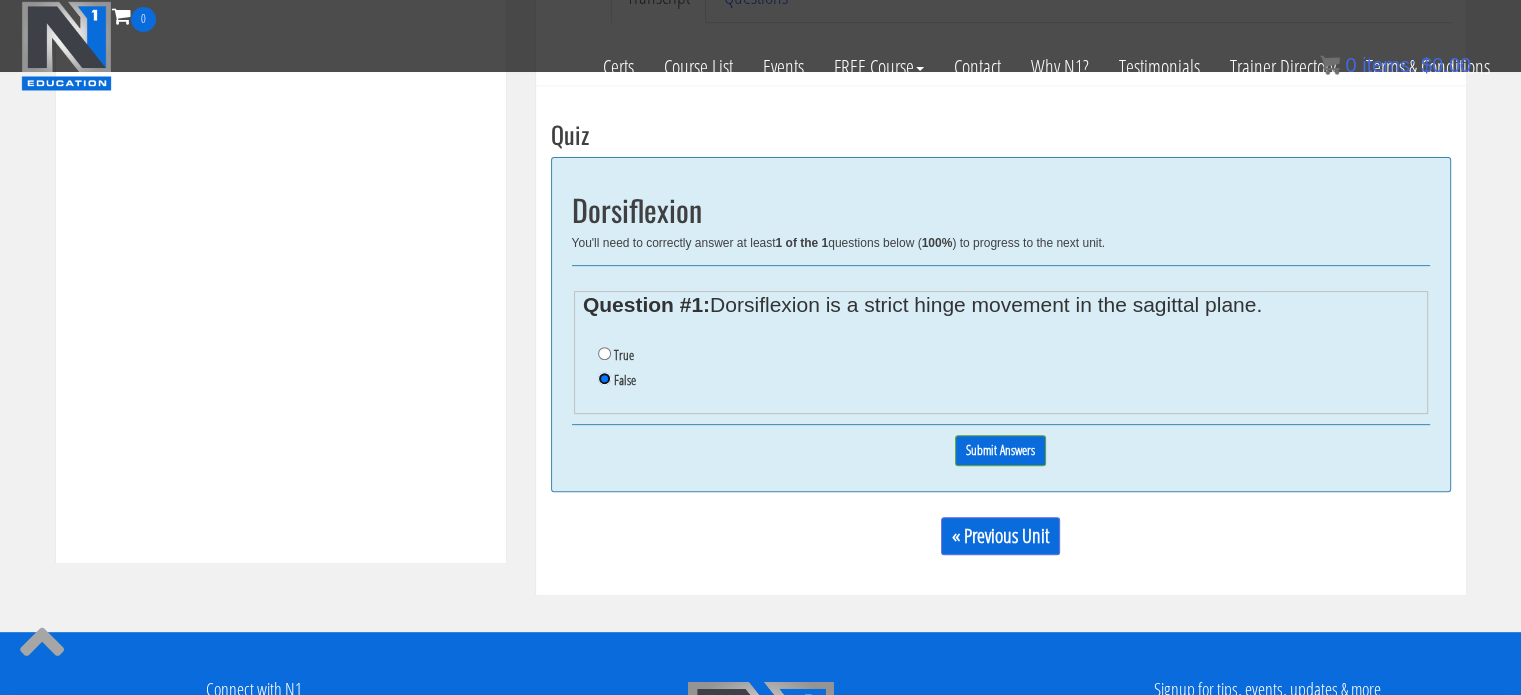 scroll, scrollTop: 726, scrollLeft: 0, axis: vertical 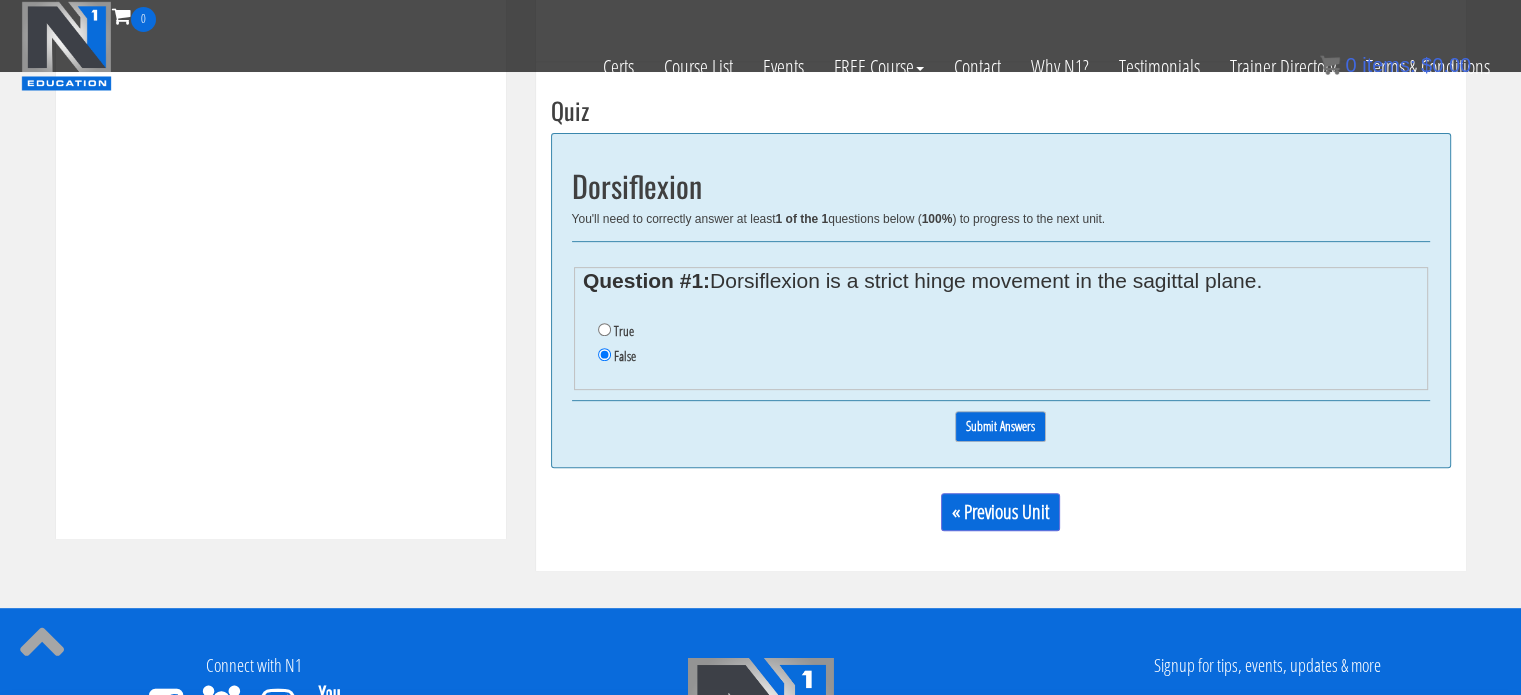click on "Submit Answers" at bounding box center [1000, 426] 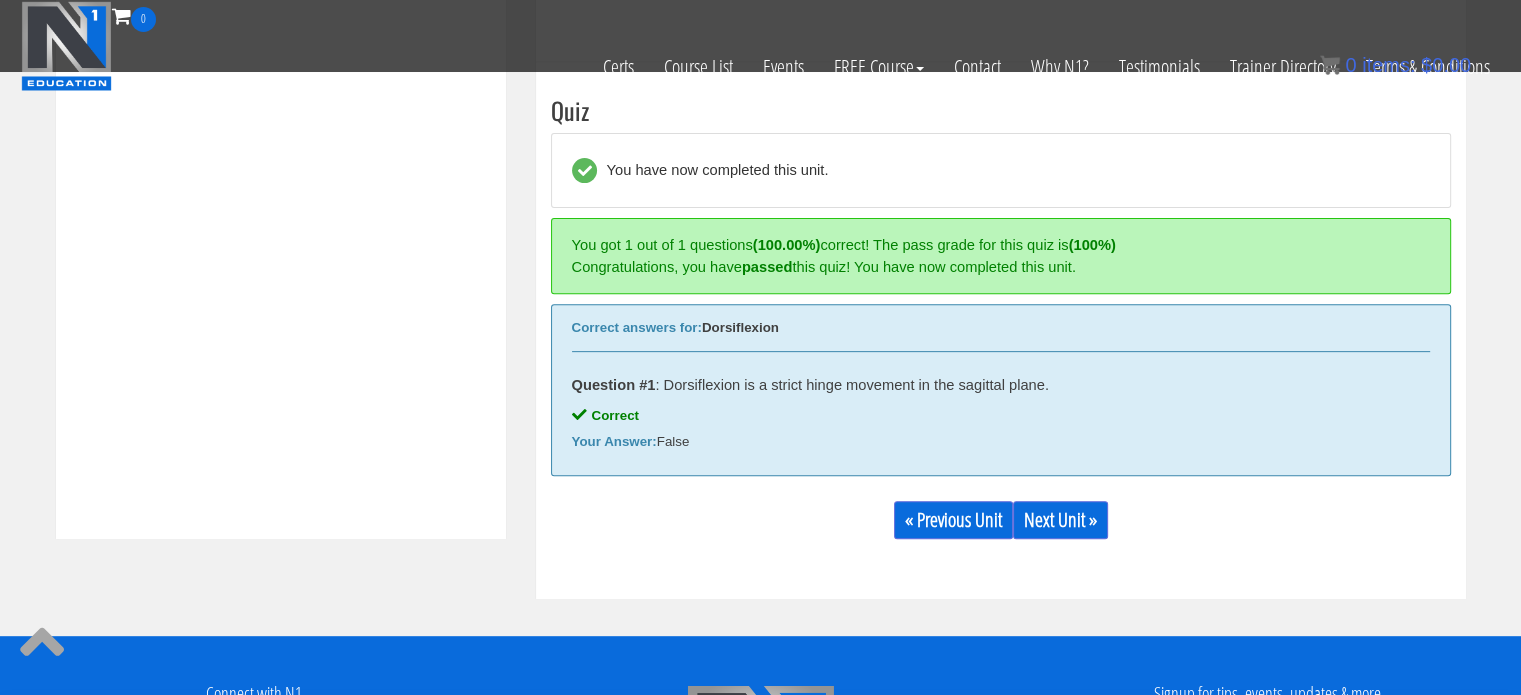 scroll, scrollTop: 758, scrollLeft: 0, axis: vertical 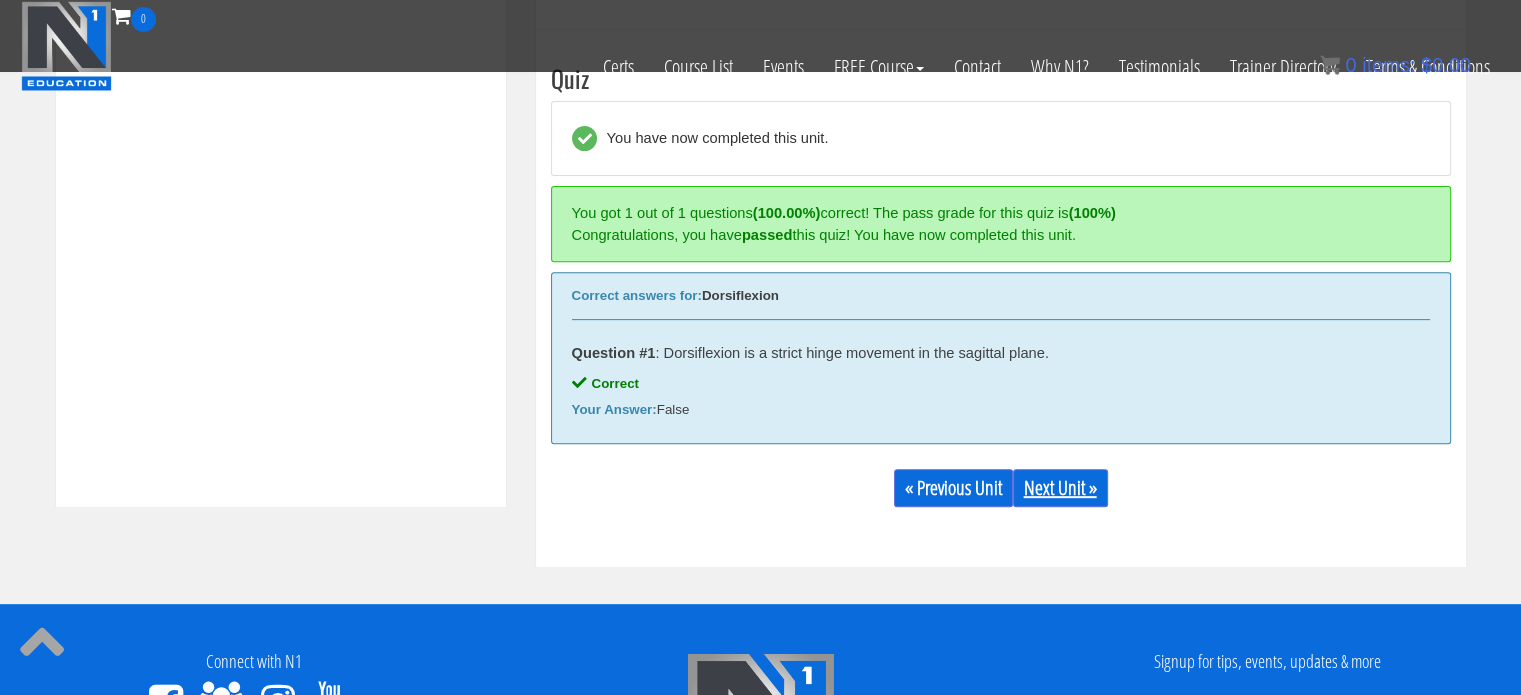 click on "Next Unit »" at bounding box center (1060, 488) 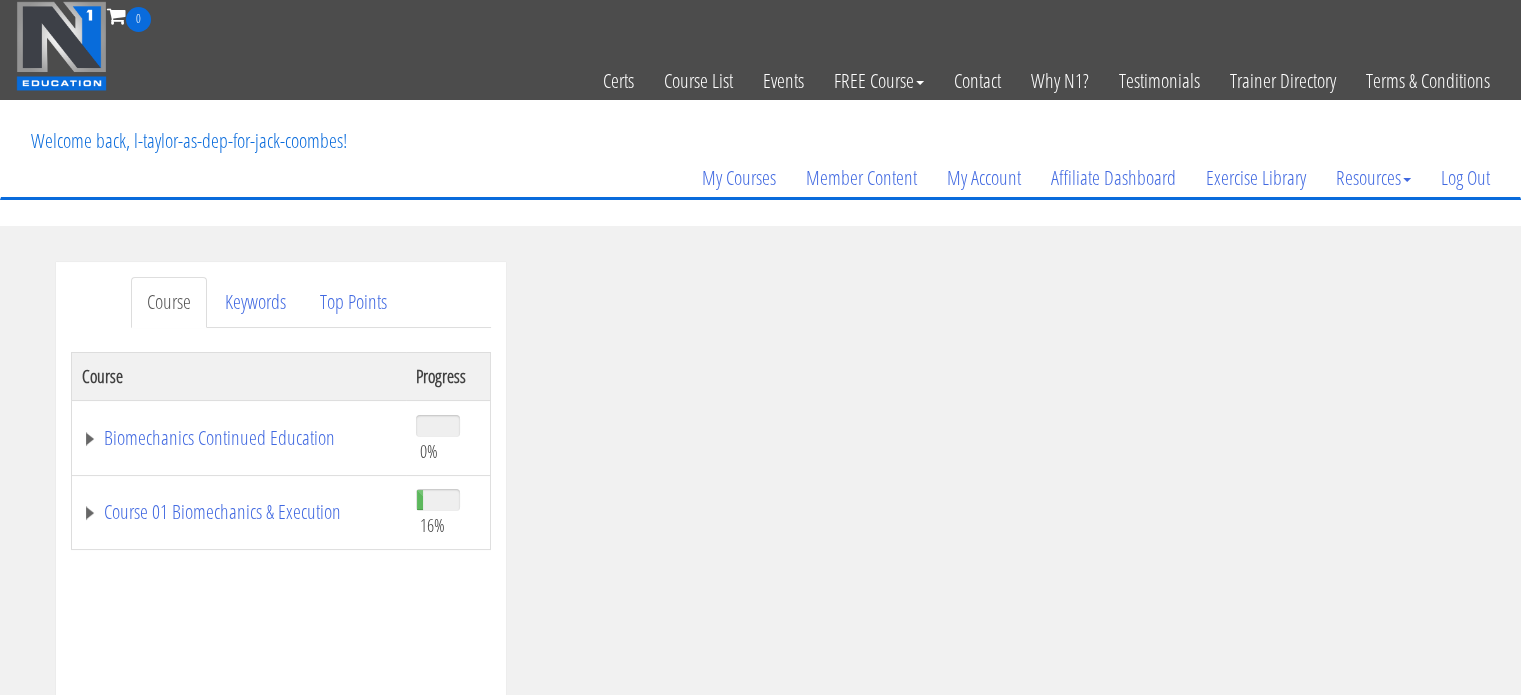 scroll, scrollTop: 0, scrollLeft: 0, axis: both 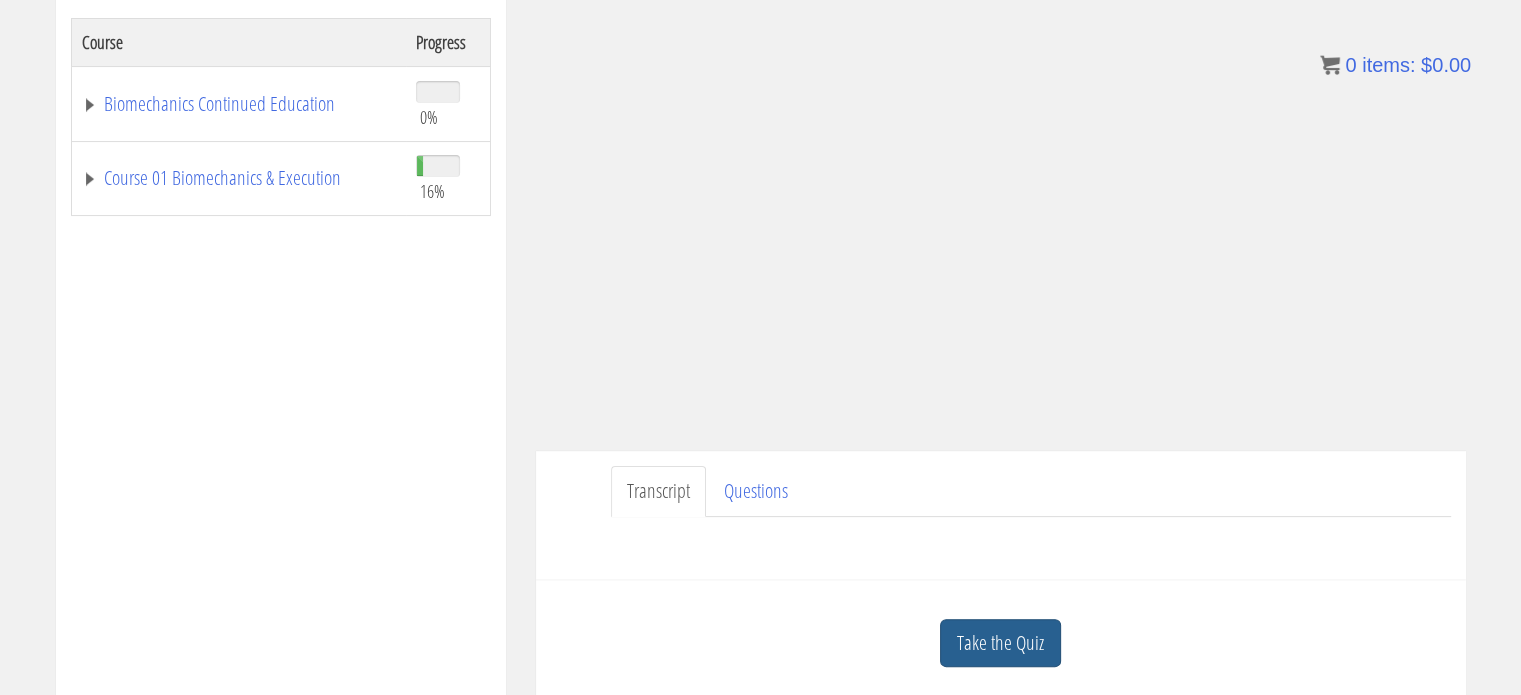 click on "Take the Quiz" at bounding box center [1000, 643] 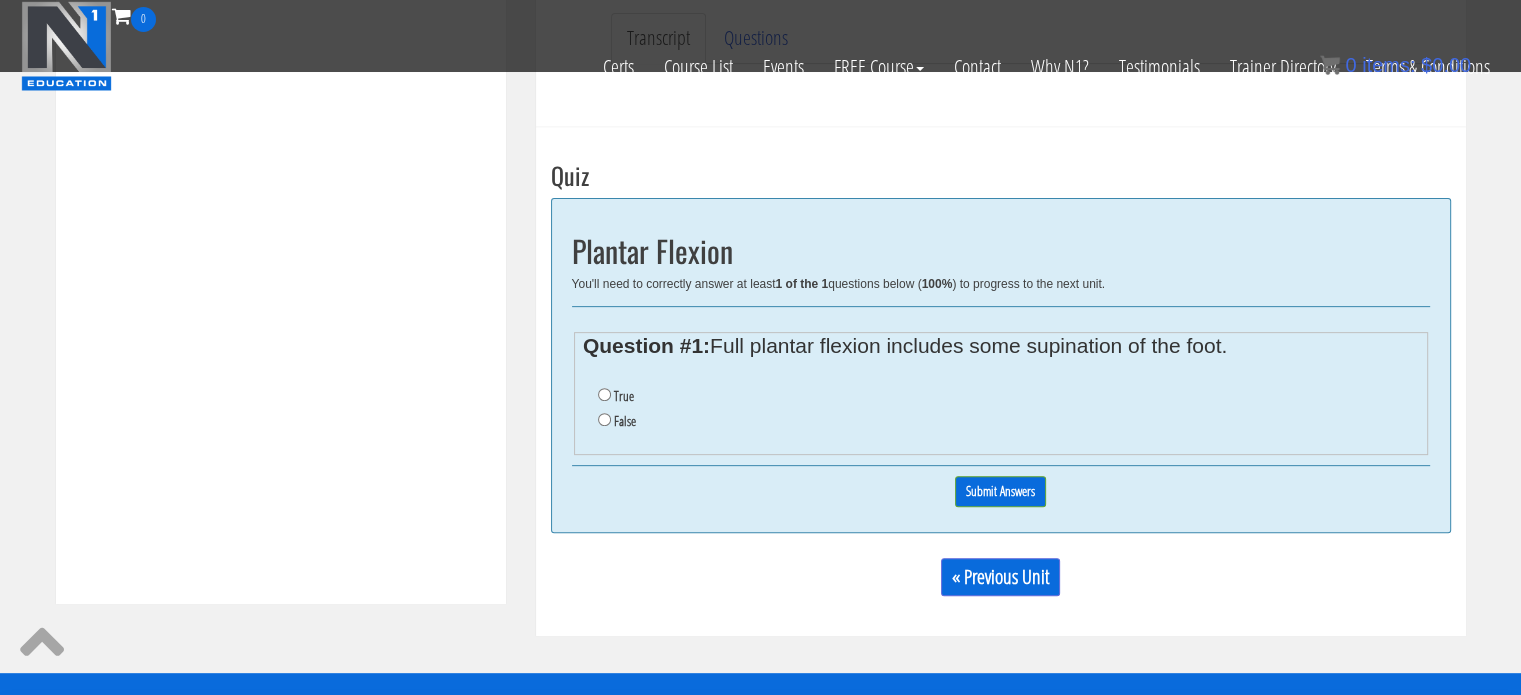 scroll, scrollTop: 676, scrollLeft: 0, axis: vertical 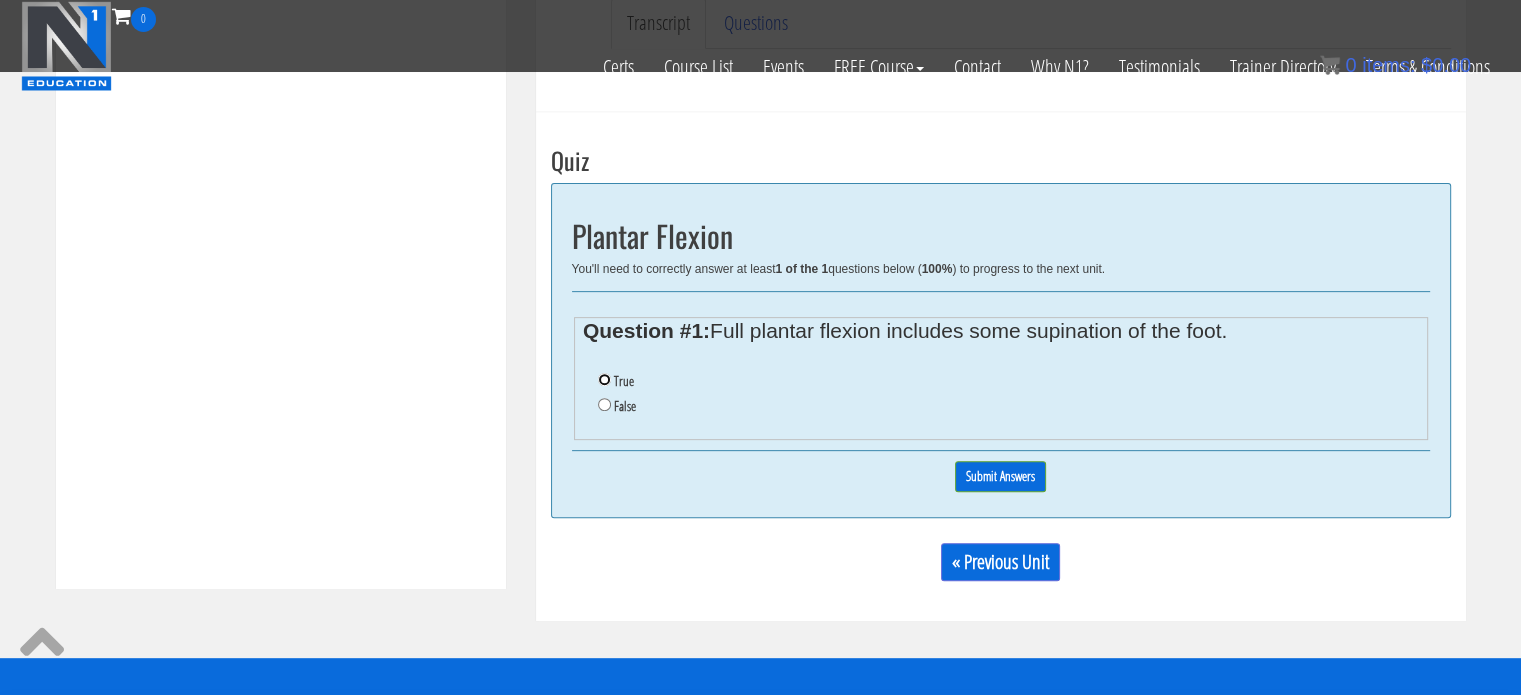 click on "True" at bounding box center (604, 379) 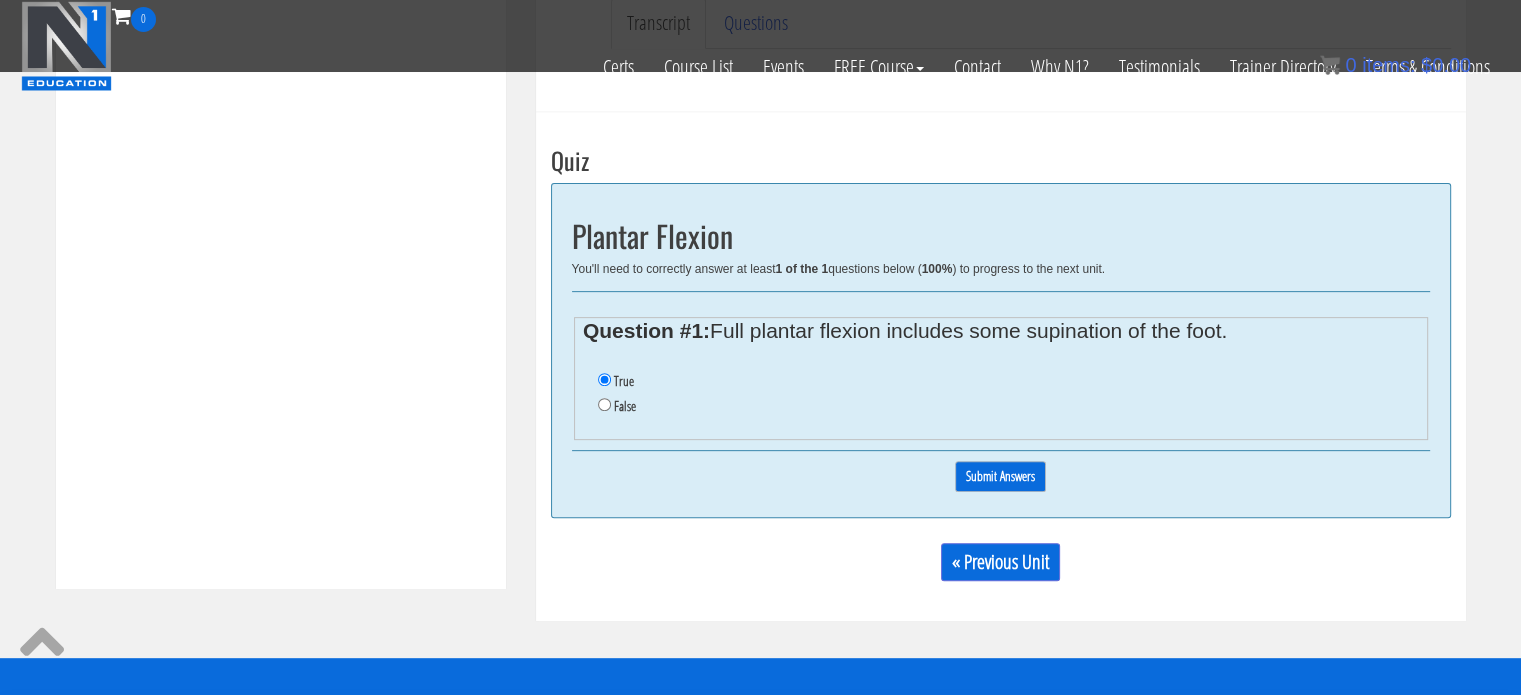 click on "Submit Answers" at bounding box center [1000, 476] 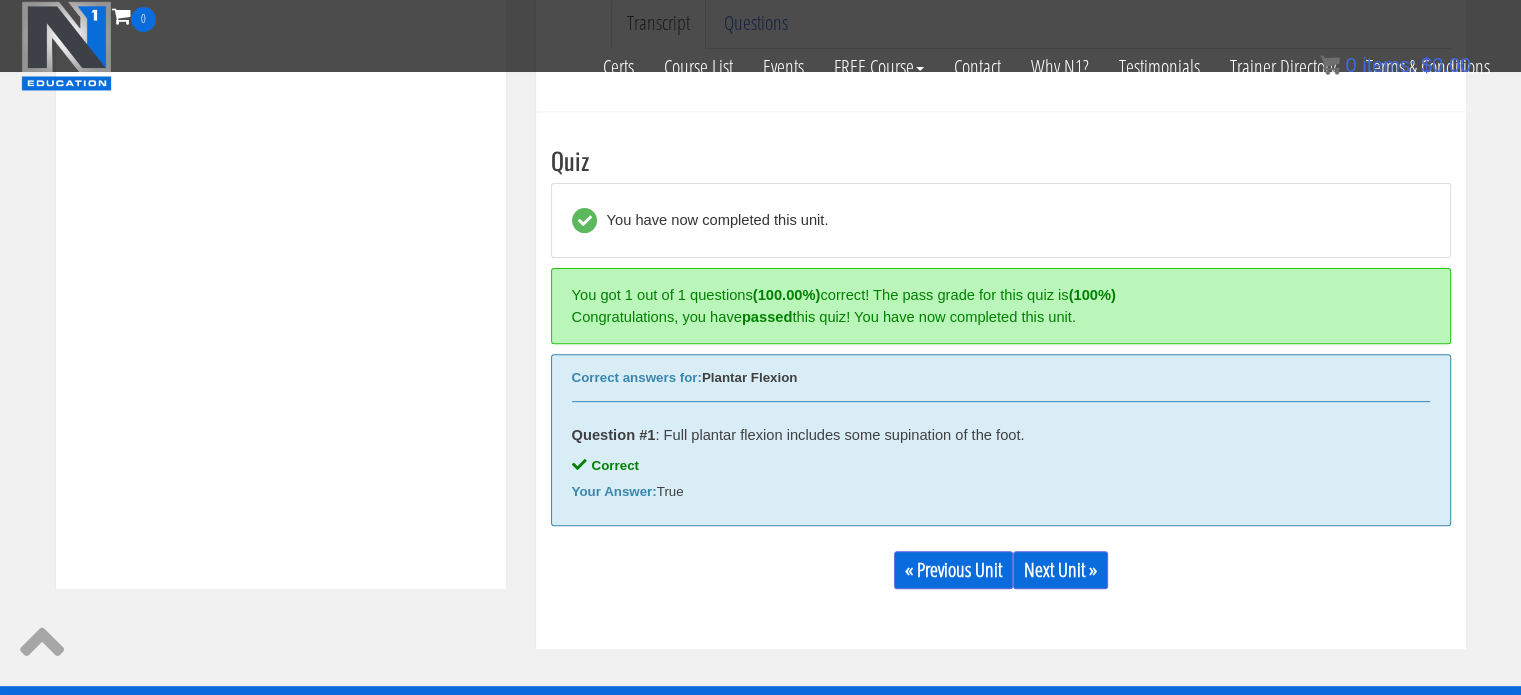 scroll, scrollTop: 758, scrollLeft: 0, axis: vertical 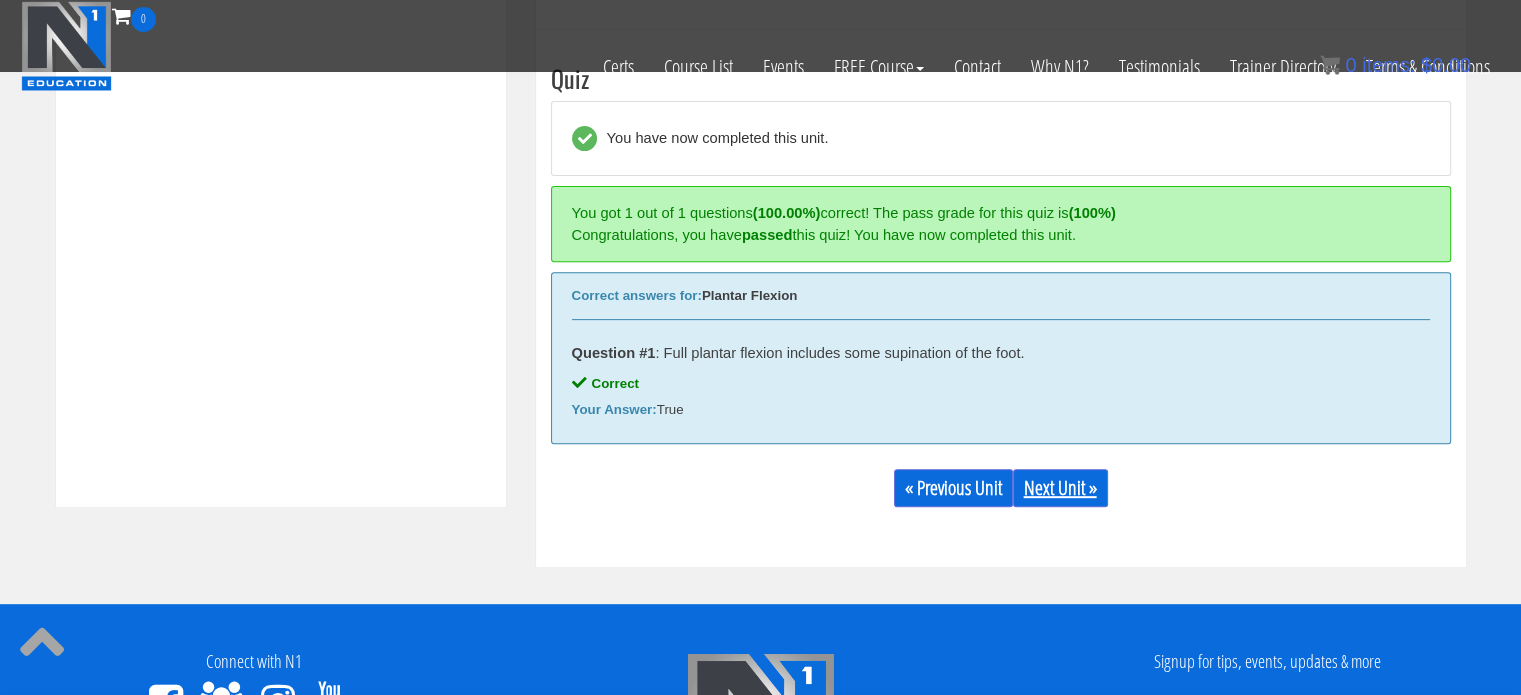 click on "Next Unit »" at bounding box center [1060, 488] 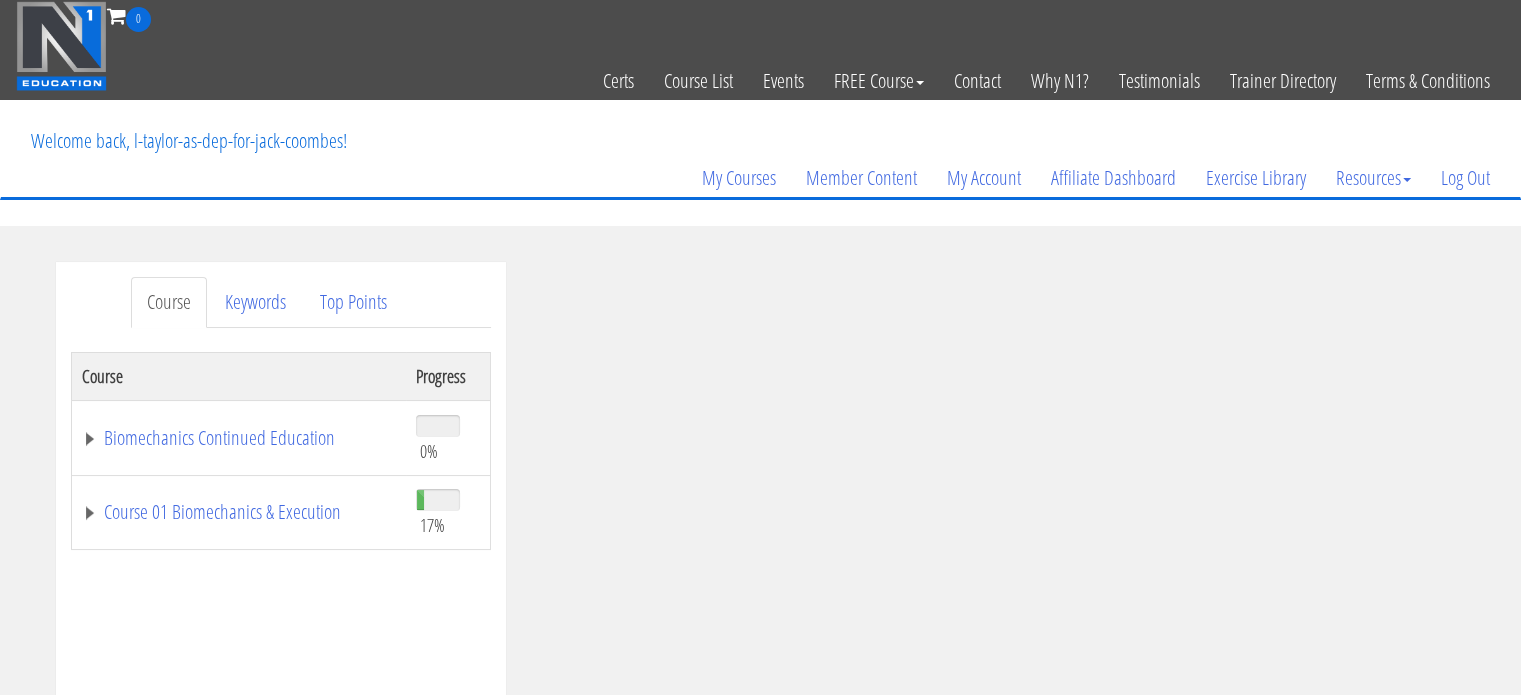 scroll, scrollTop: 0, scrollLeft: 0, axis: both 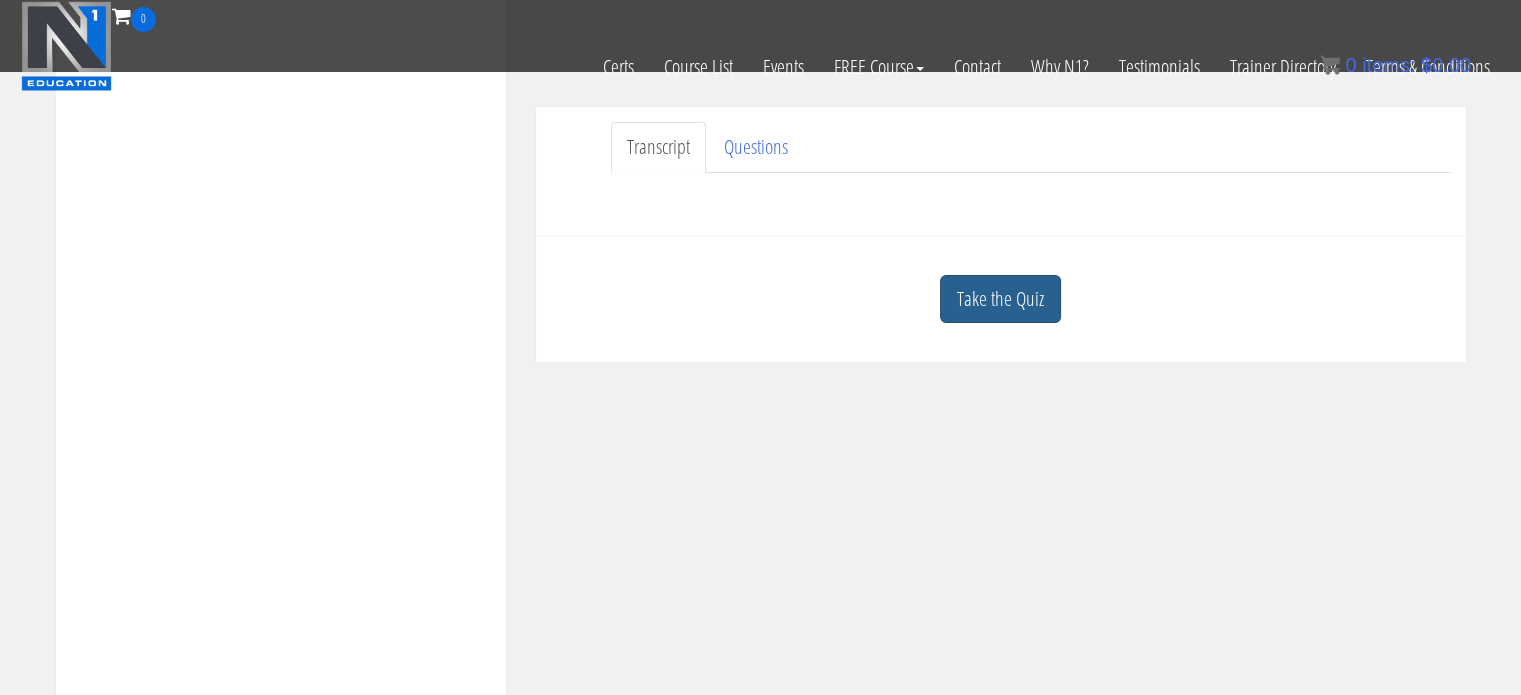 click on "Take the Quiz" at bounding box center [1000, 299] 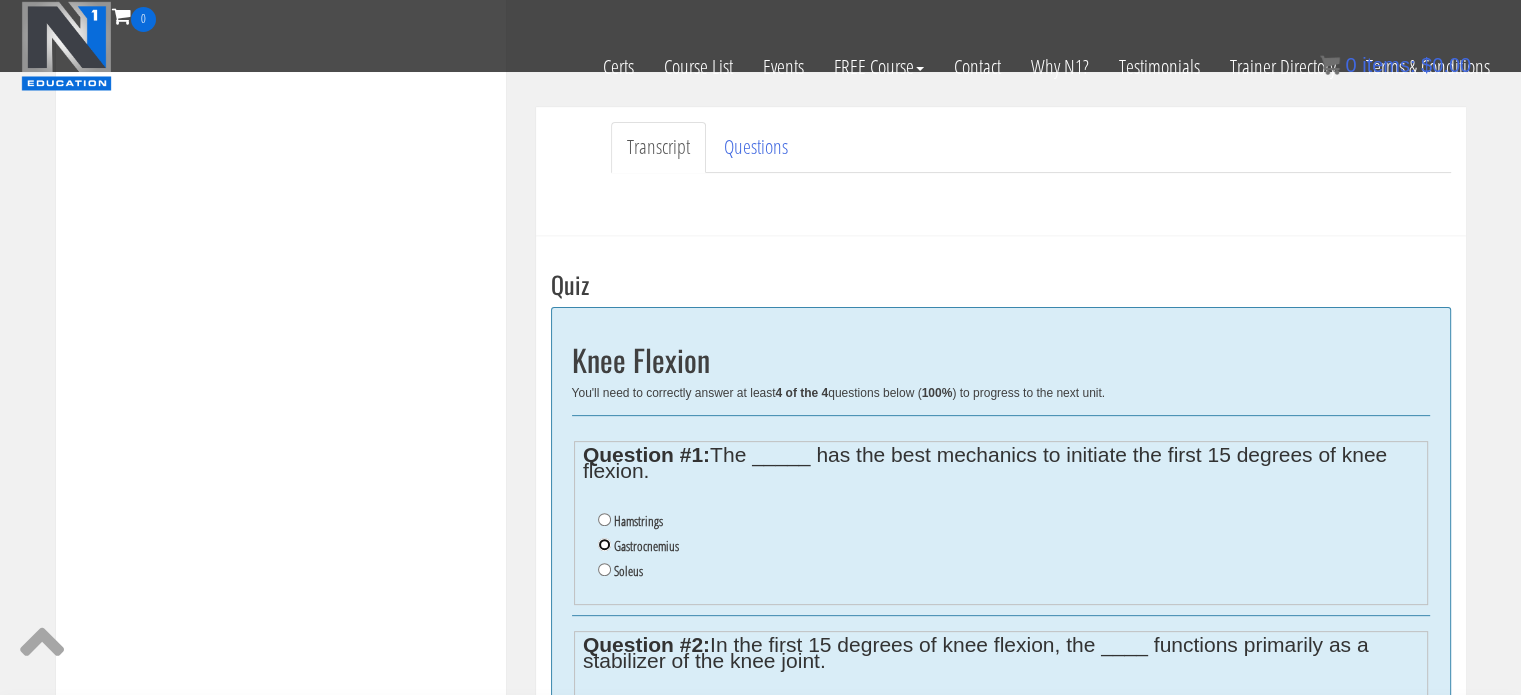 click on "Gastrocnemius" at bounding box center (604, 544) 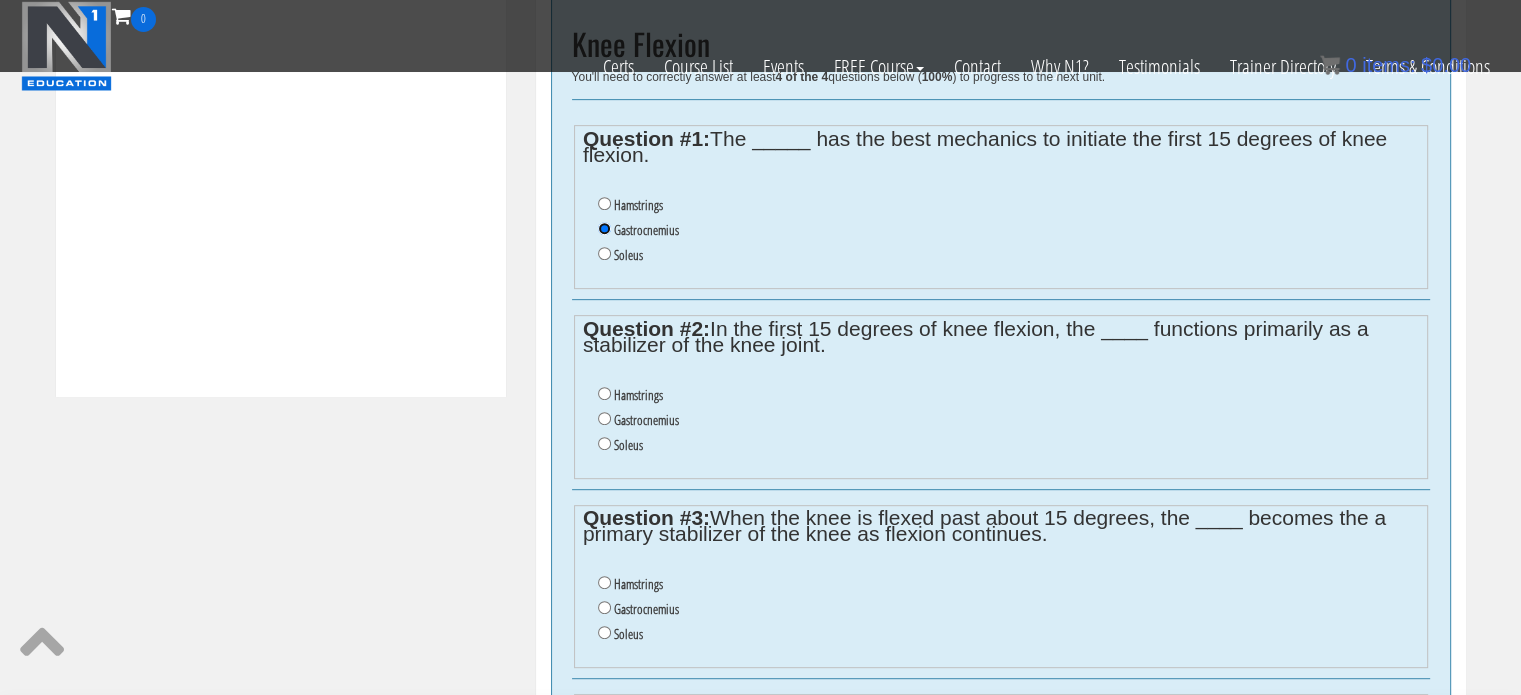 scroll, scrollTop: 884, scrollLeft: 0, axis: vertical 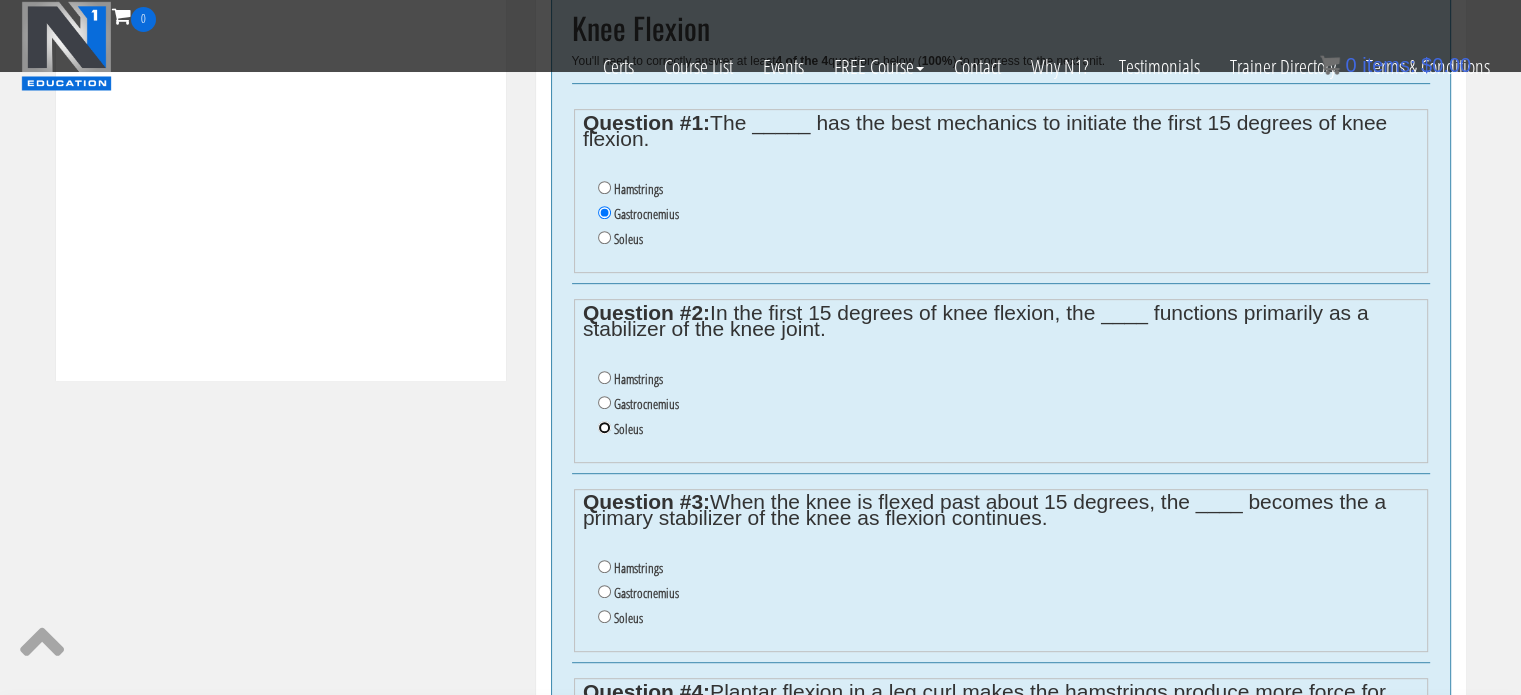 click on "Soleus" at bounding box center [604, 427] 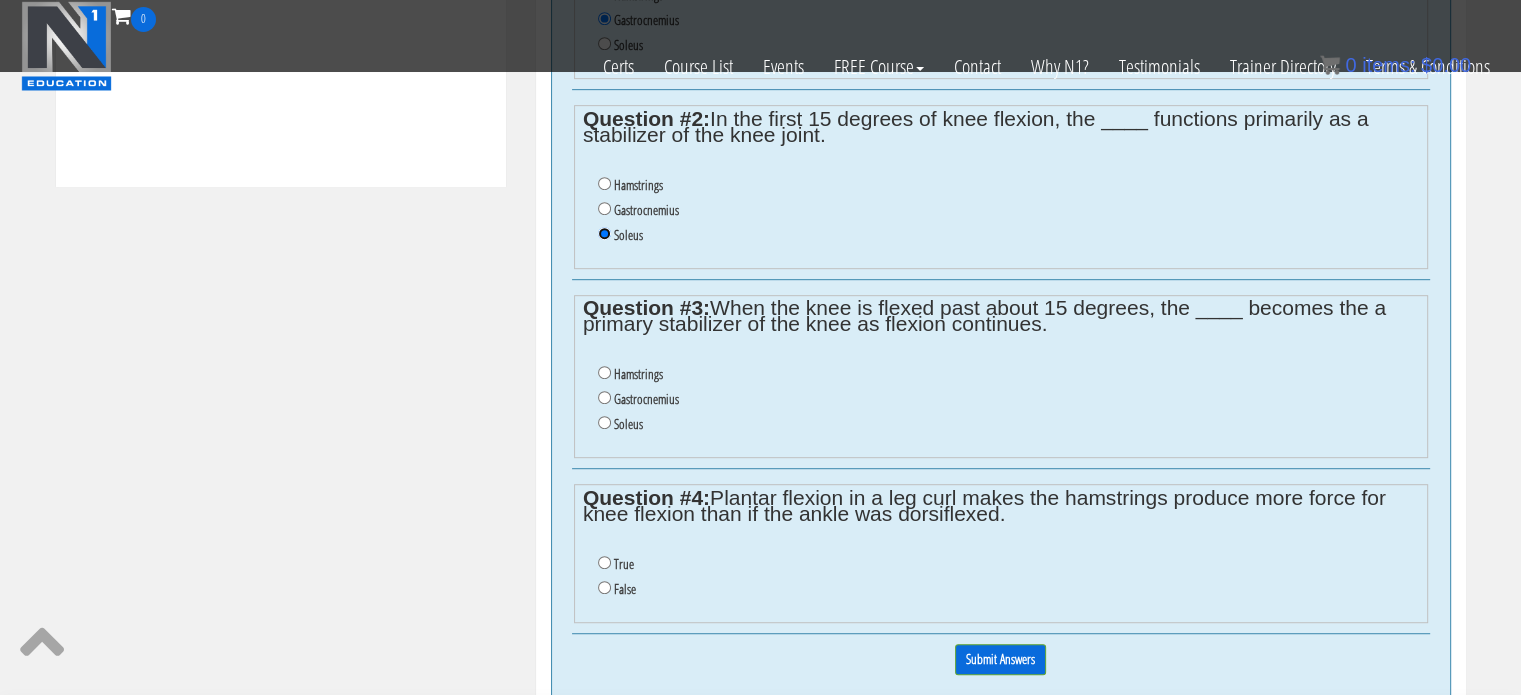 scroll, scrollTop: 1084, scrollLeft: 0, axis: vertical 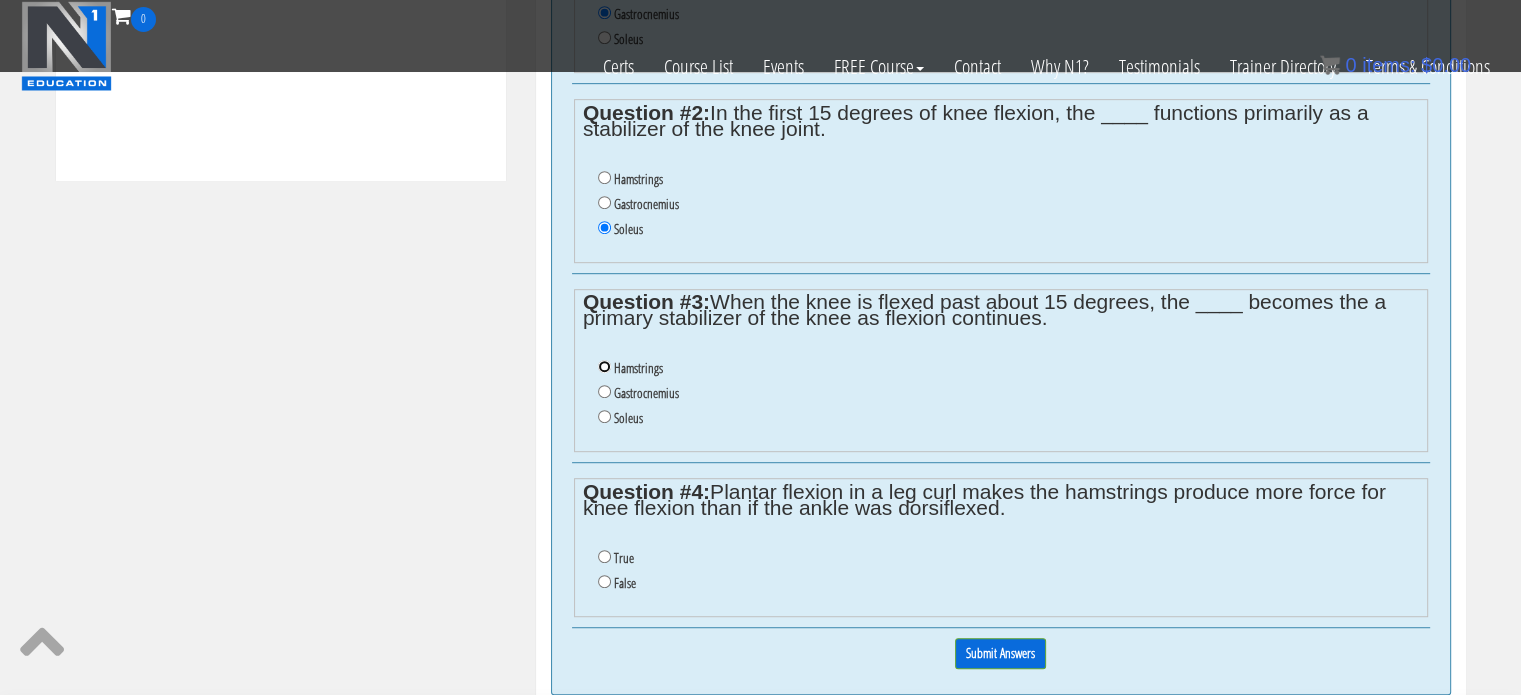 click on "Hamstrings" at bounding box center [604, 366] 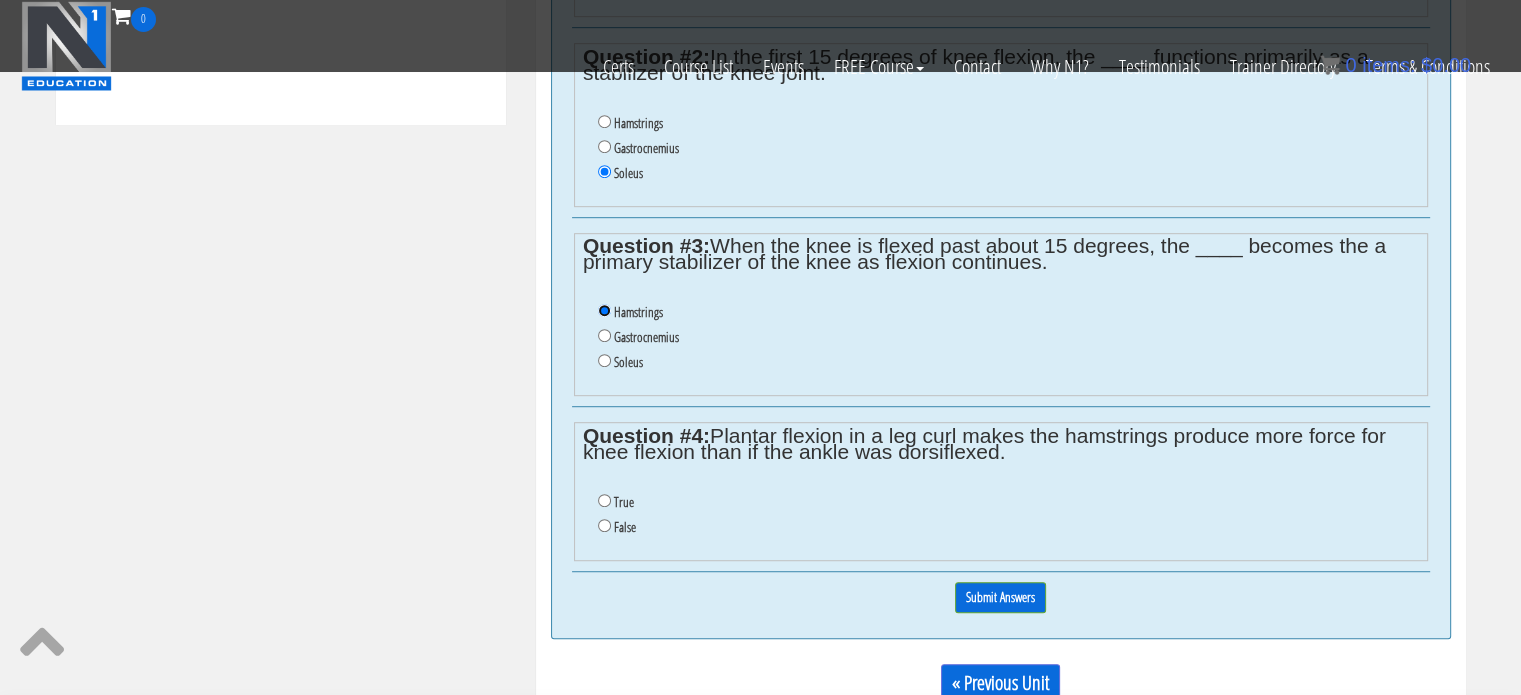 scroll, scrollTop: 1146, scrollLeft: 0, axis: vertical 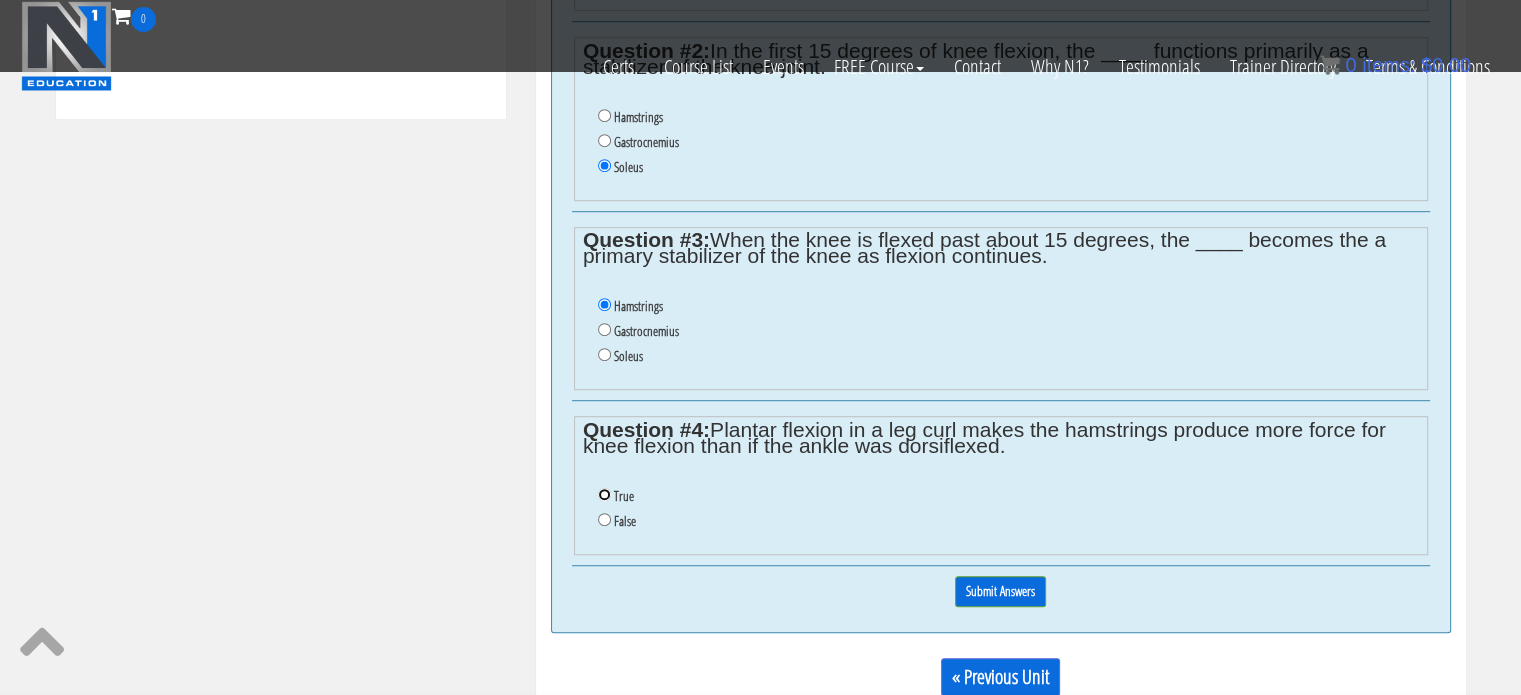 click on "True" at bounding box center (604, 494) 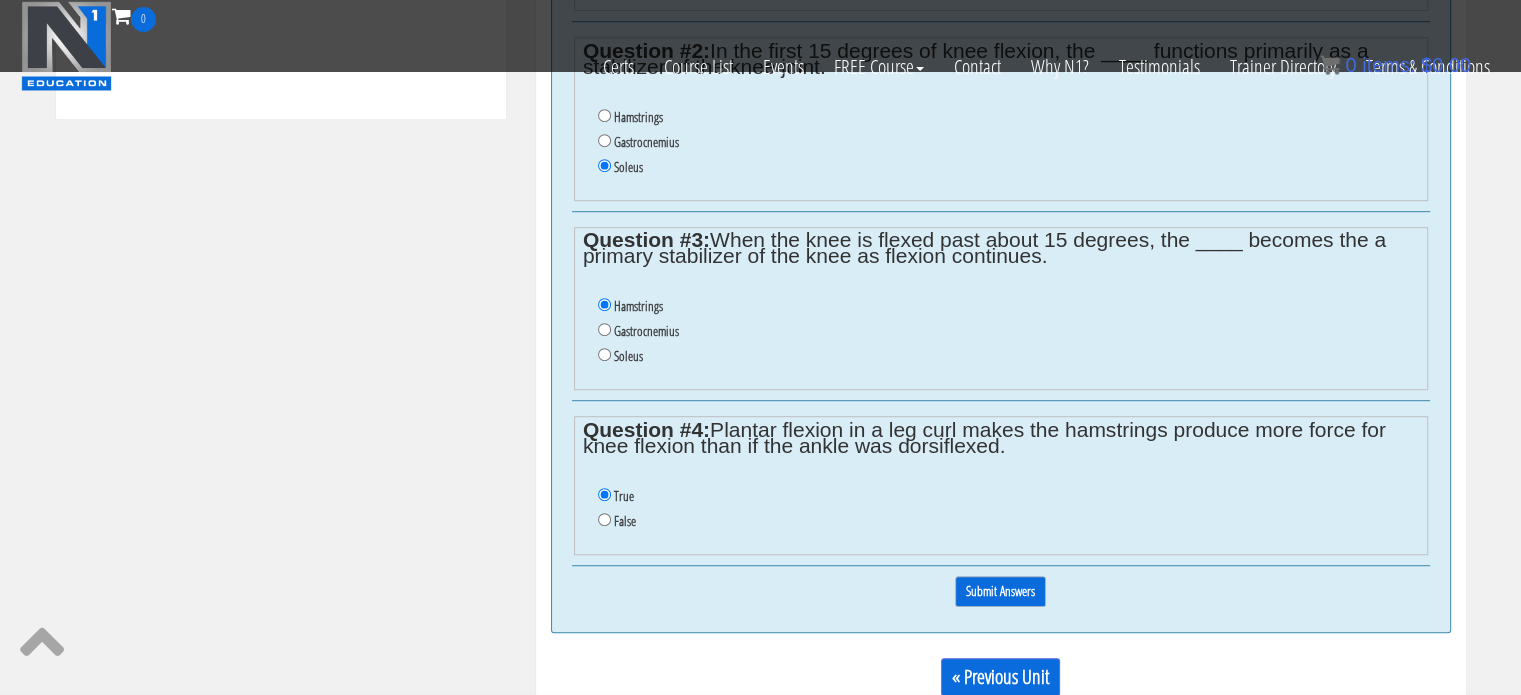 click on "Submit Answers" at bounding box center (1000, 591) 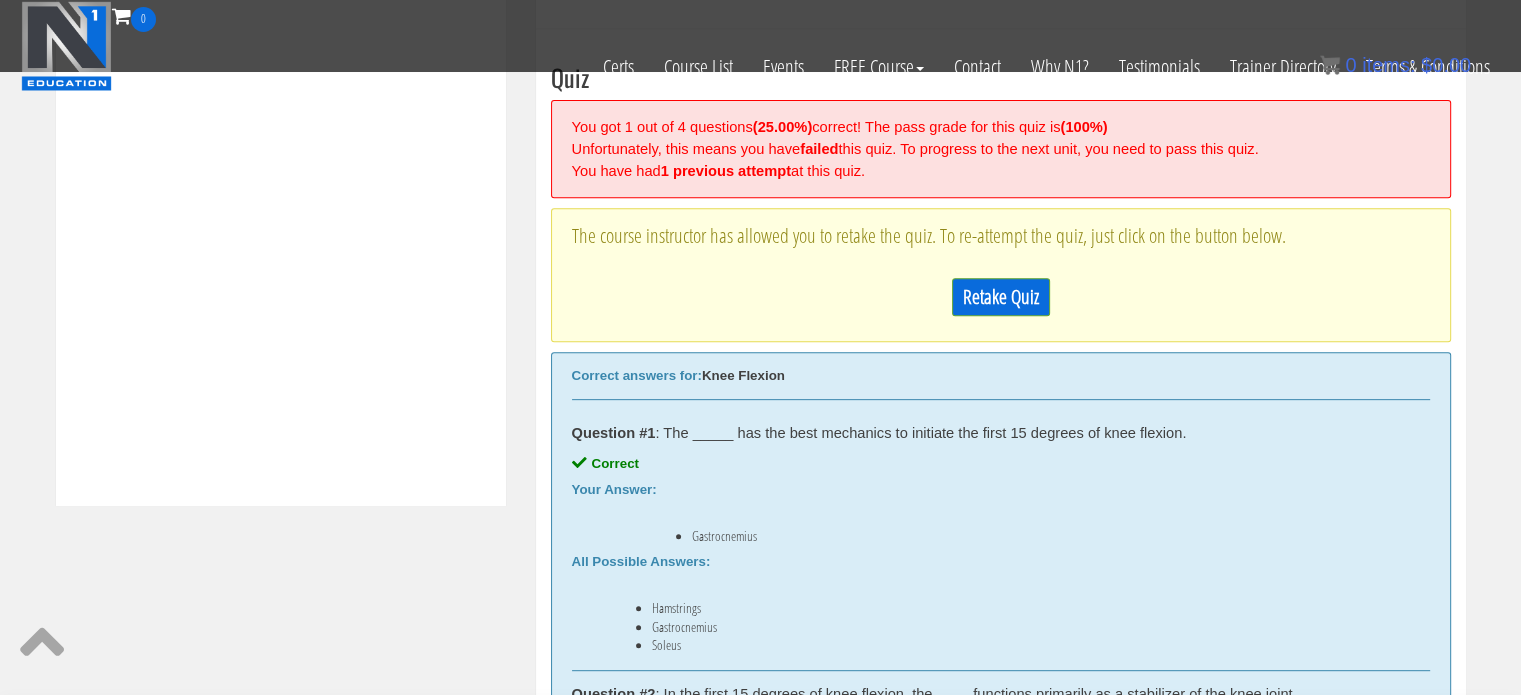 scroll, scrollTop: 758, scrollLeft: 0, axis: vertical 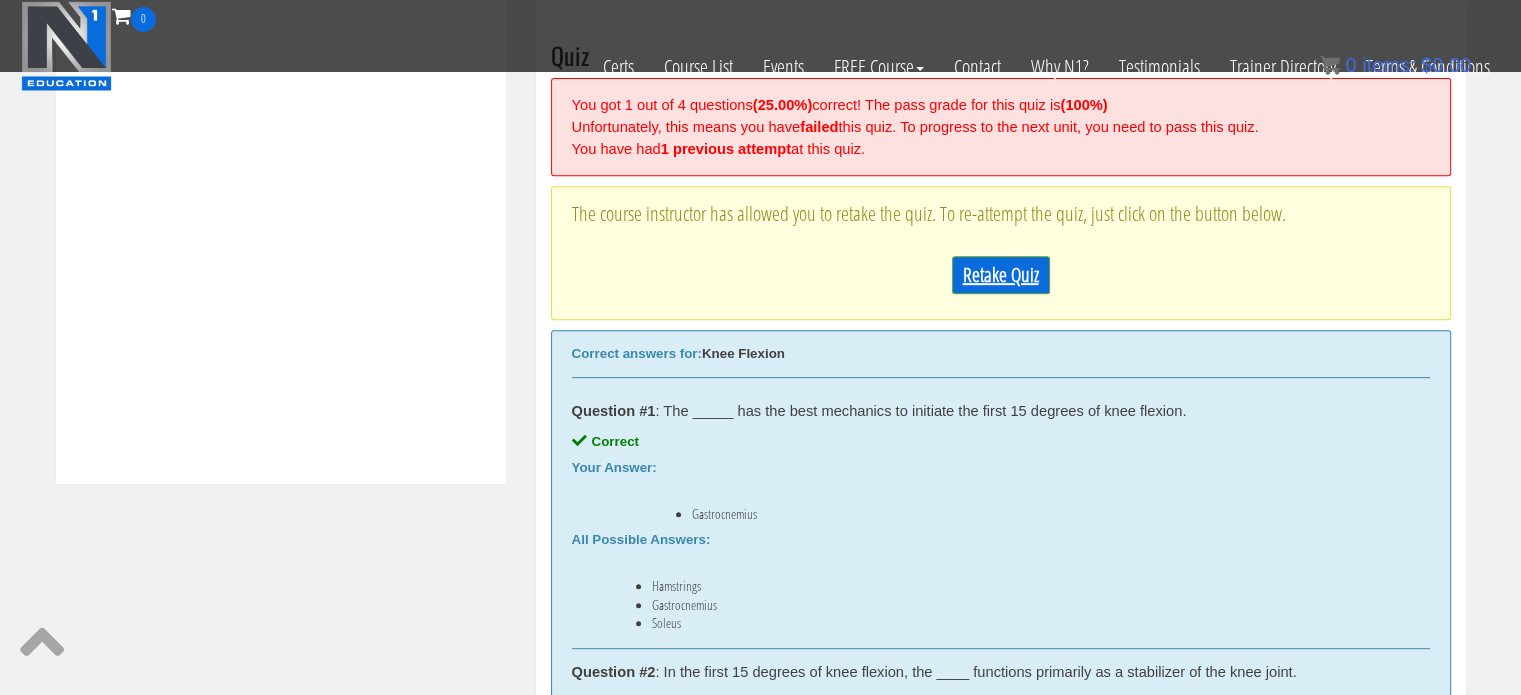 click on "Retake Quiz" at bounding box center [1001, 275] 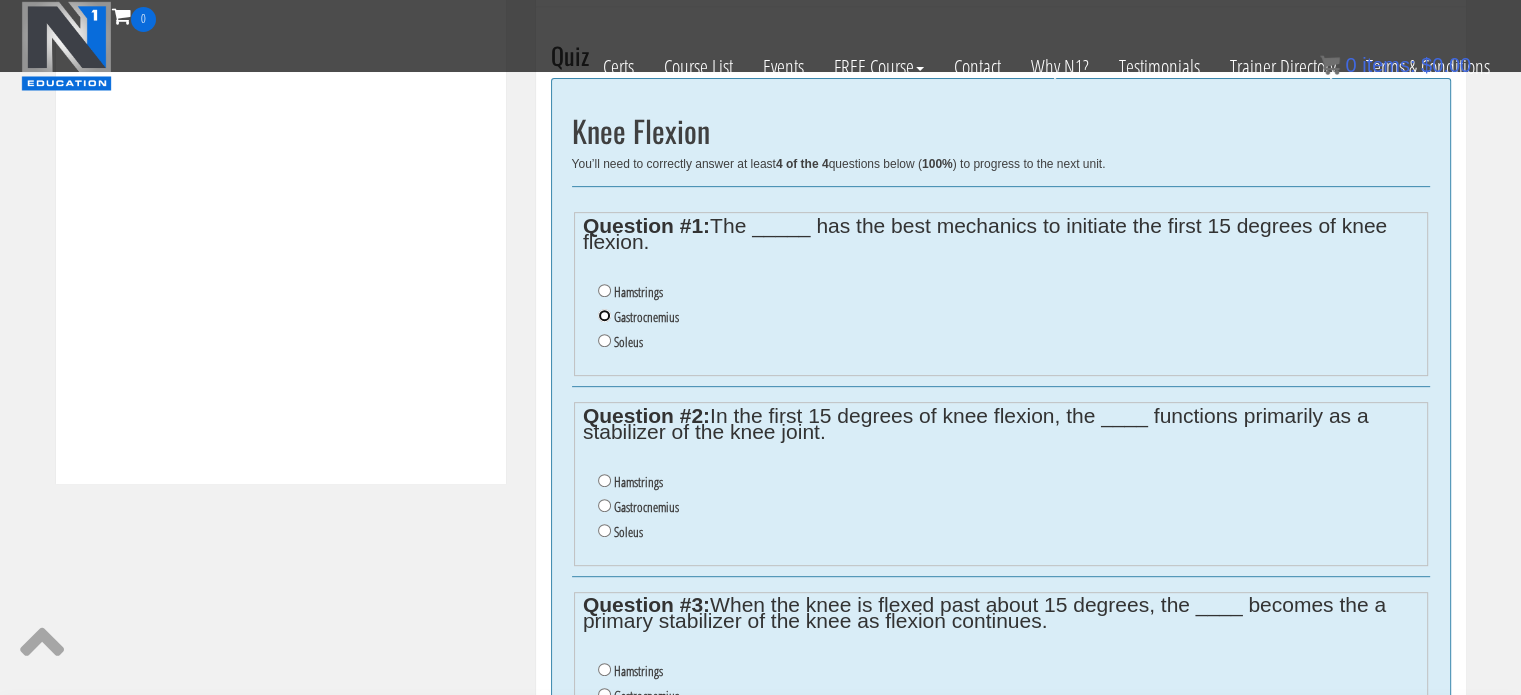 click on "Gastrocnemius" at bounding box center (604, 315) 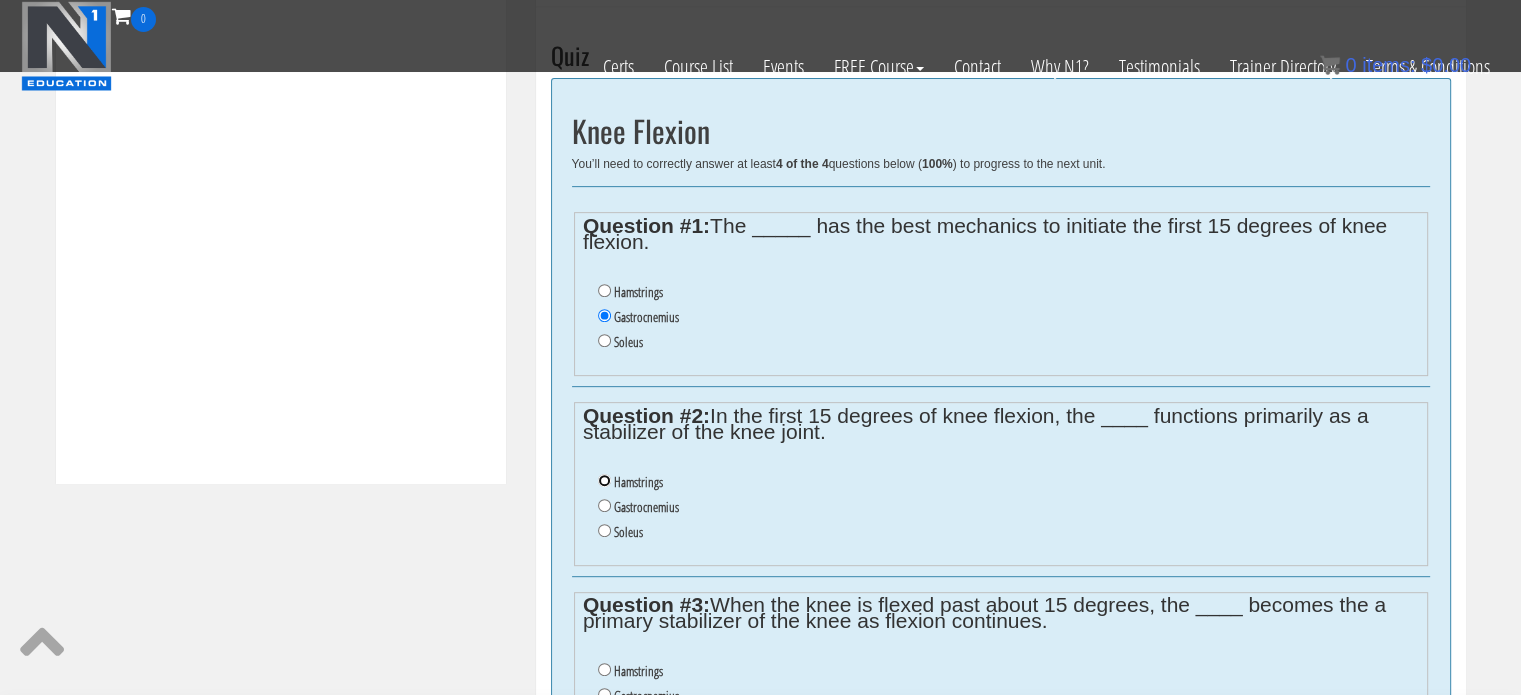 click on "Hamstrings" at bounding box center [604, 480] 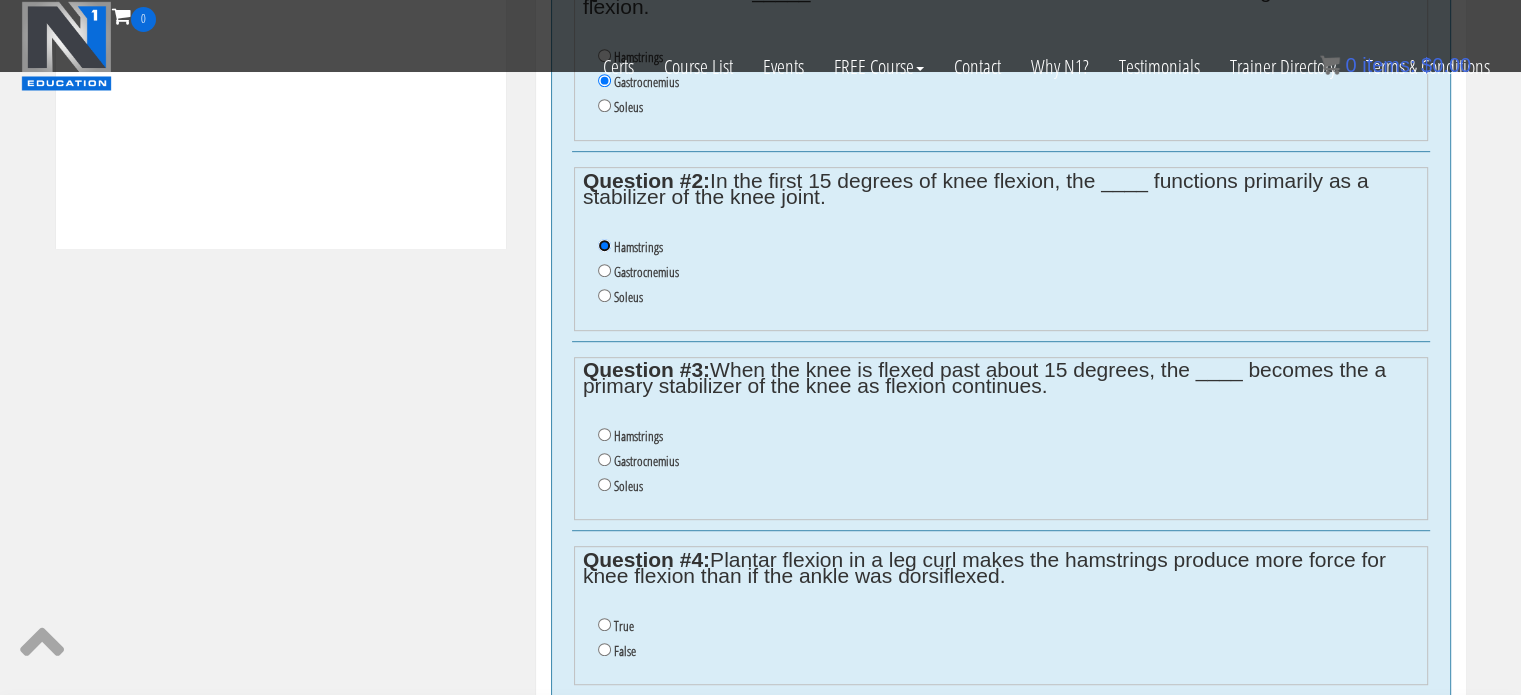 scroll, scrollTop: 1048, scrollLeft: 0, axis: vertical 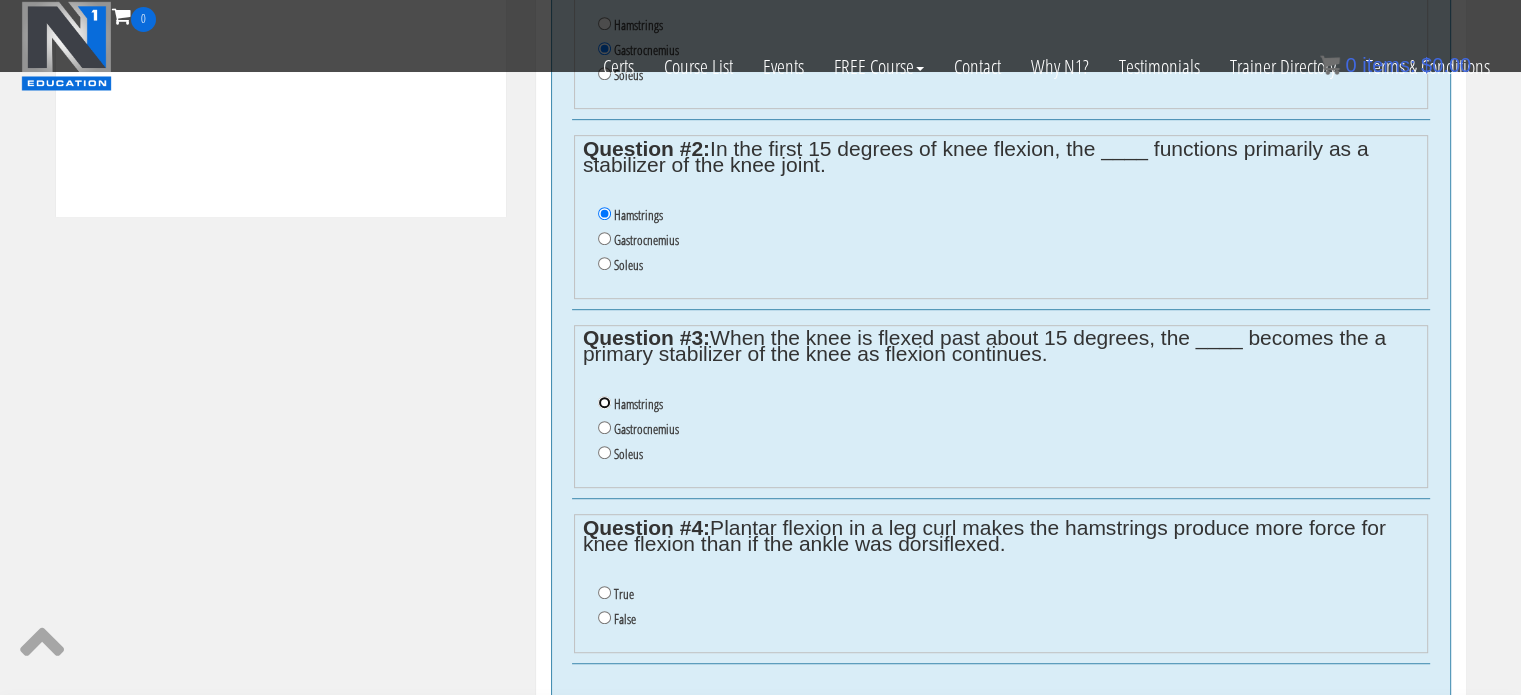click on "Hamstrings" at bounding box center [604, 402] 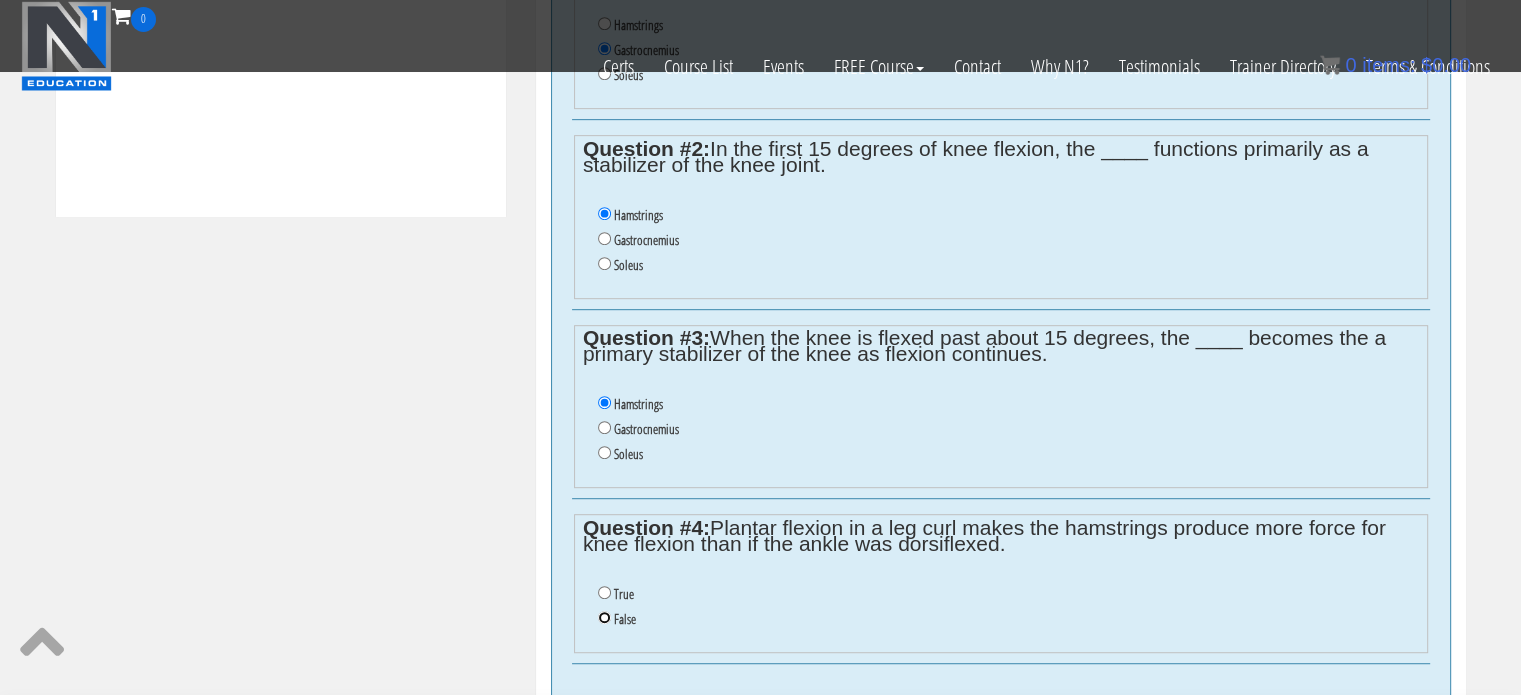 click on "False" at bounding box center (604, 617) 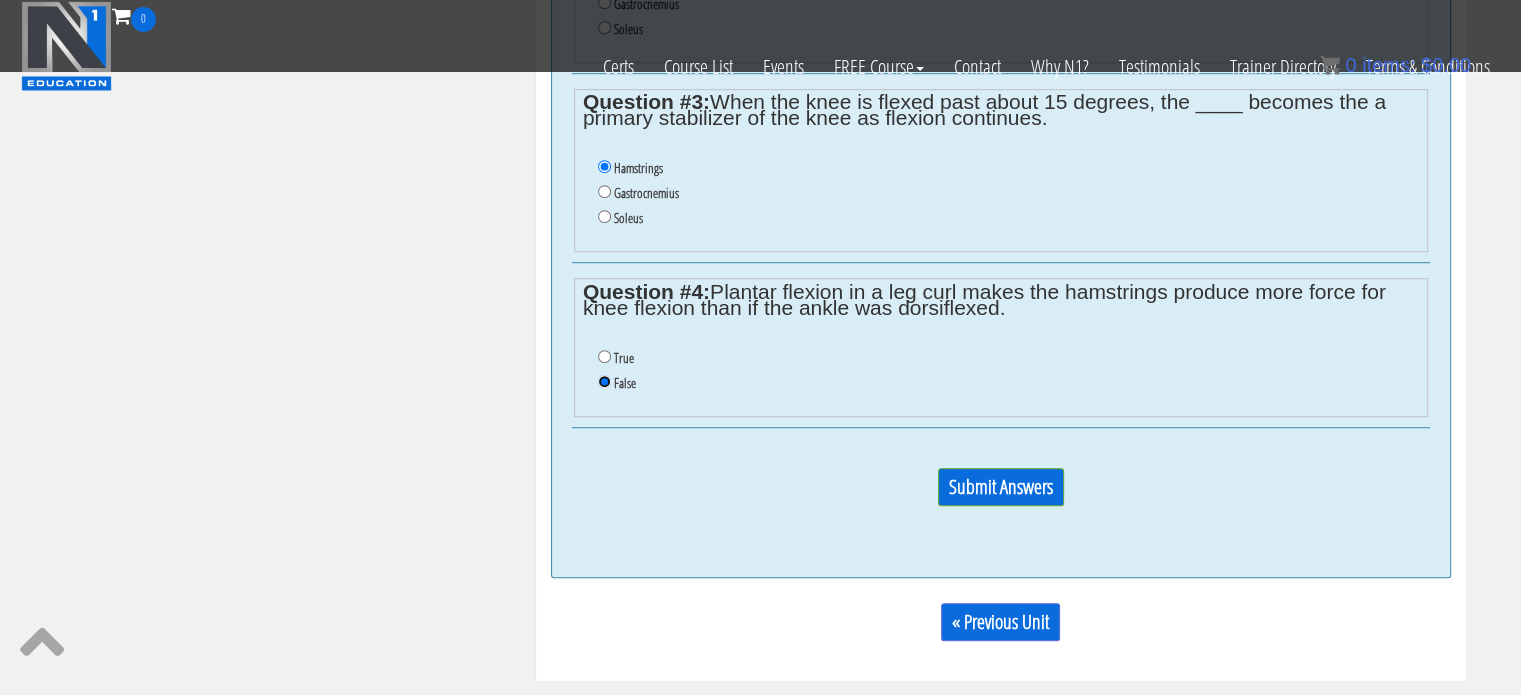 scroll, scrollTop: 1287, scrollLeft: 0, axis: vertical 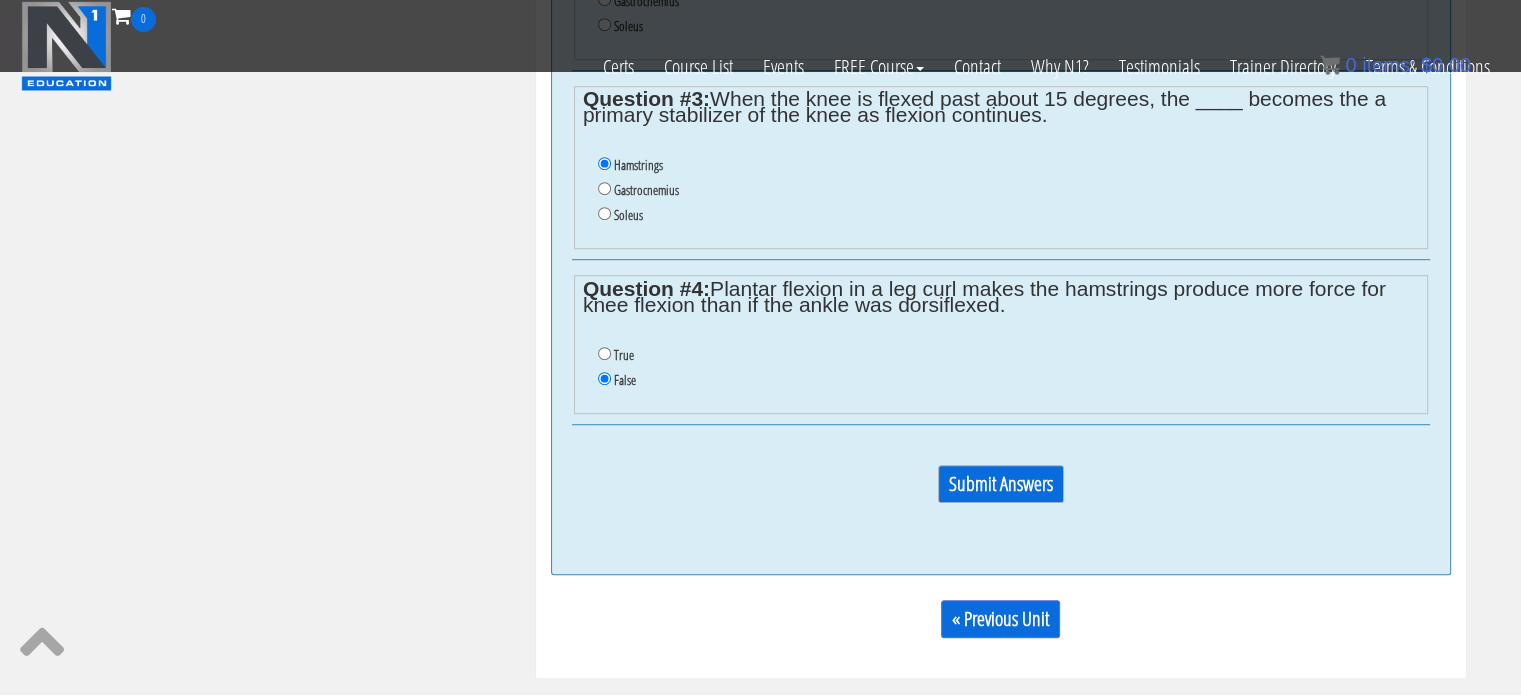 click on "Submit Answers" at bounding box center [1001, 484] 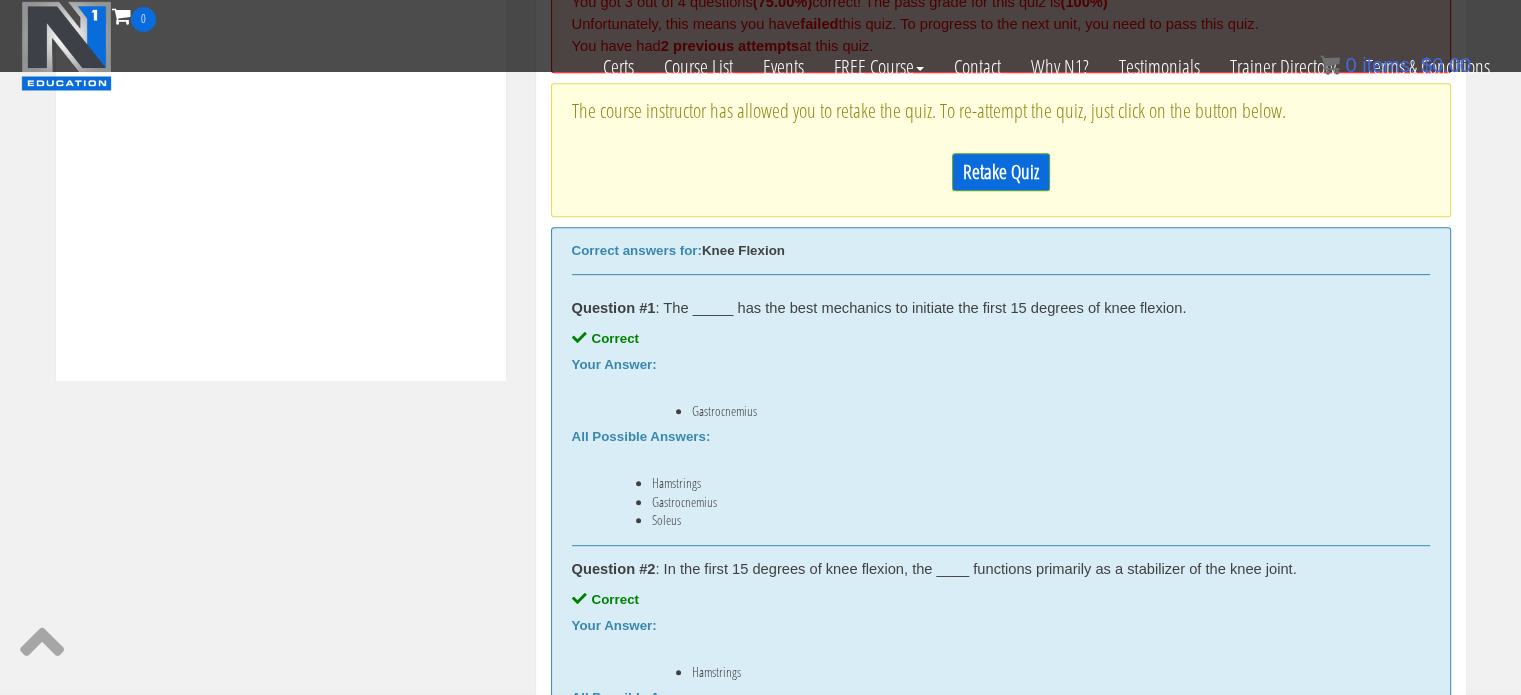 scroll, scrollTop: 758, scrollLeft: 0, axis: vertical 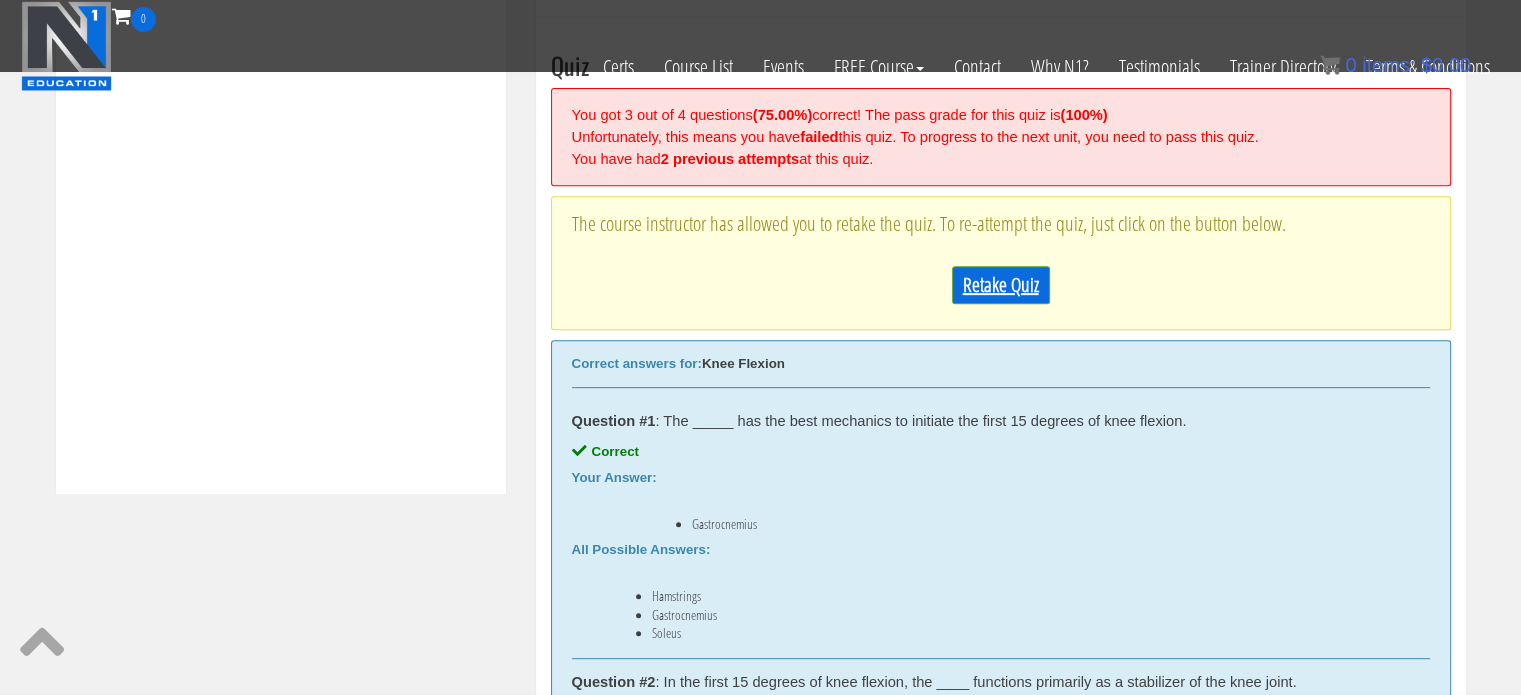 click on "Retake Quiz" at bounding box center (1001, 285) 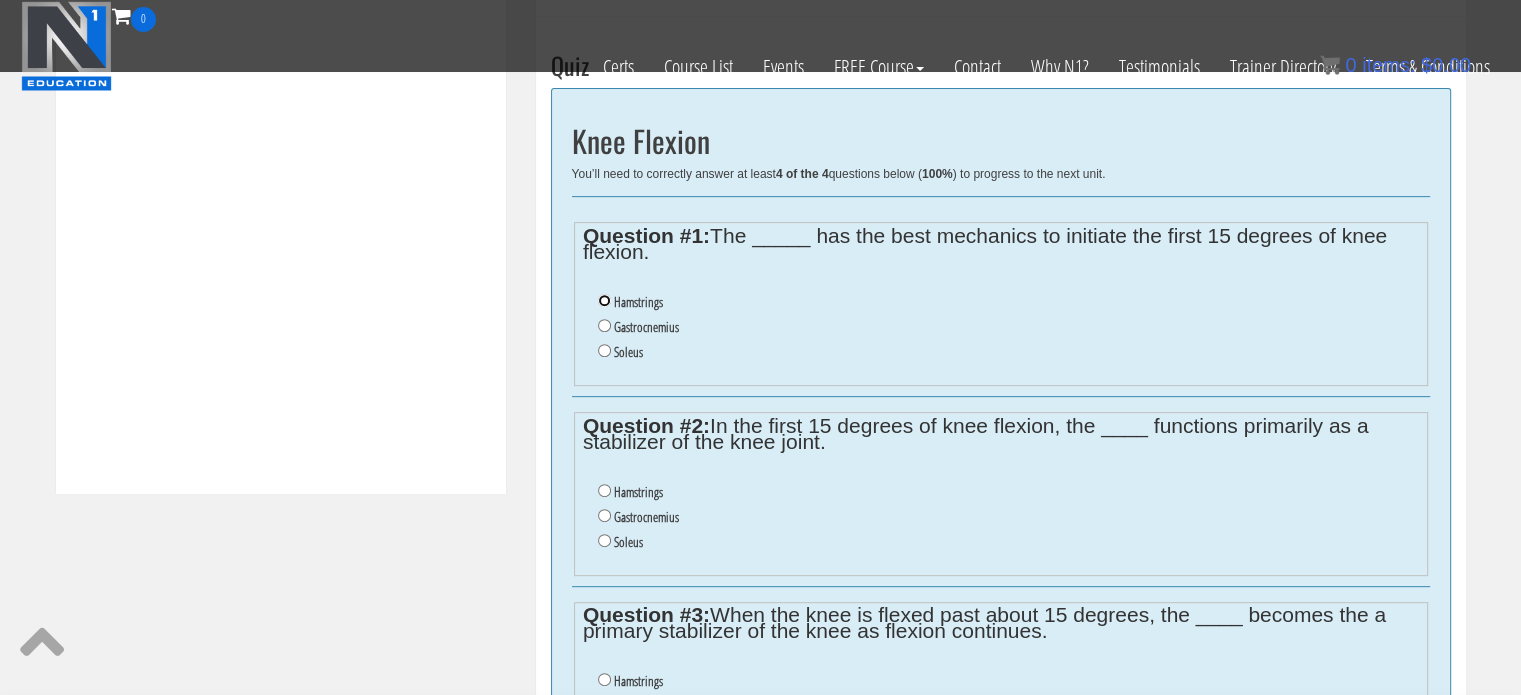 click on "Hamstrings" at bounding box center [604, 300] 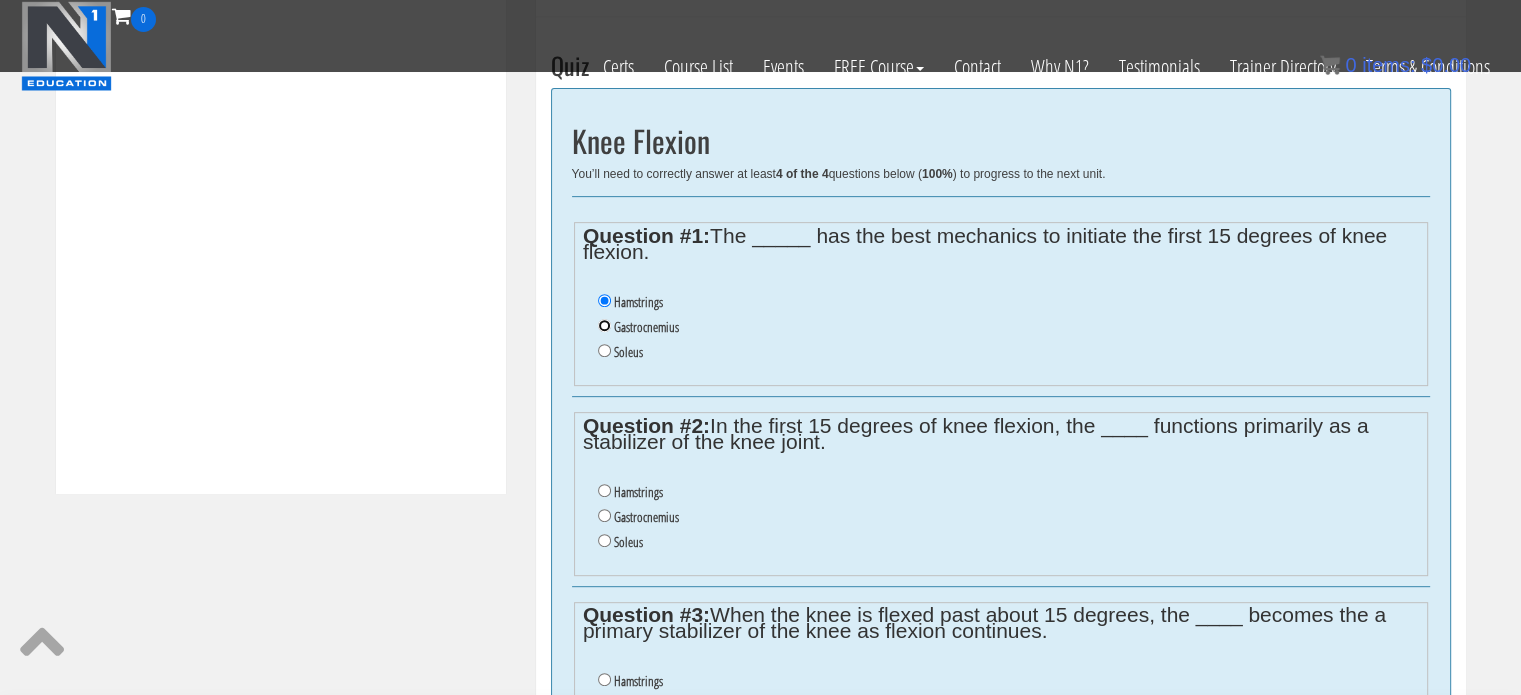 click on "Gastrocnemius" at bounding box center [604, 325] 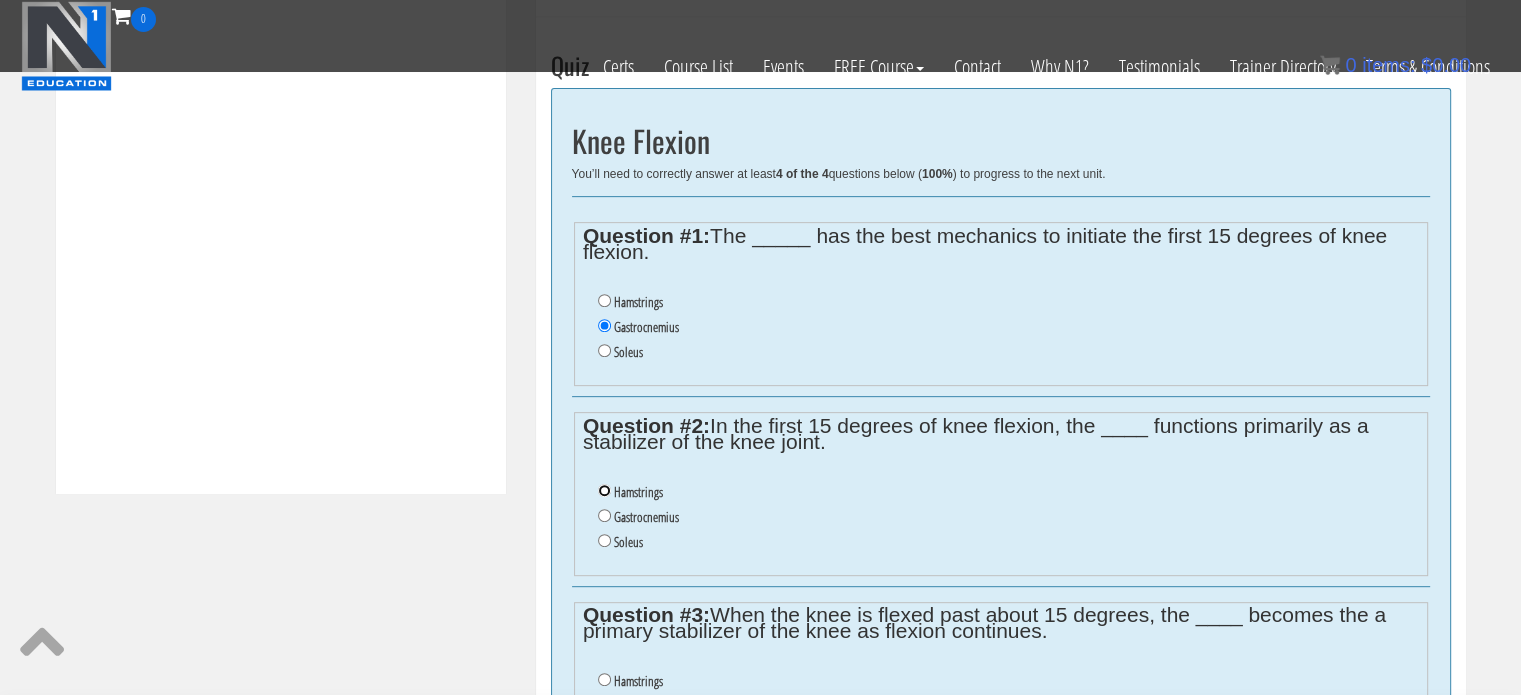 click on "Hamstrings" at bounding box center (604, 490) 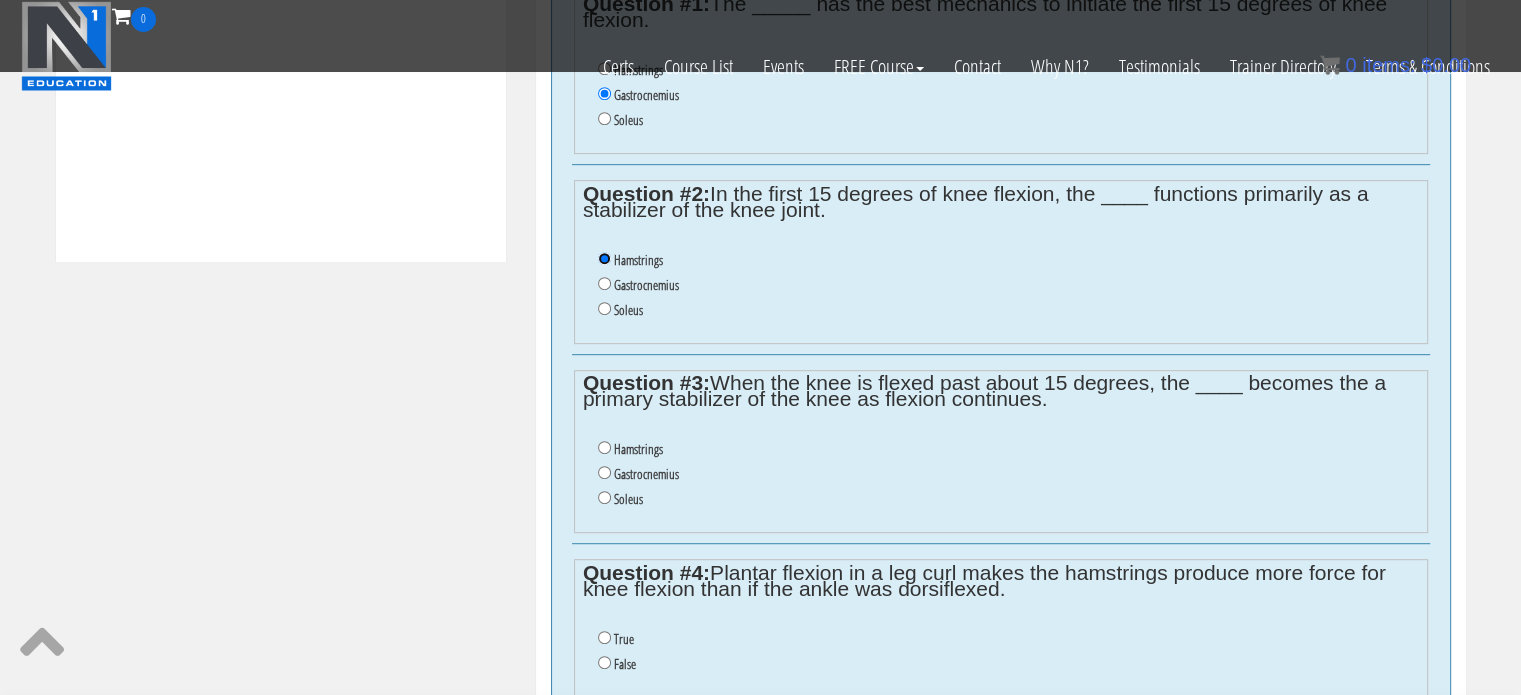 scroll, scrollTop: 1072, scrollLeft: 0, axis: vertical 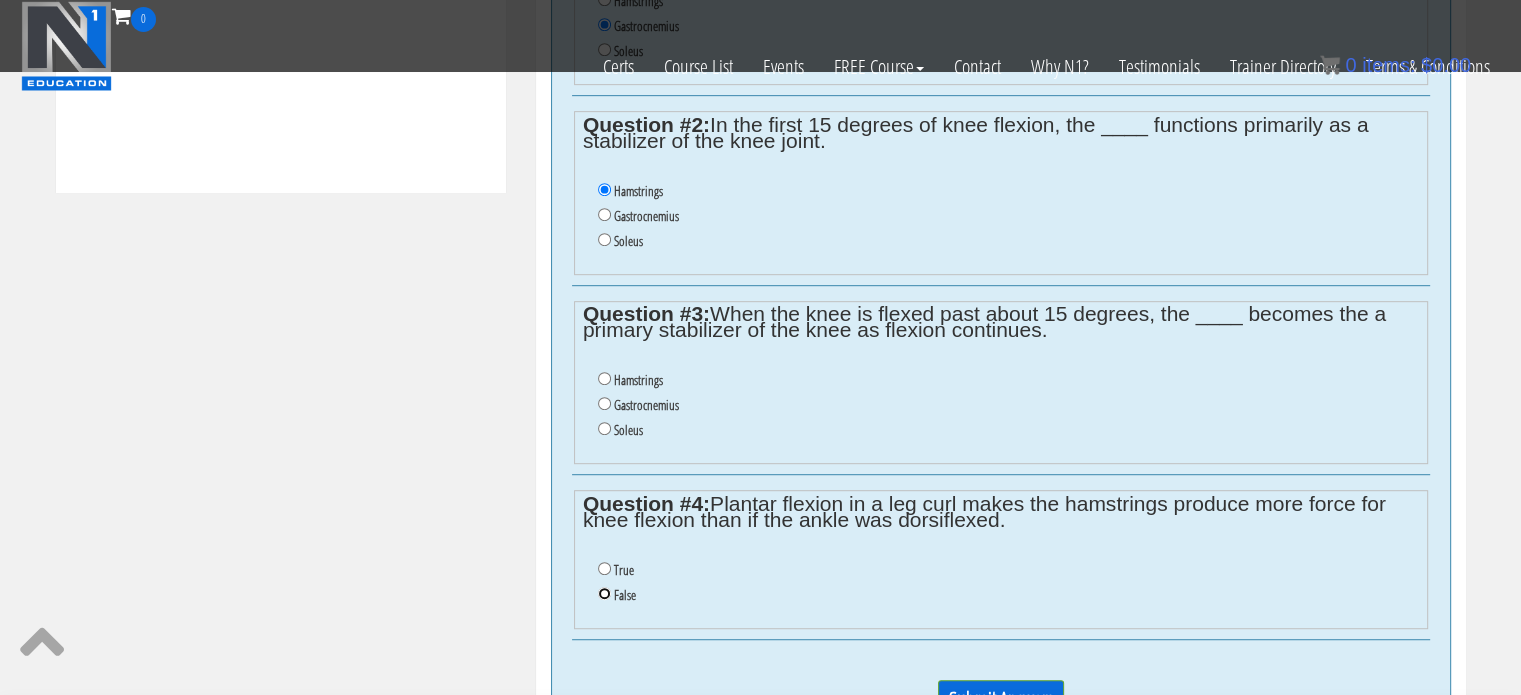 click on "False" at bounding box center (604, 593) 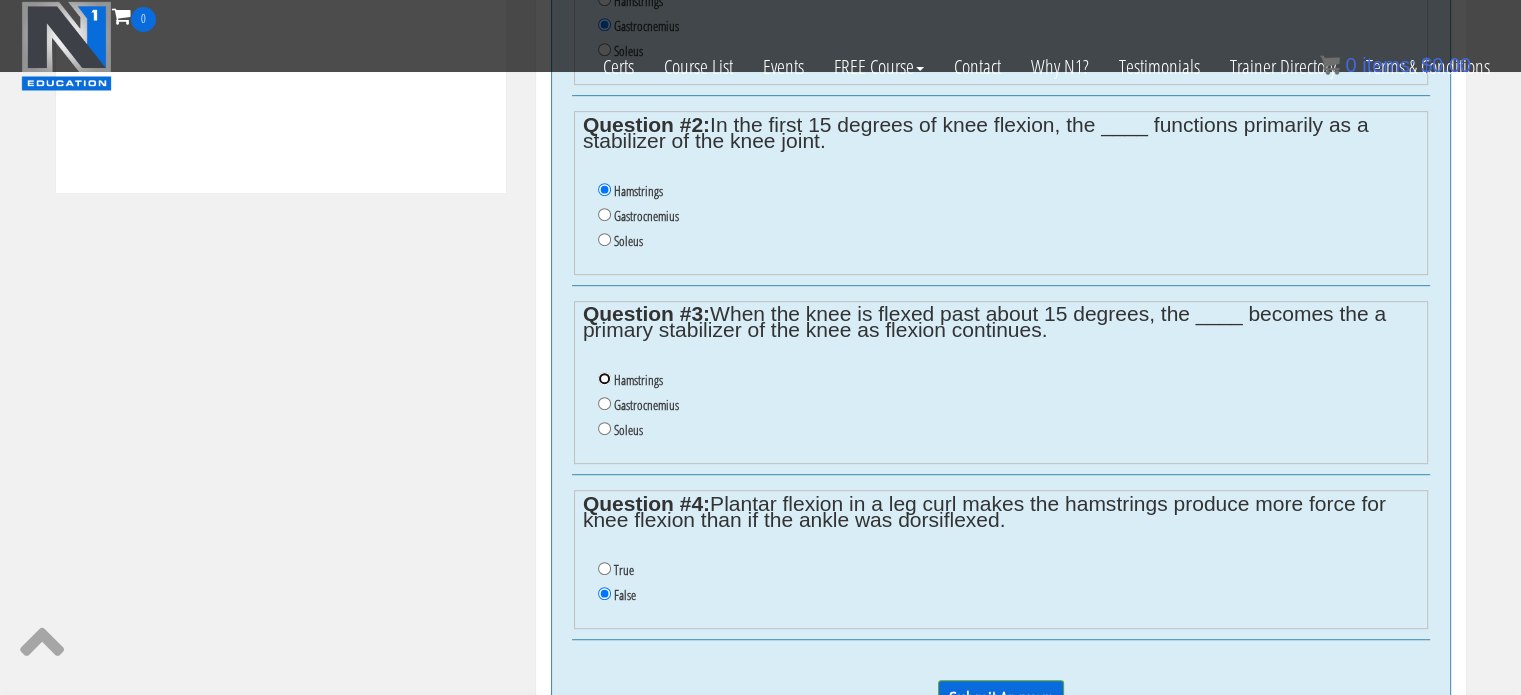 click on "Hamstrings" at bounding box center (604, 378) 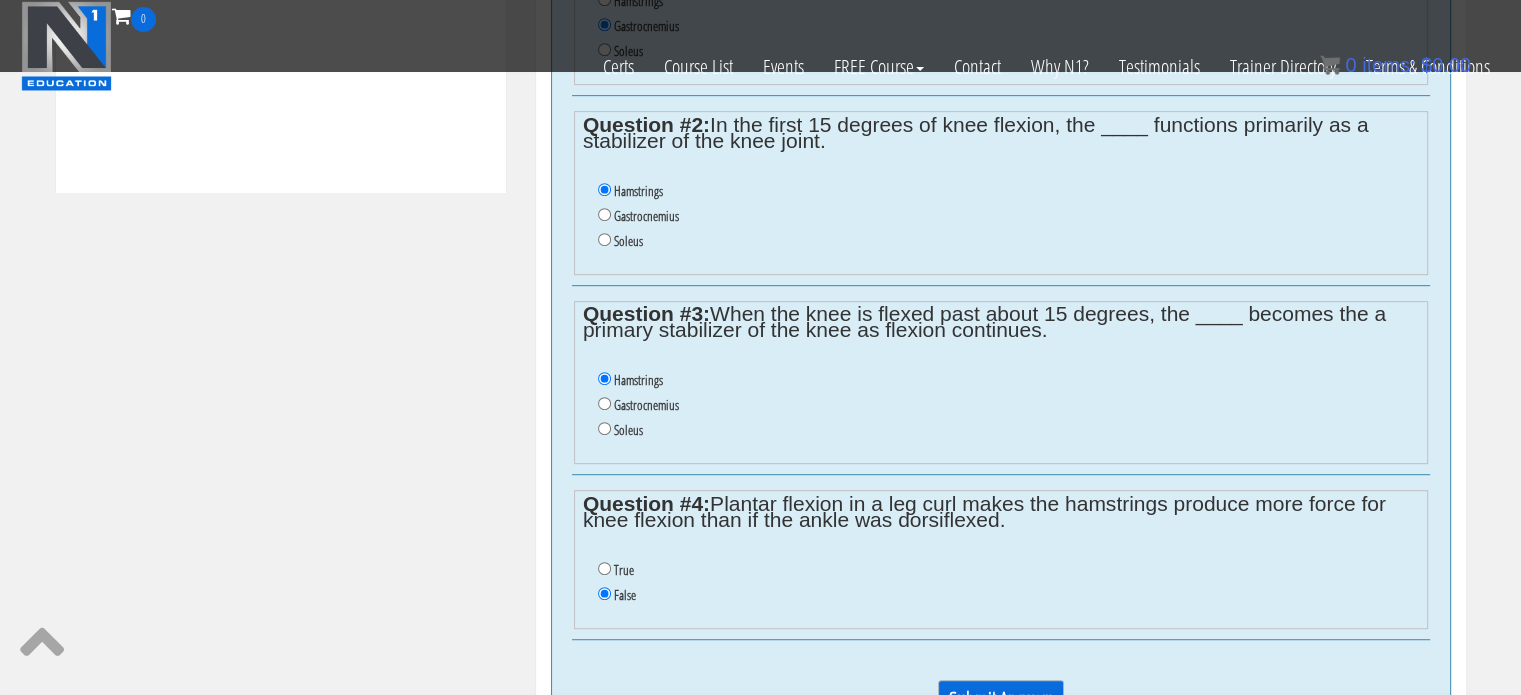 click on "Submit Answers" at bounding box center (1001, 699) 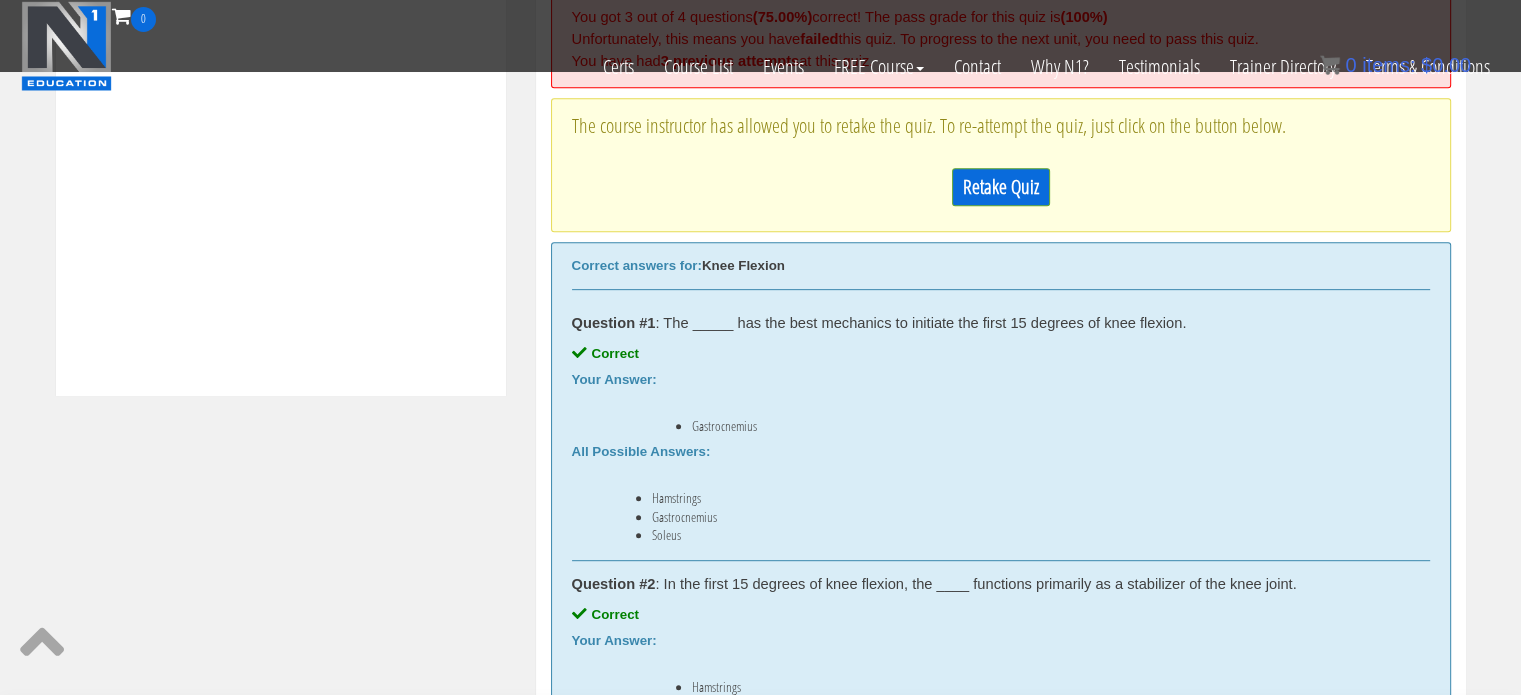 scroll, scrollTop: 758, scrollLeft: 0, axis: vertical 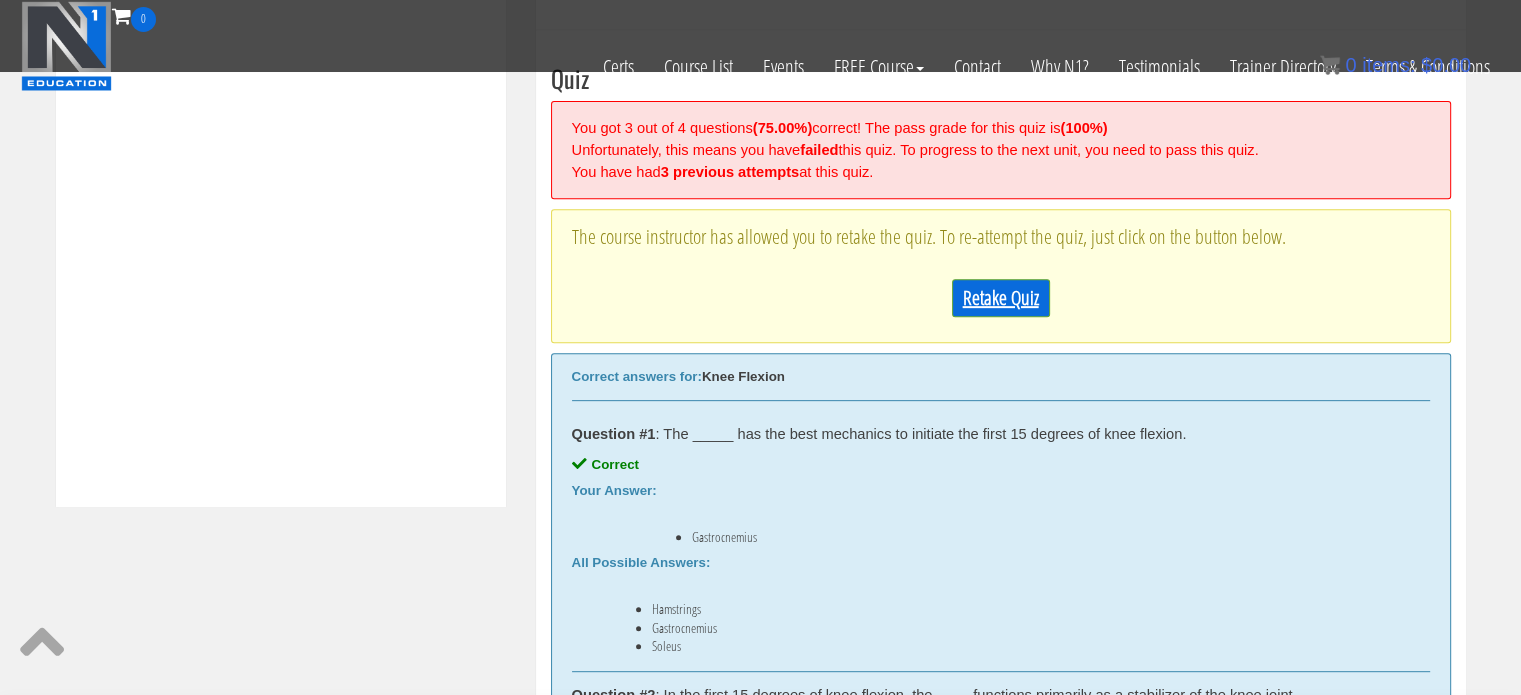 click on "Retake Quiz" at bounding box center [1001, 298] 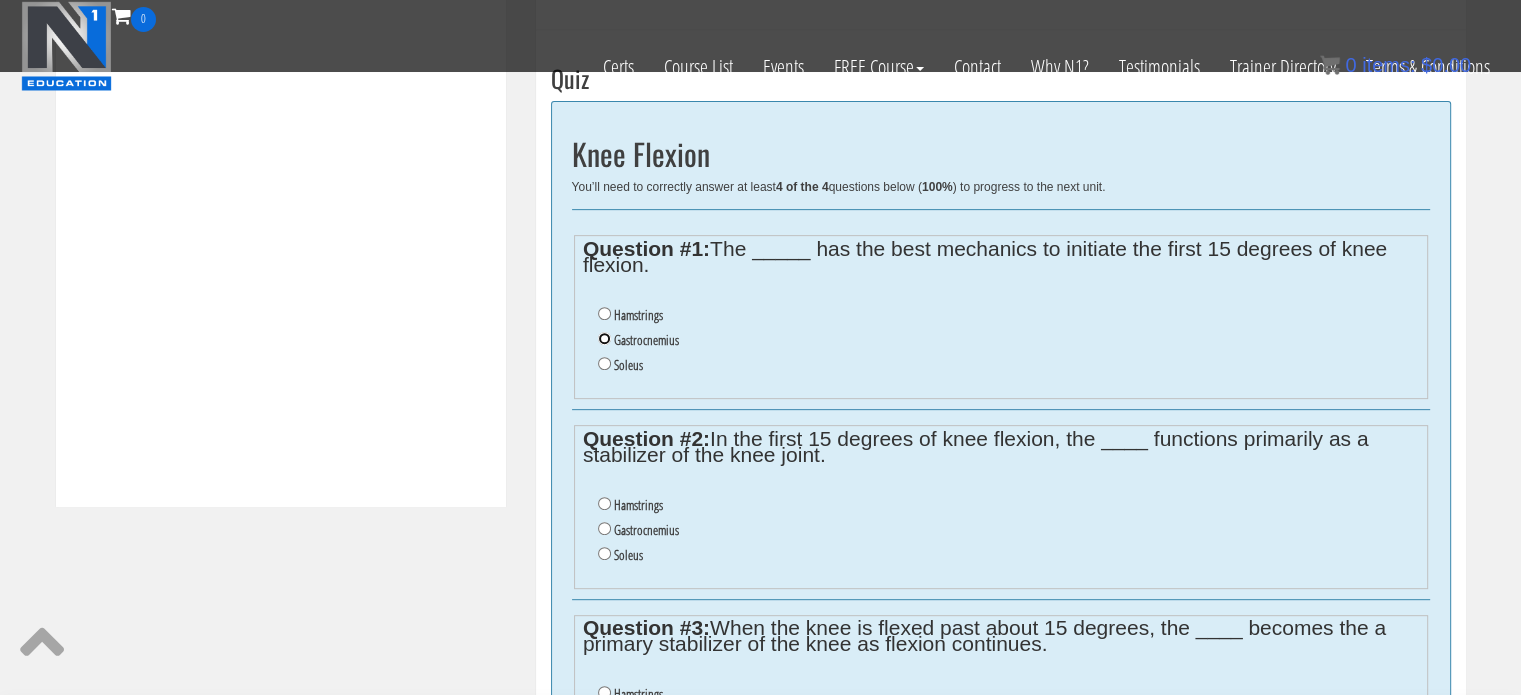 click on "Gastrocnemius" at bounding box center (604, 338) 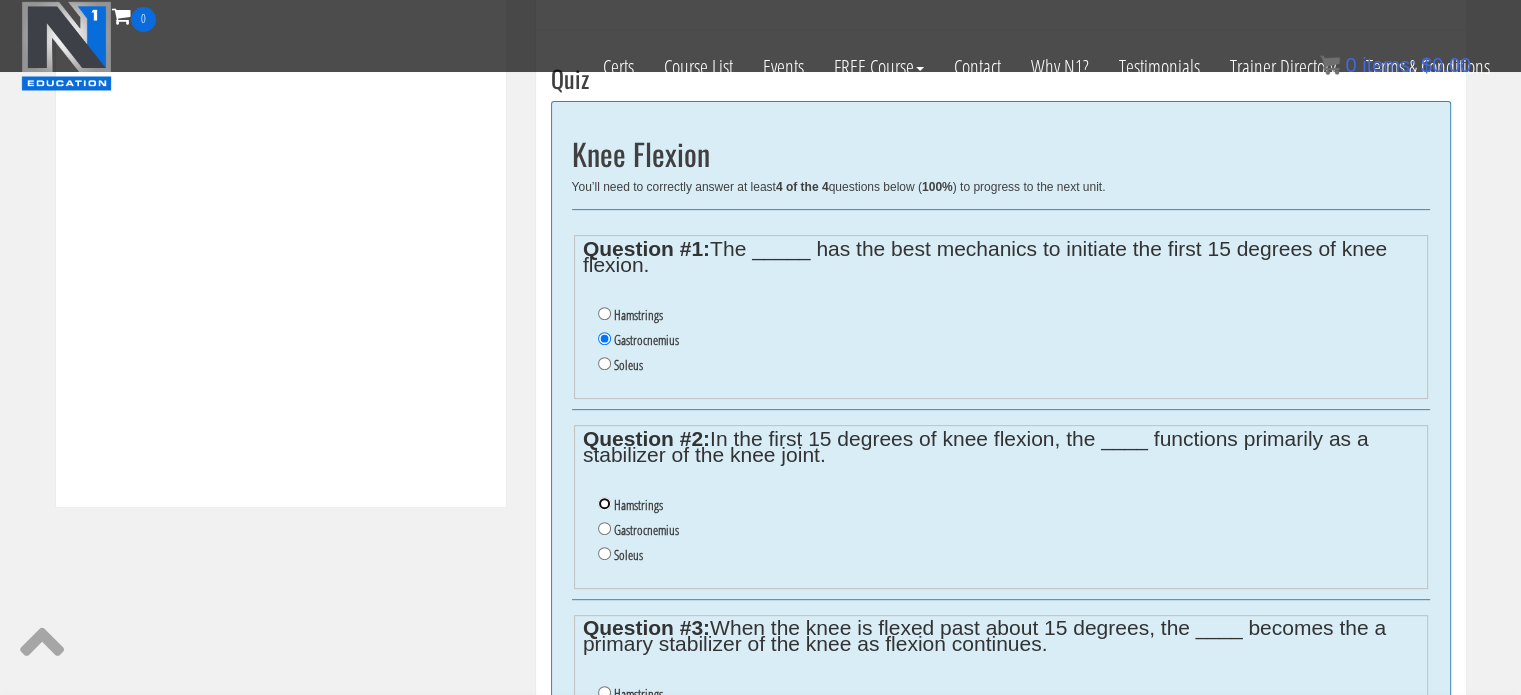 click on "Hamstrings" at bounding box center [604, 503] 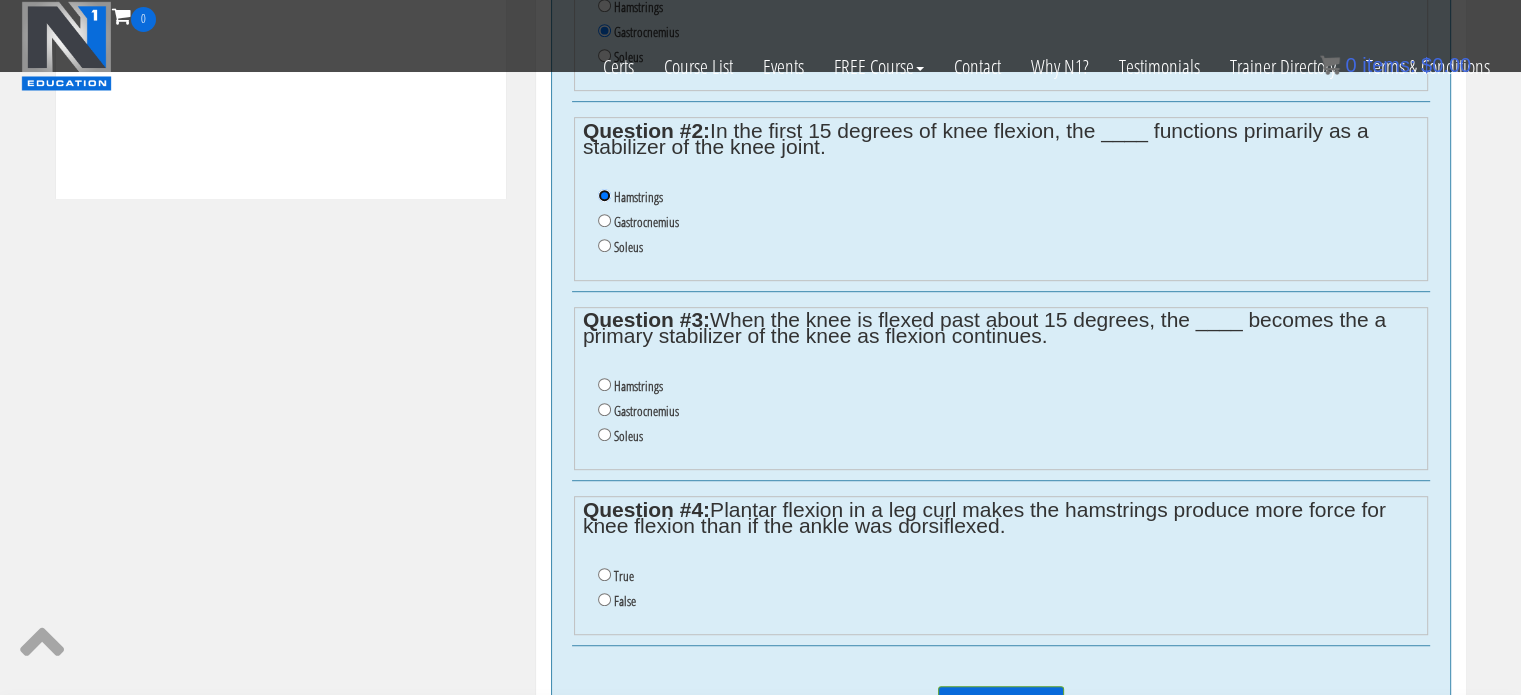 scroll, scrollTop: 1164, scrollLeft: 0, axis: vertical 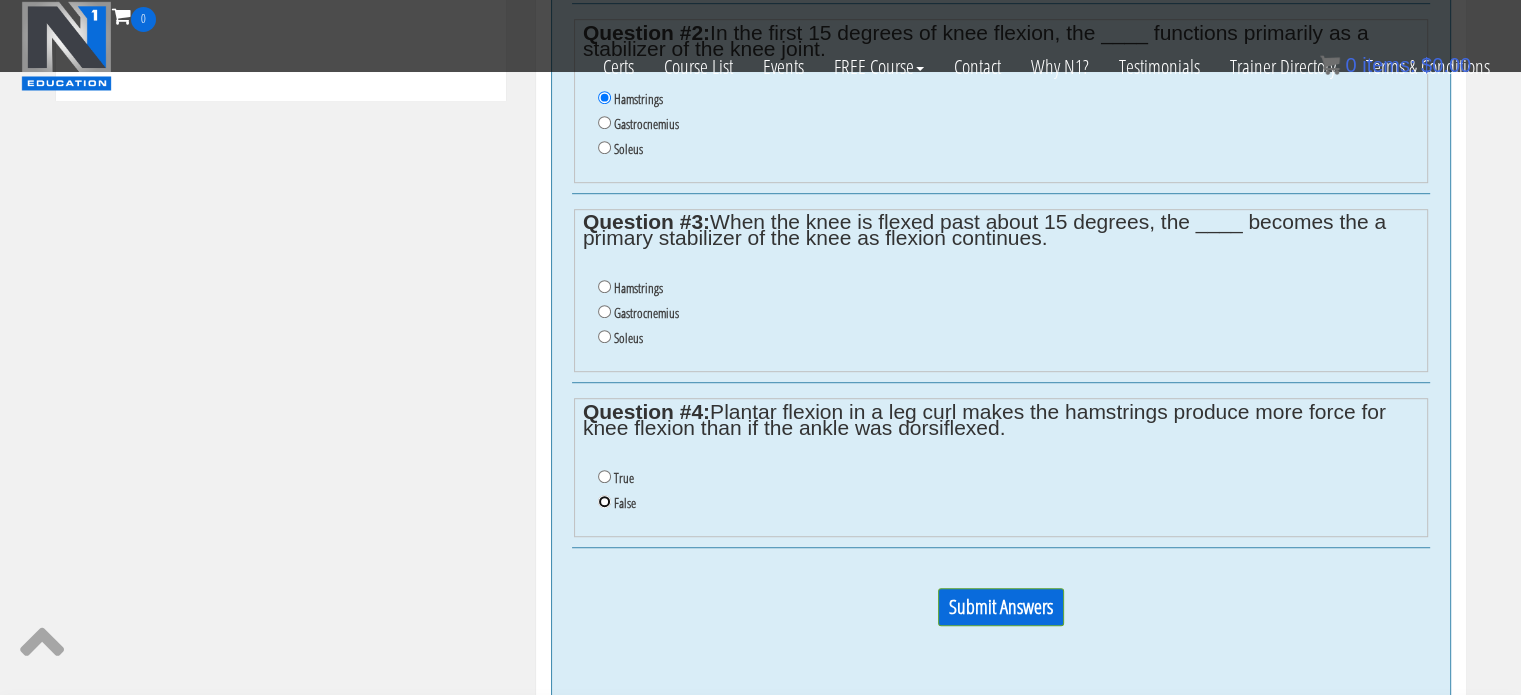 click on "False" at bounding box center [604, 501] 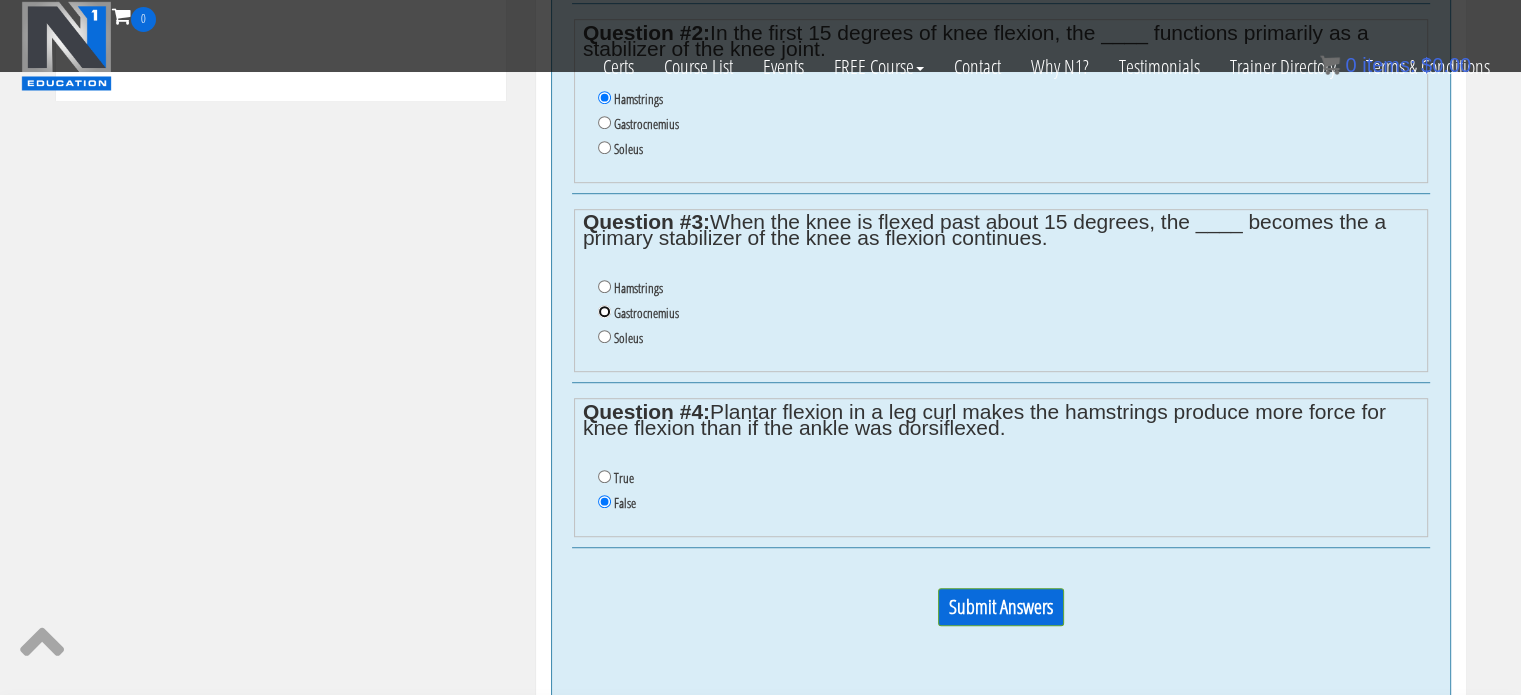 click on "Gastrocnemius" at bounding box center (604, 311) 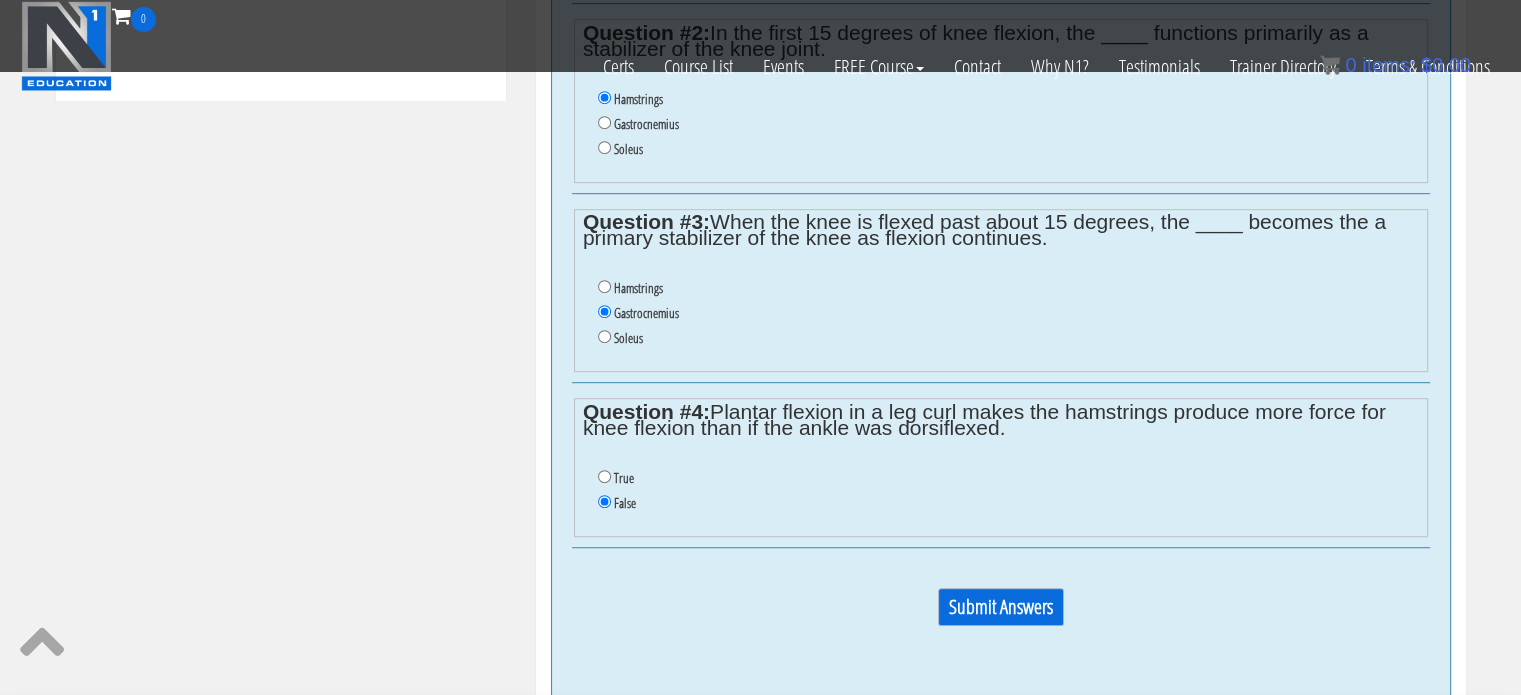 click on "Submit Answers" at bounding box center (1001, 607) 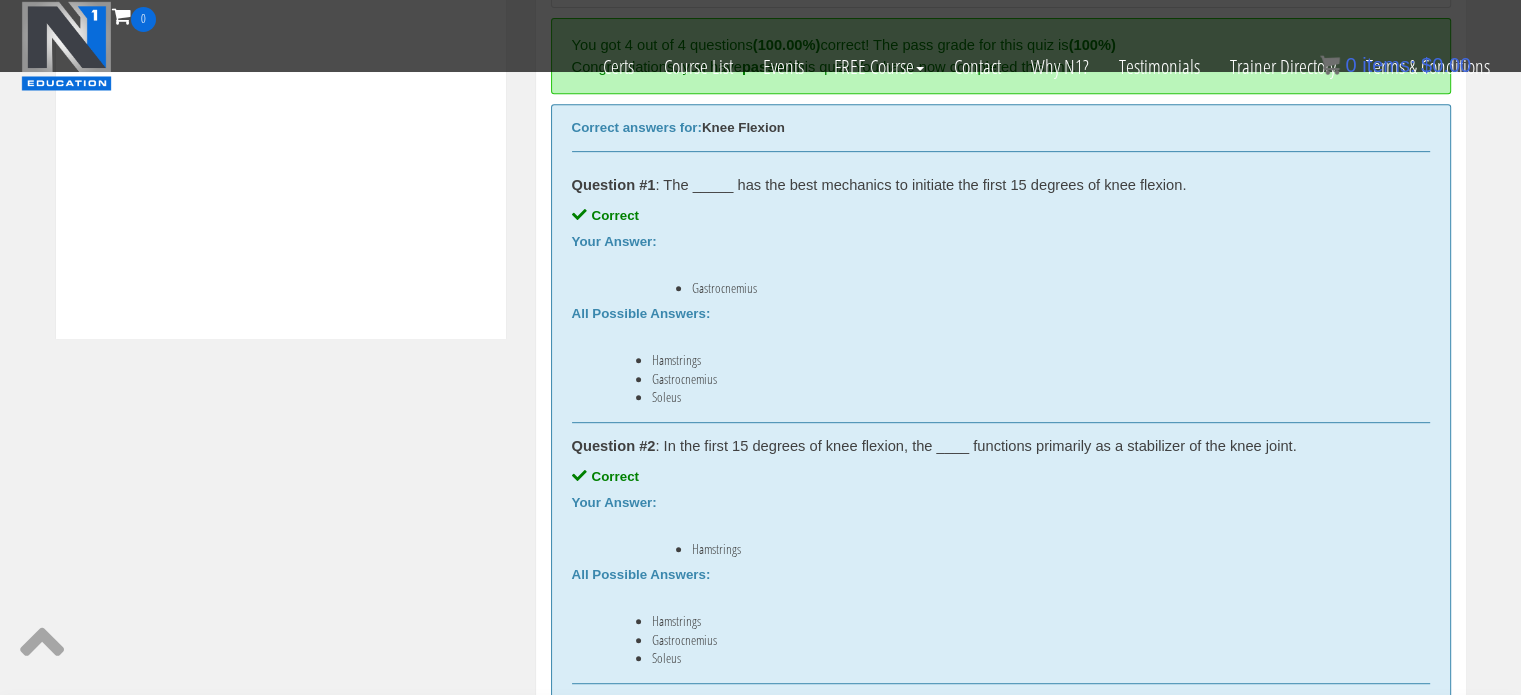 scroll, scrollTop: 758, scrollLeft: 0, axis: vertical 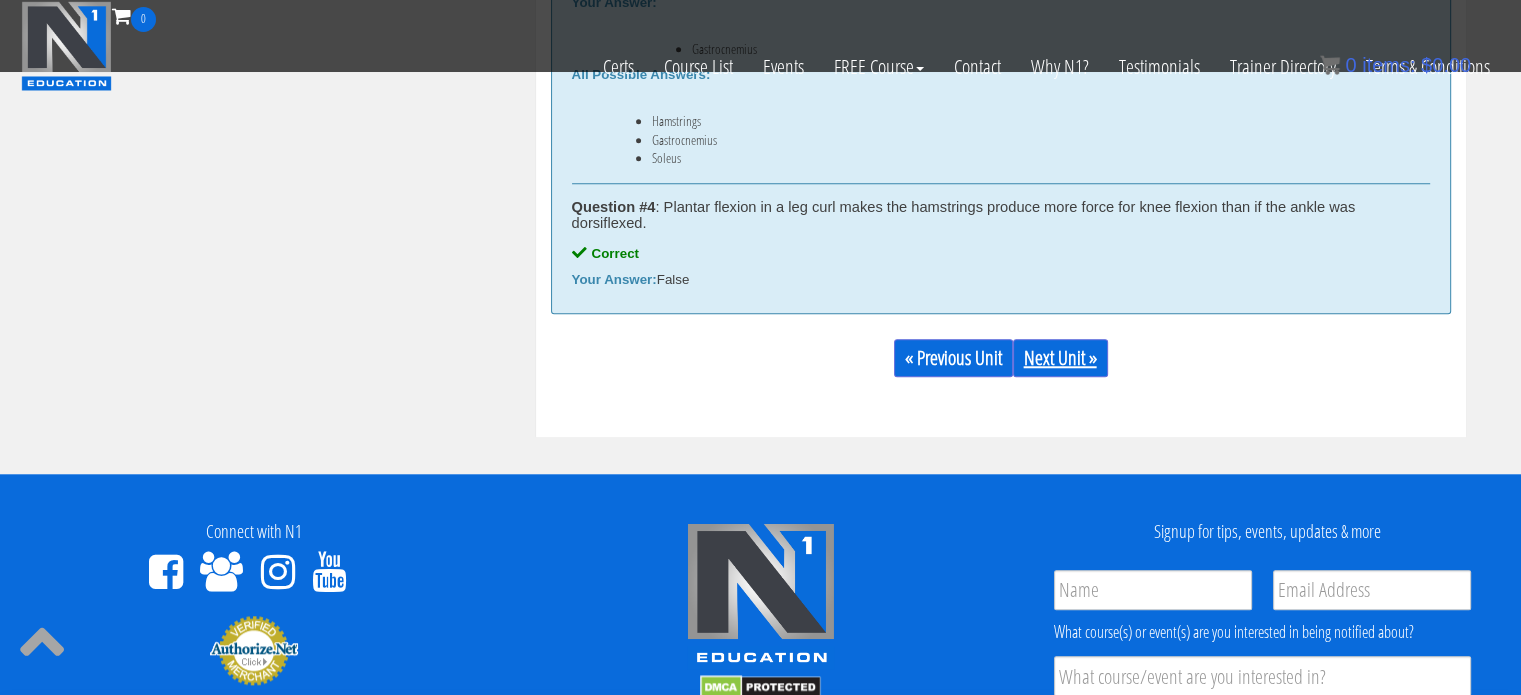 click on "Next Unit »" at bounding box center (1060, 358) 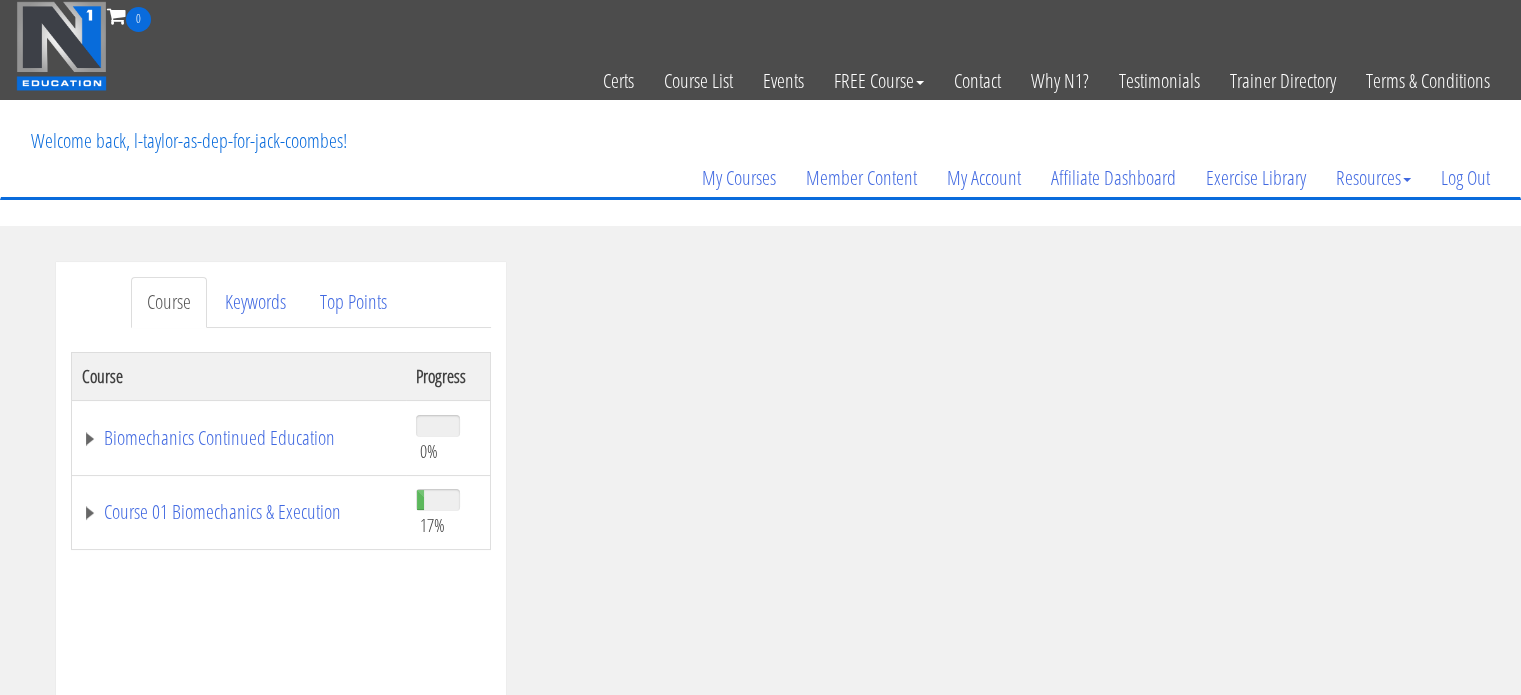 scroll, scrollTop: 0, scrollLeft: 0, axis: both 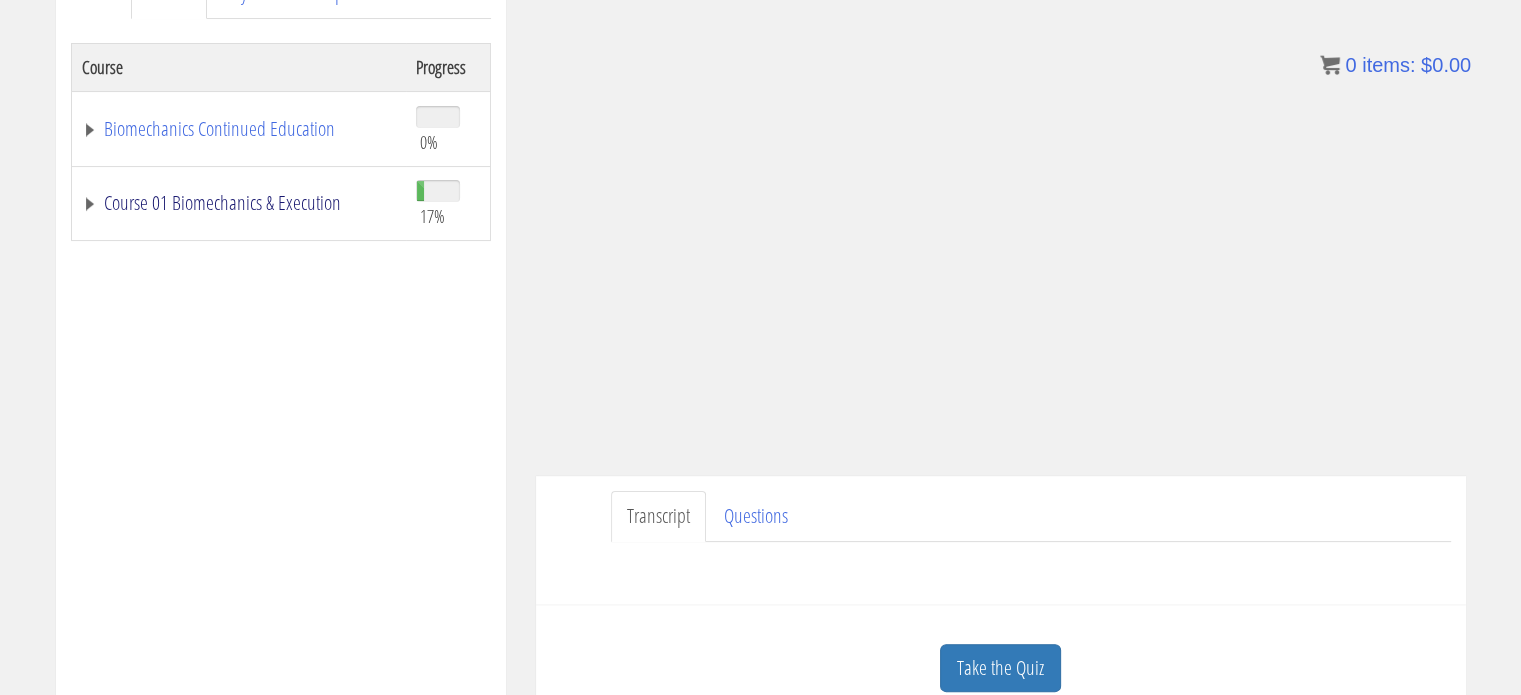 click on "Course 01 Biomechanics & Execution" at bounding box center [239, 203] 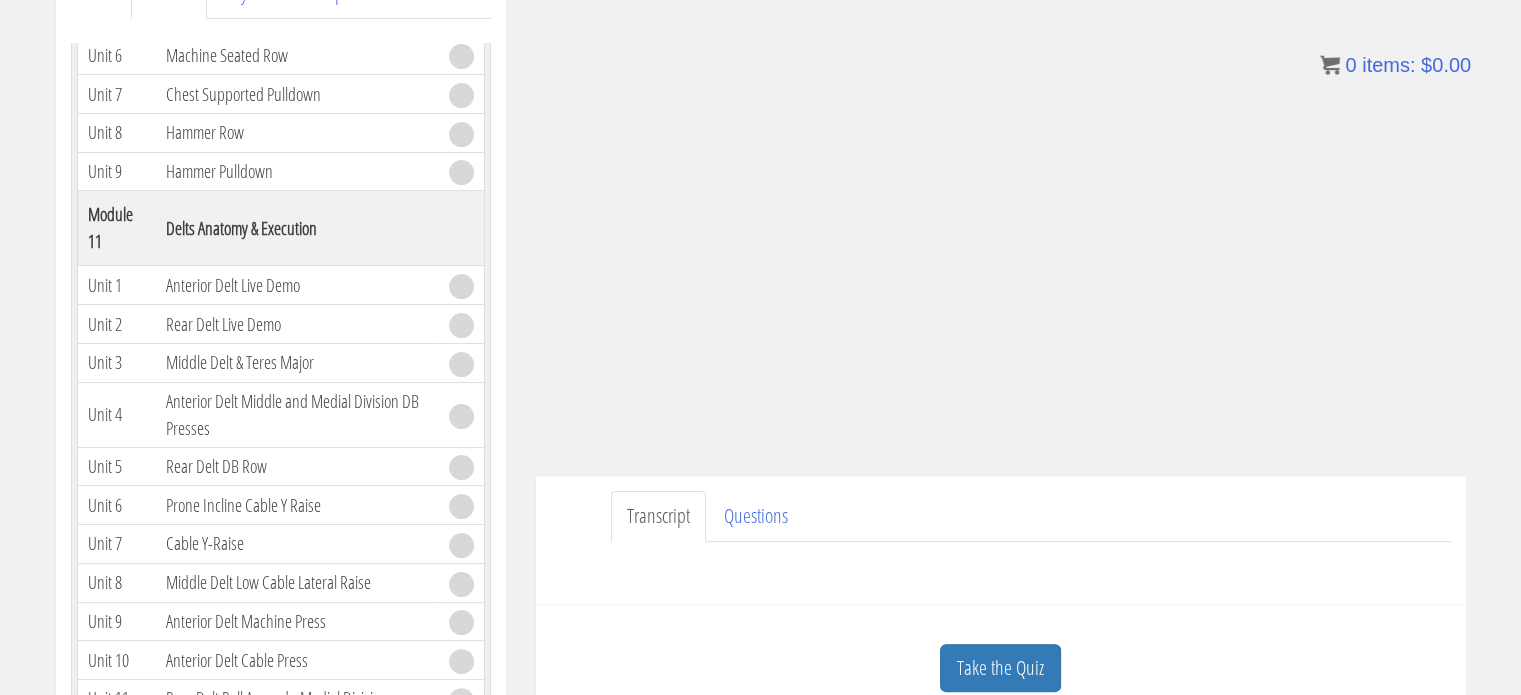 scroll, scrollTop: 3804, scrollLeft: 0, axis: vertical 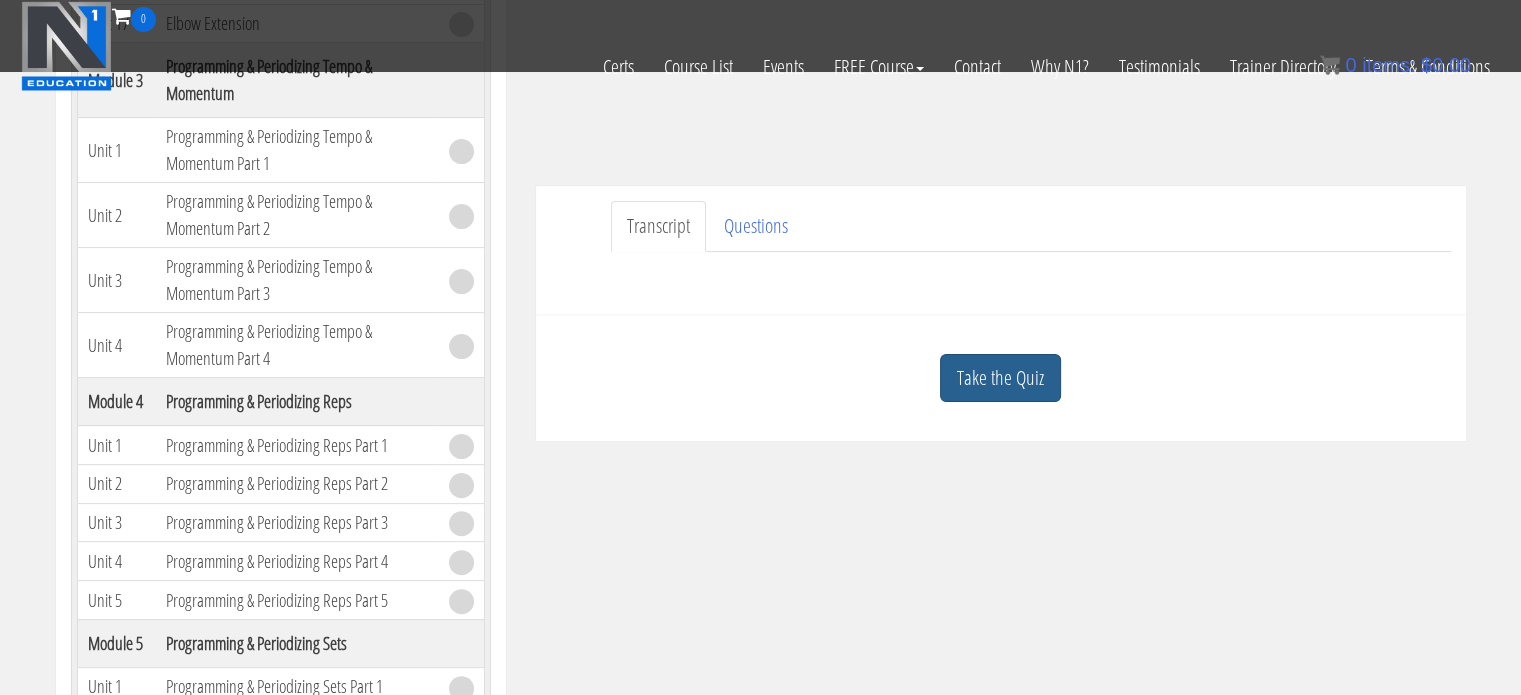 click on "Take the Quiz" at bounding box center (1000, 378) 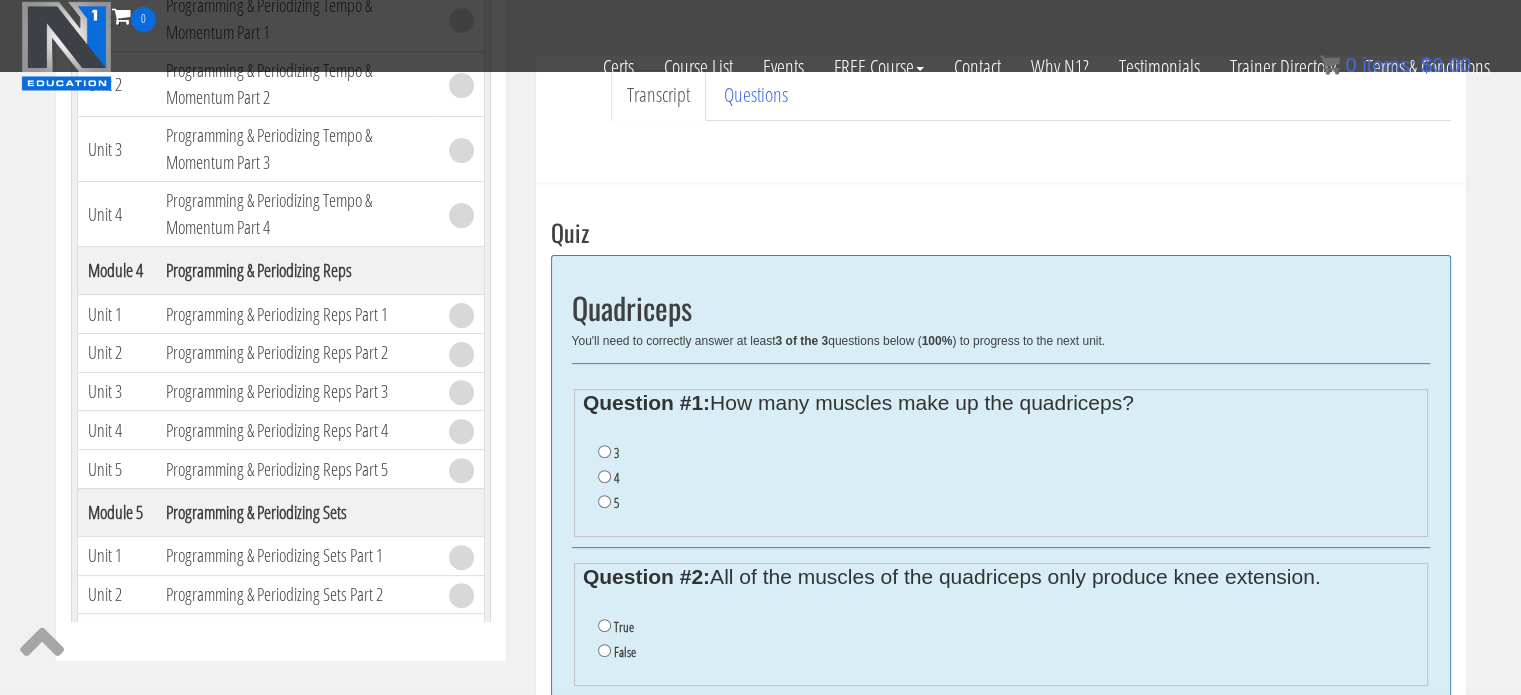 scroll, scrollTop: 635, scrollLeft: 0, axis: vertical 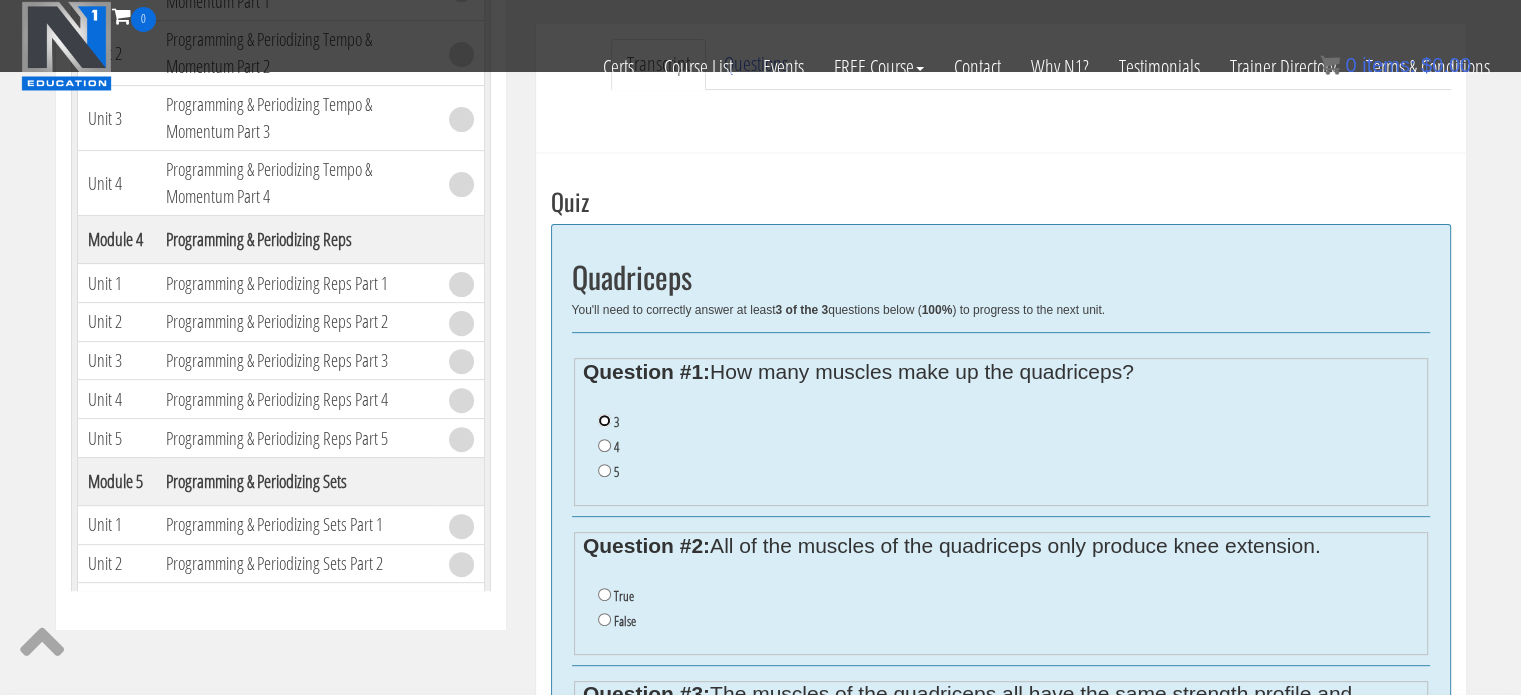 click on "3" at bounding box center [604, 420] 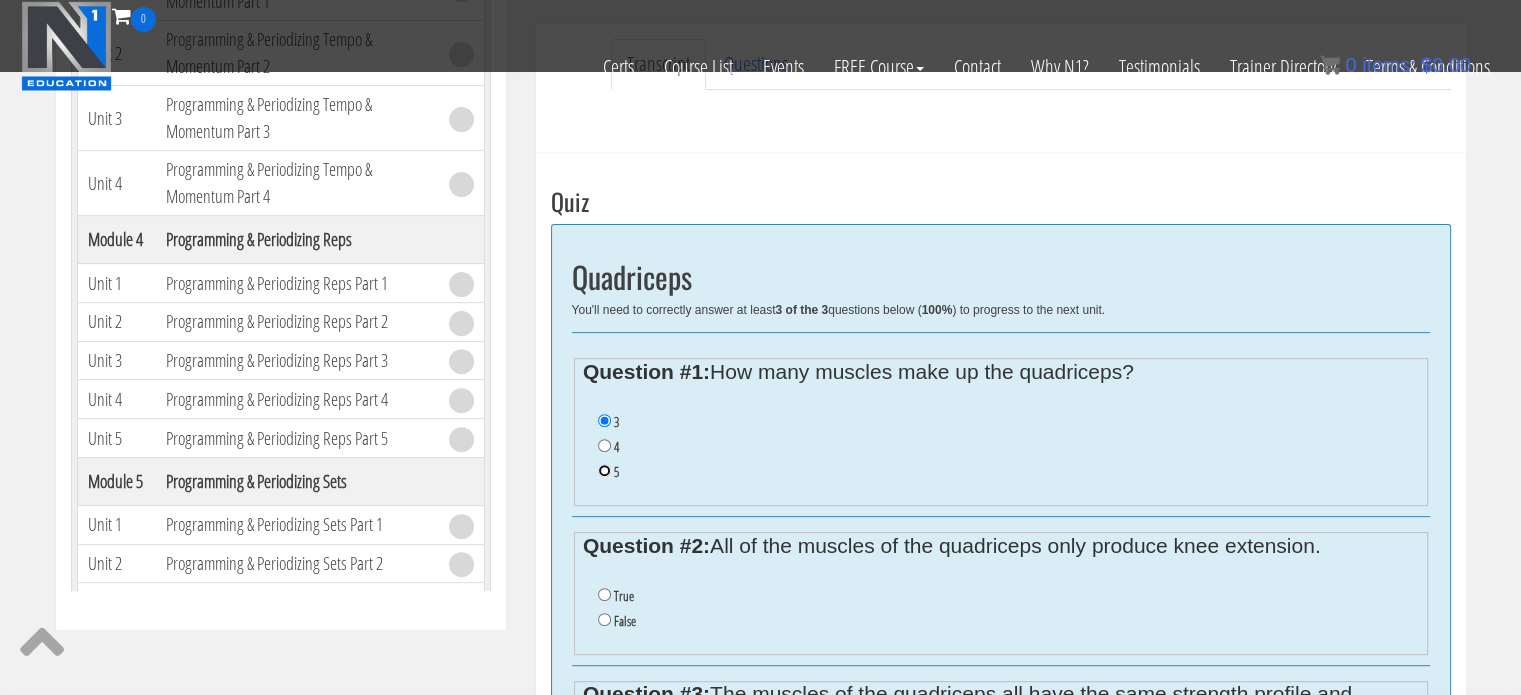 click on "5" at bounding box center (604, 470) 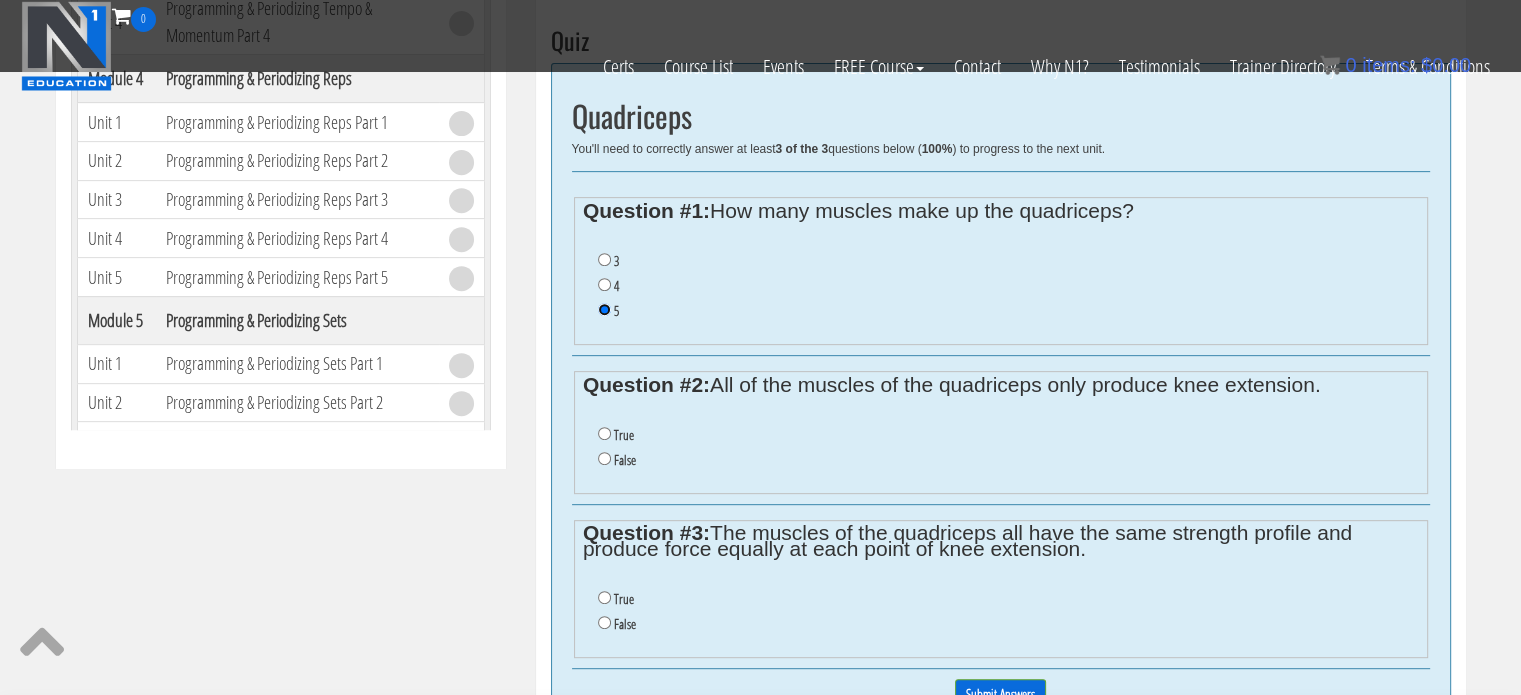 scroll, scrollTop: 807, scrollLeft: 0, axis: vertical 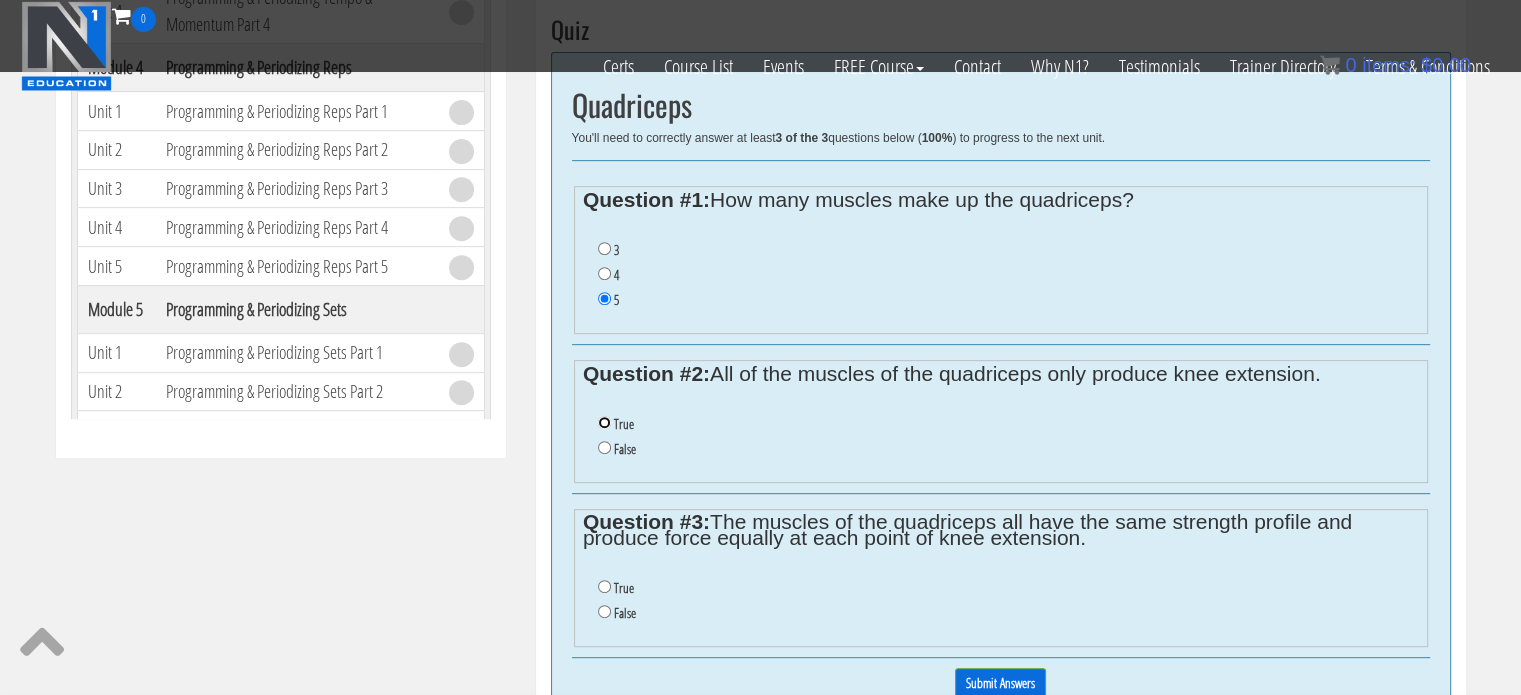 click on "True" at bounding box center (604, 422) 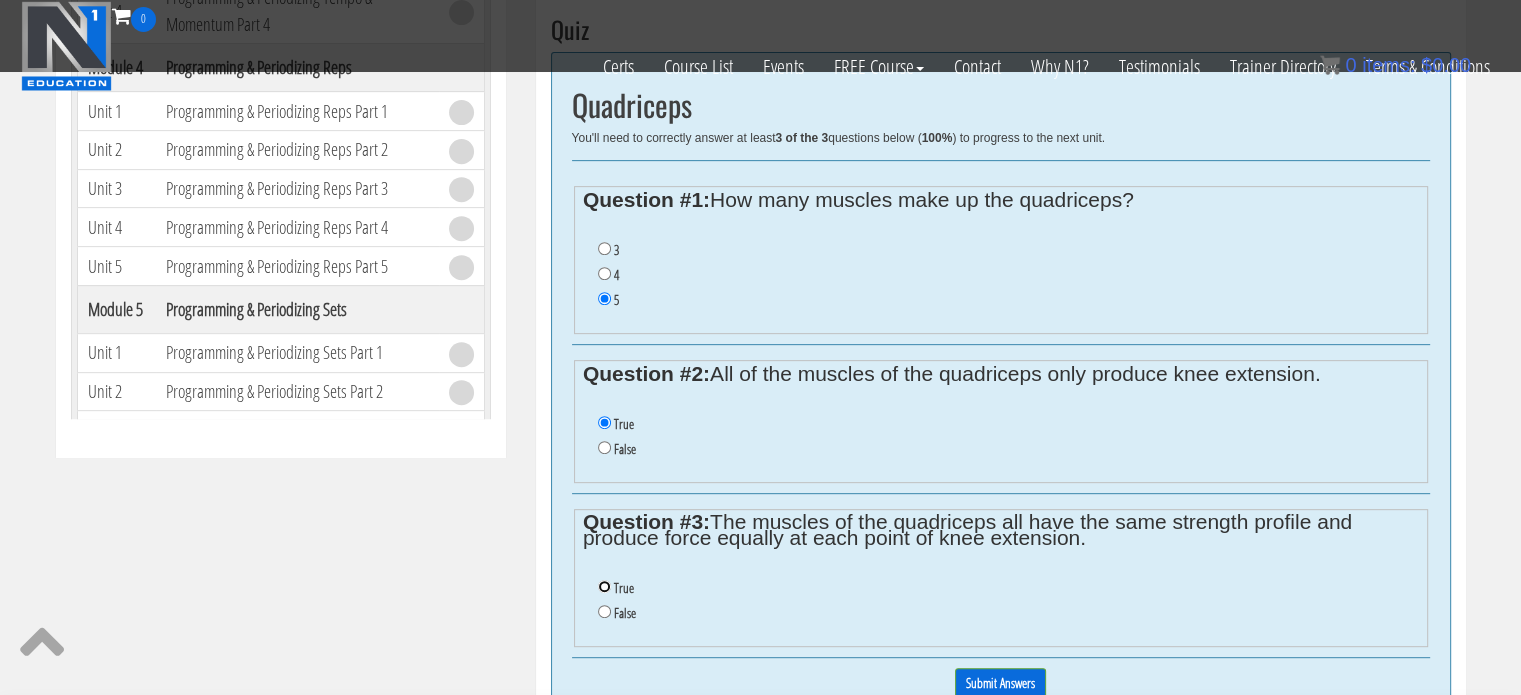 click on "True" at bounding box center [604, 586] 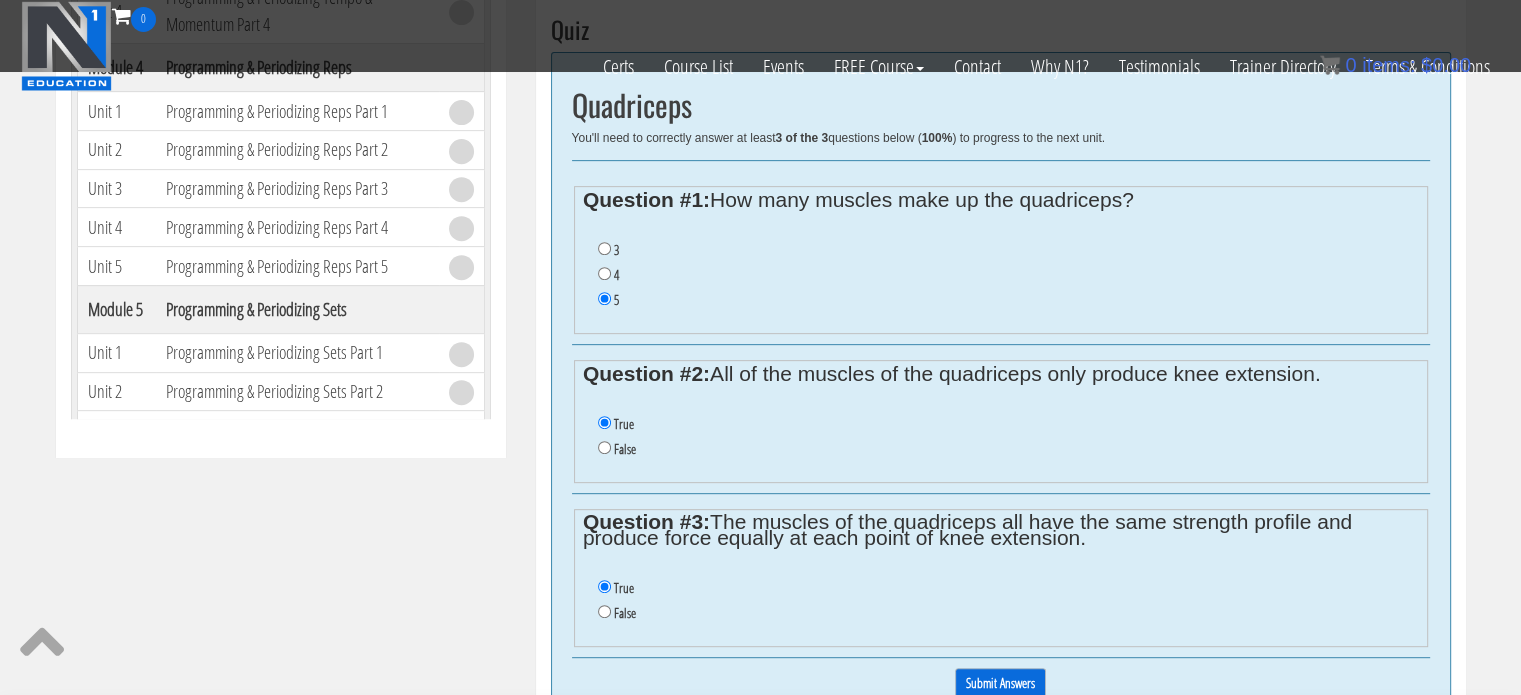 click on "Submit Answers" at bounding box center (1000, 683) 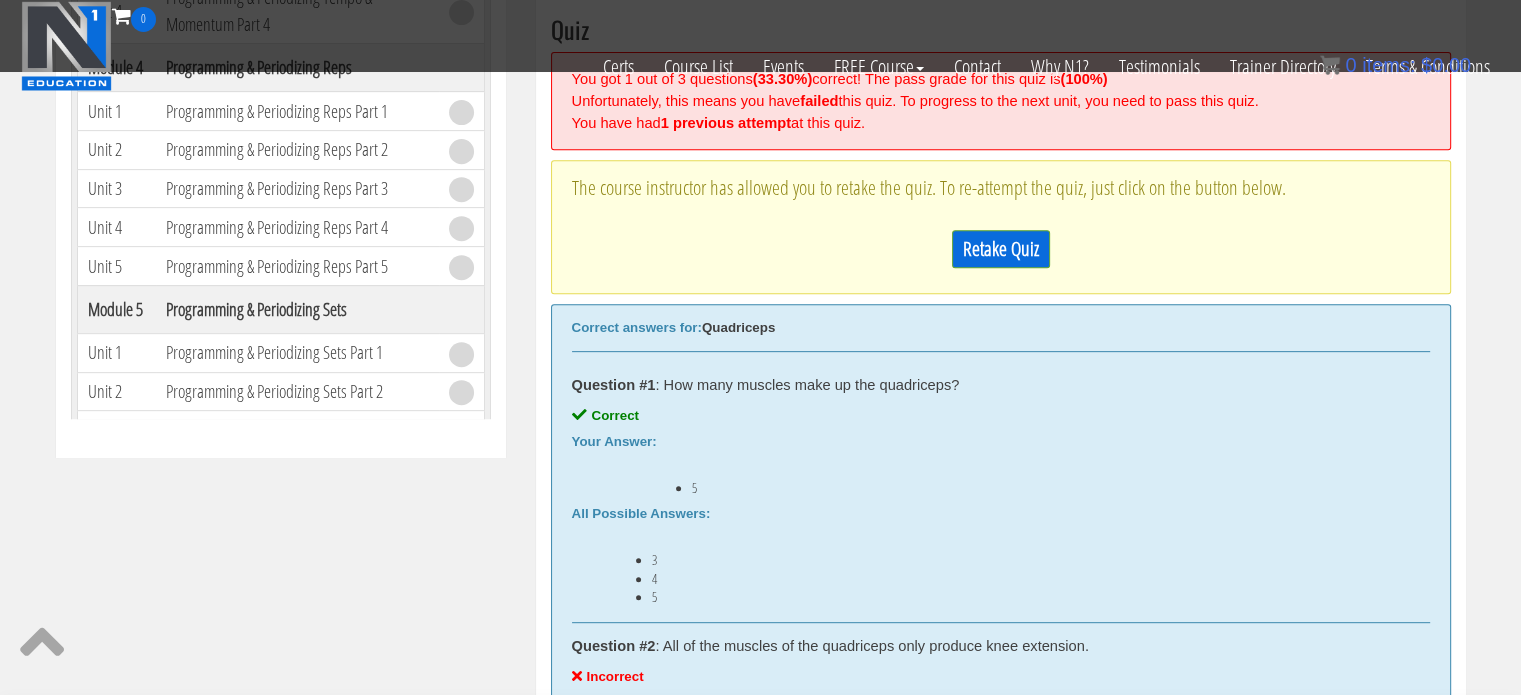 scroll, scrollTop: 758, scrollLeft: 0, axis: vertical 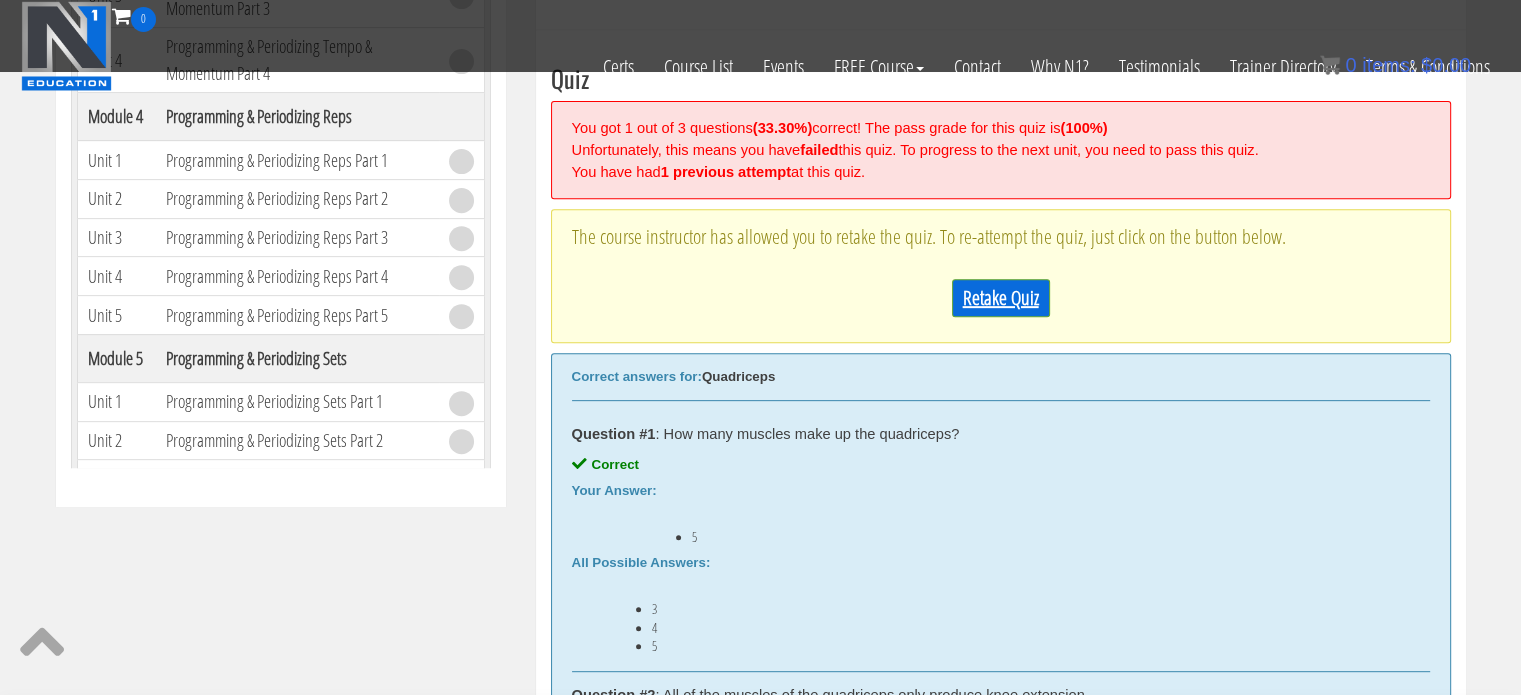 click on "Retake Quiz" at bounding box center [1001, 298] 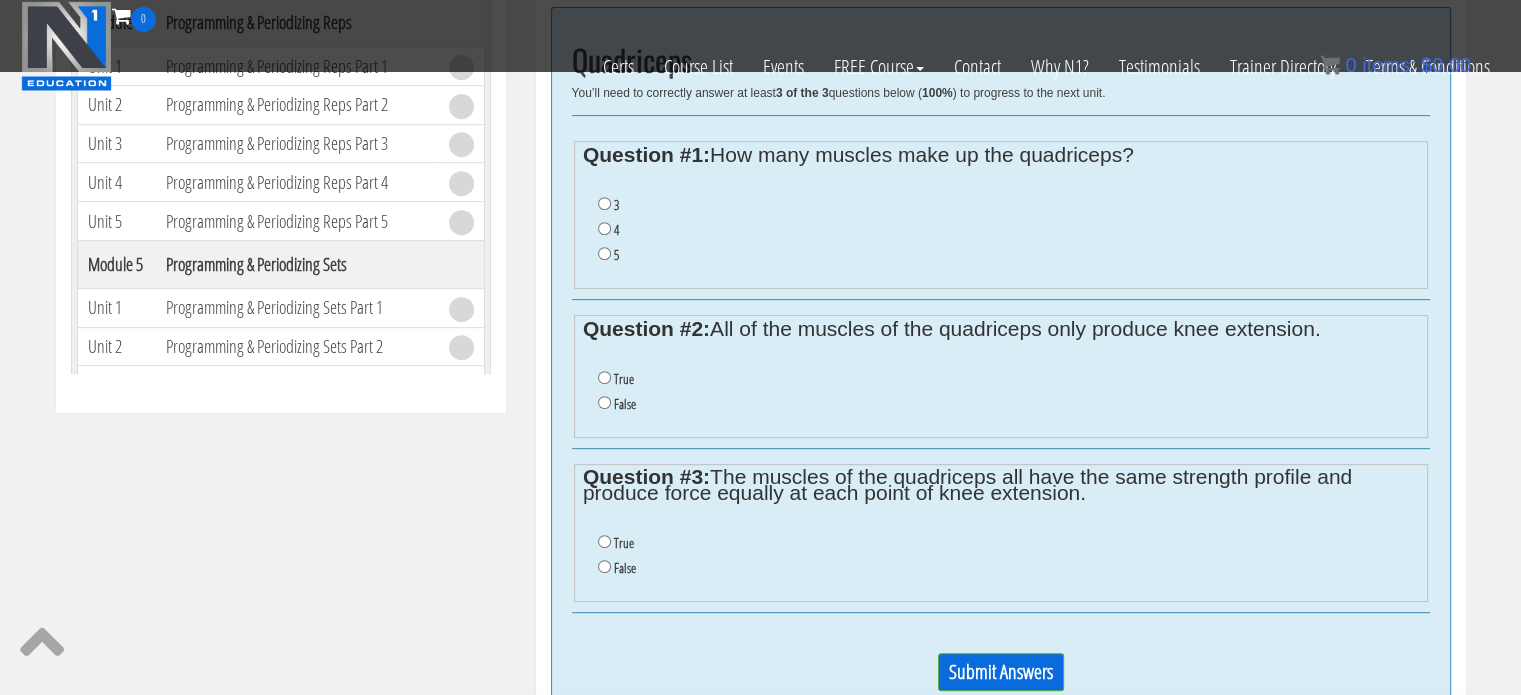 scroll, scrollTop: 850, scrollLeft: 0, axis: vertical 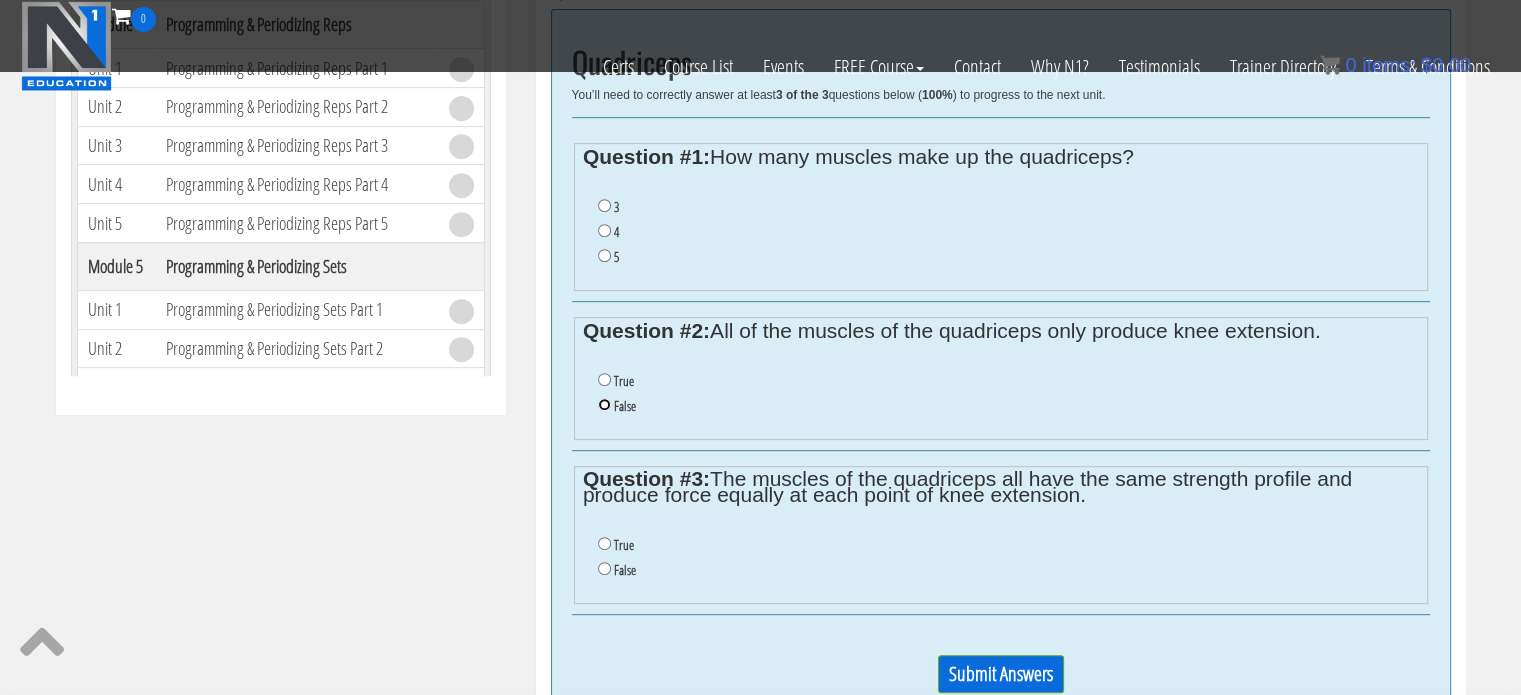 click on "False" at bounding box center [604, 404] 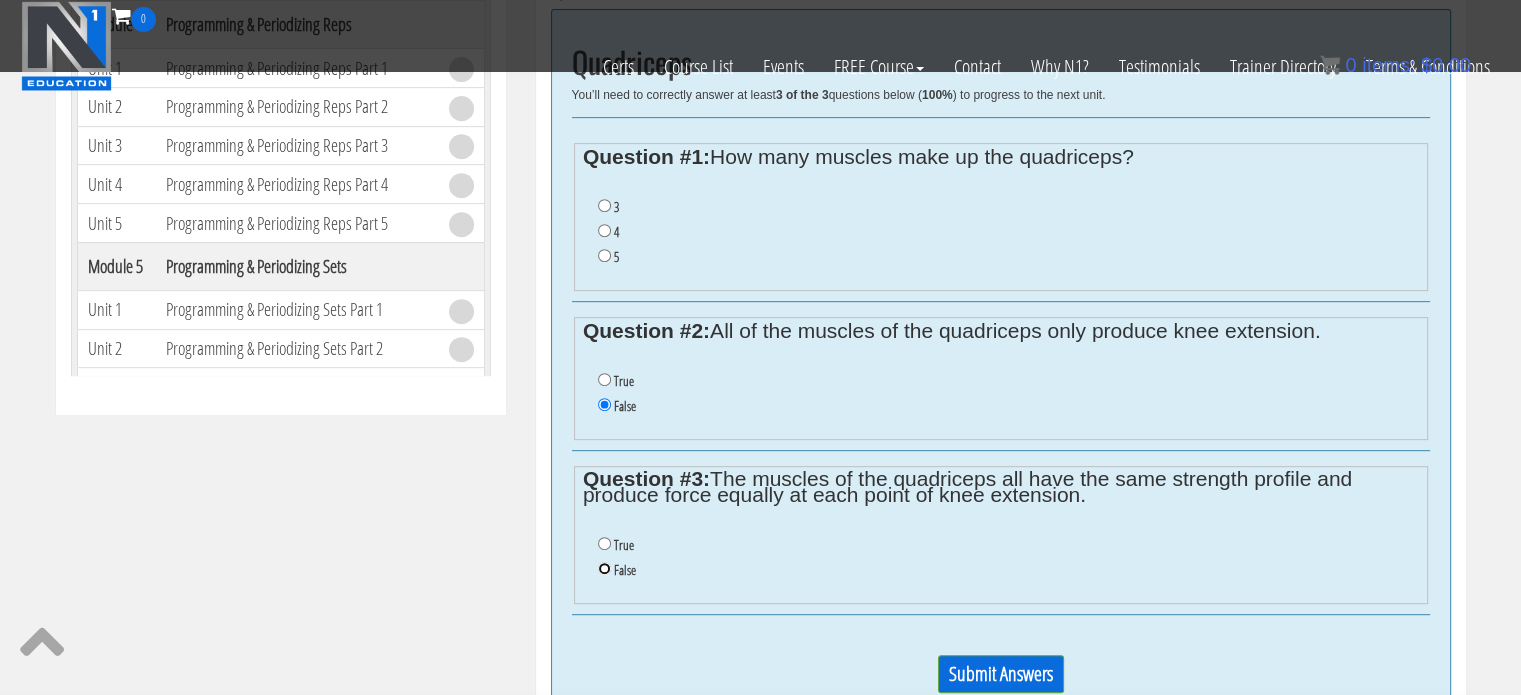 click on "False" at bounding box center (604, 568) 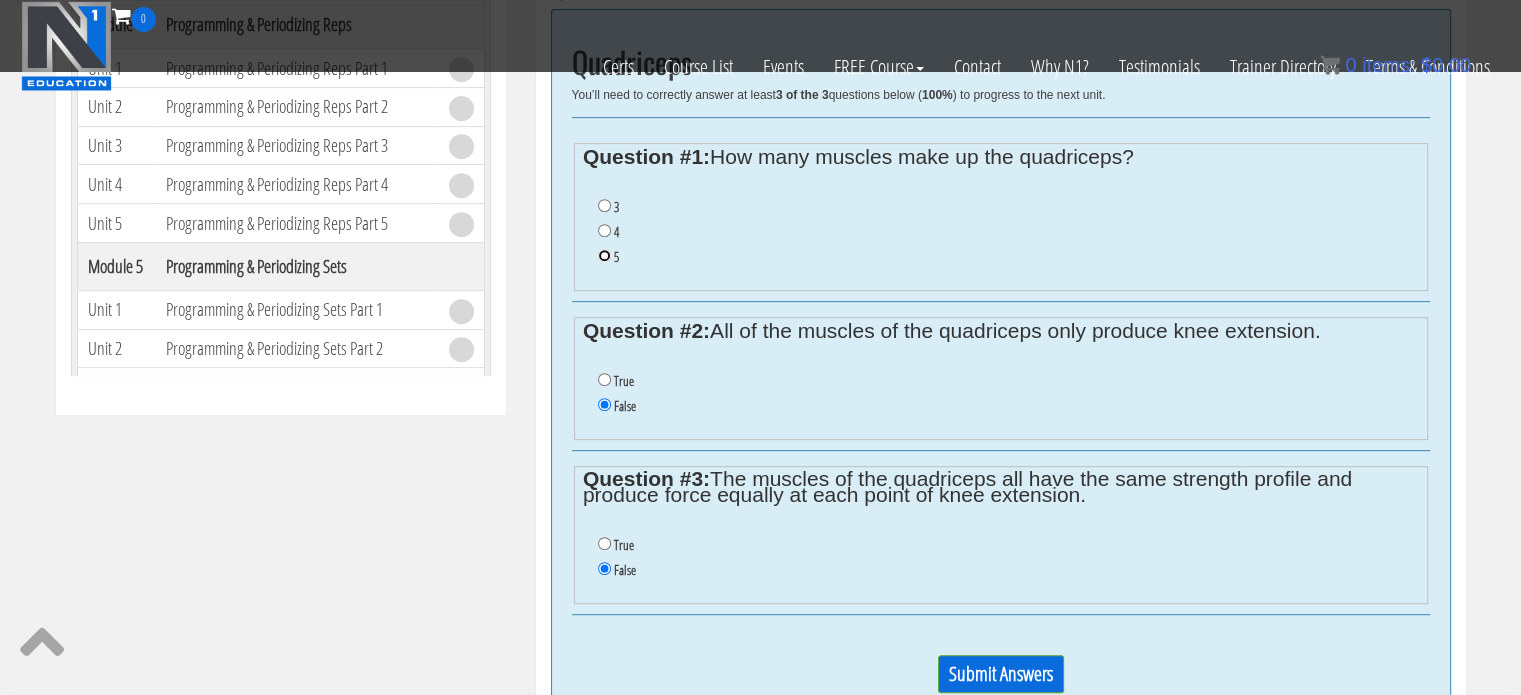 click on "5" at bounding box center [604, 255] 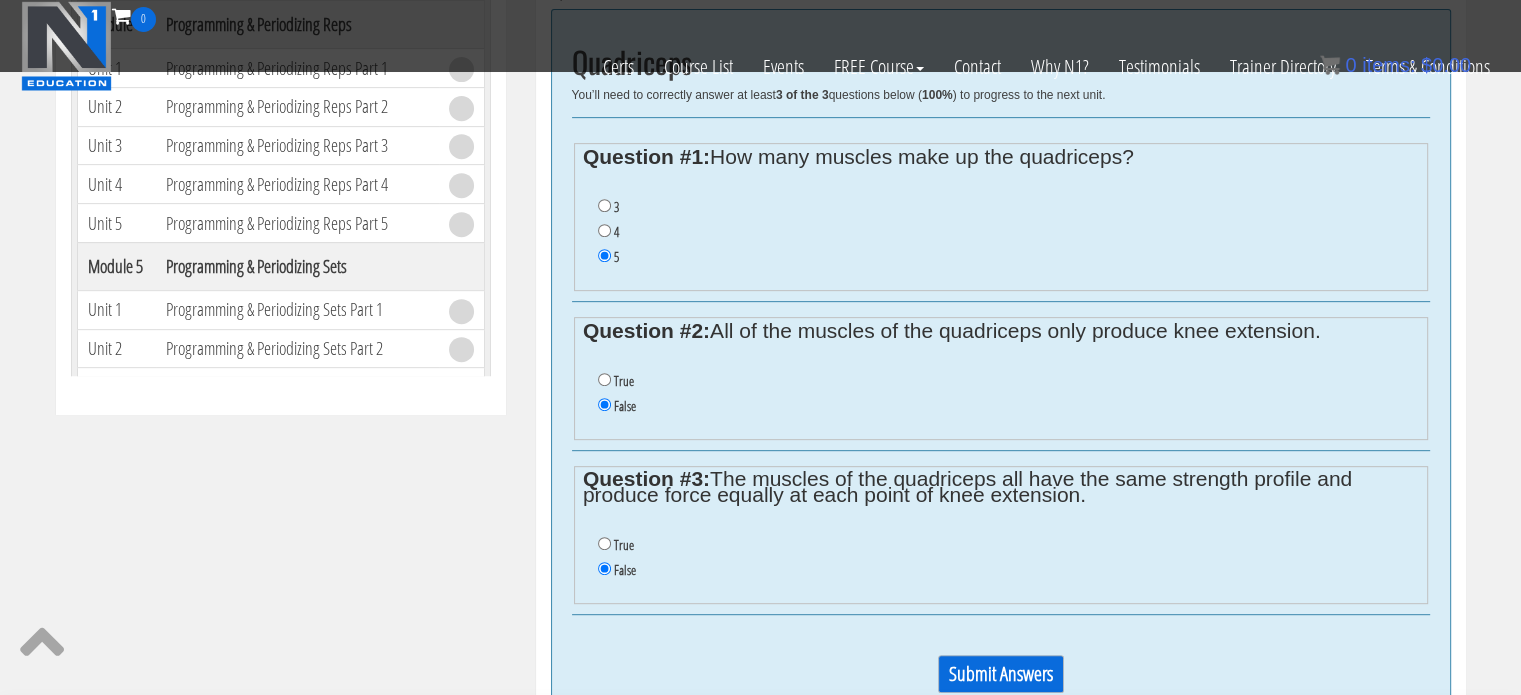 click on "Submit Answers" at bounding box center [1001, 674] 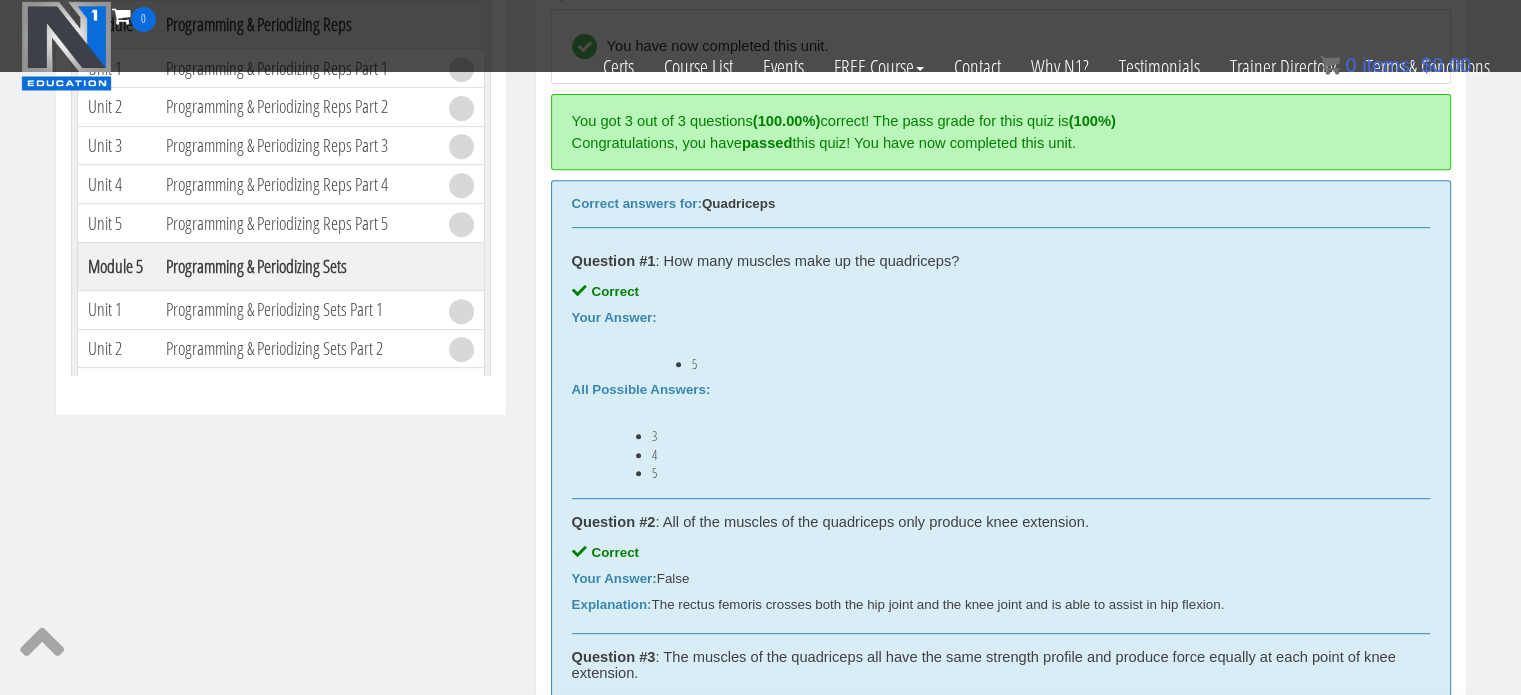 scroll, scrollTop: 758, scrollLeft: 0, axis: vertical 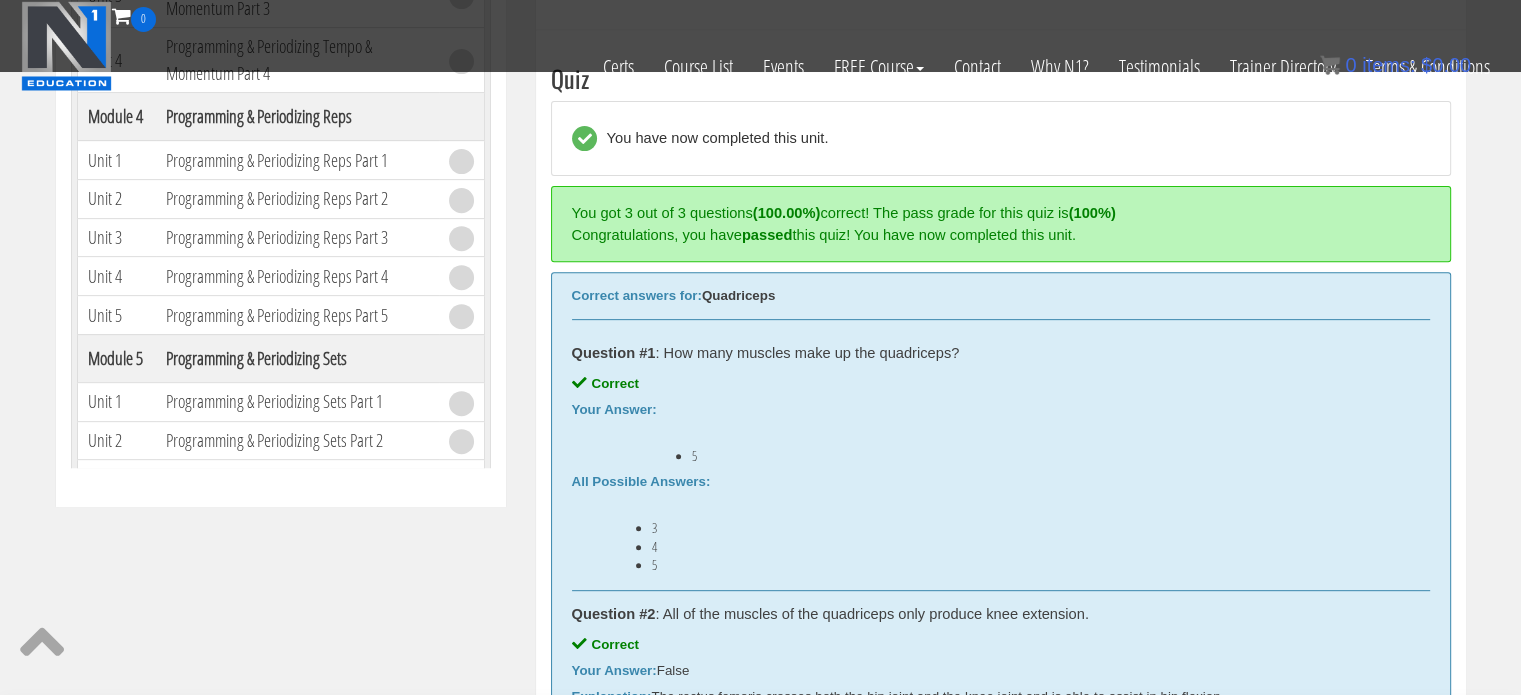 click on "Course
Keywords
Top Points
Course Progress Biomechanics Continued Education
0%
Module 1
Continued Education
Unit 1
The Truth About Neuromechanical Matching, Specificity, Stability, & Coordination
Course 01 Biomechanics & Execution
17%
Module 1
The Science of Reps
Unit 1
Introduction
Unit 2
Range of Motion
Unit 3
Tension
Unit 4
Training Goals
Unit 5" at bounding box center (760, 200) 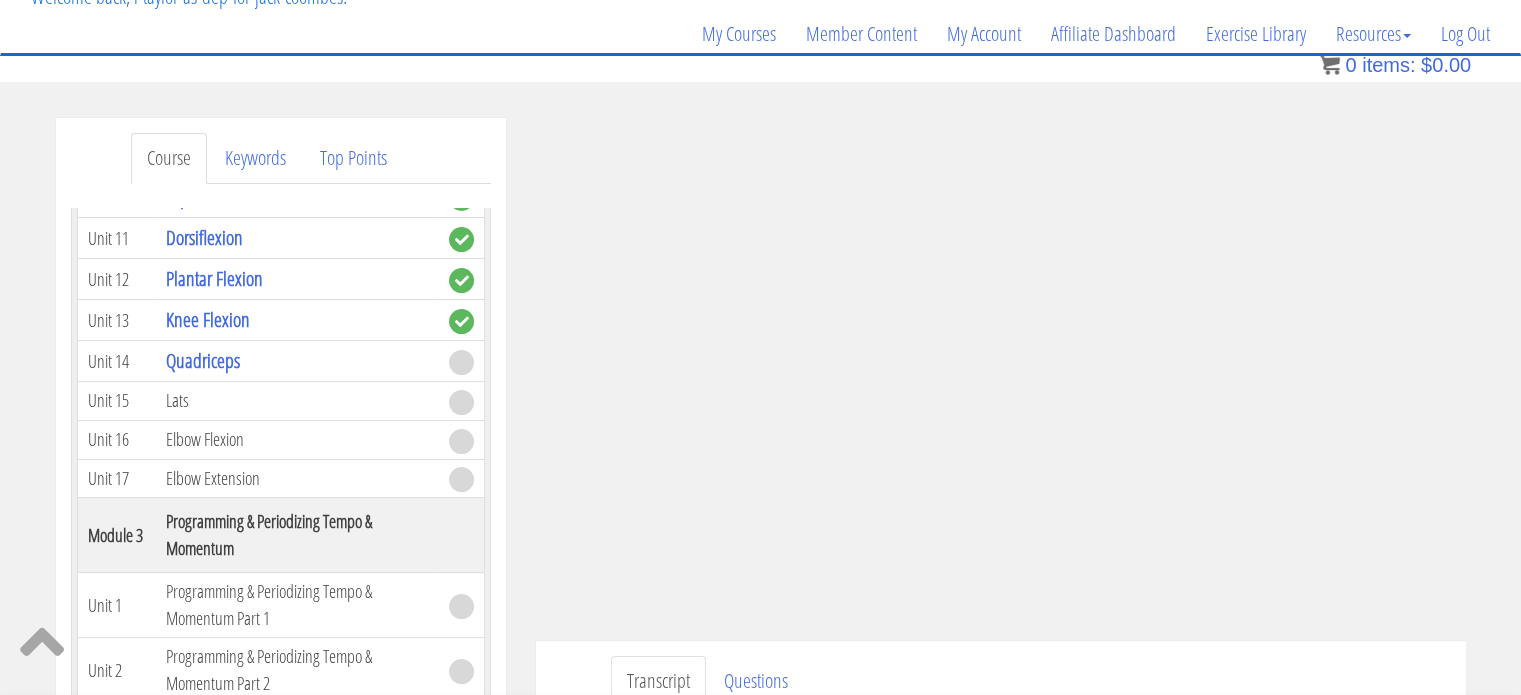 scroll, scrollTop: 128, scrollLeft: 0, axis: vertical 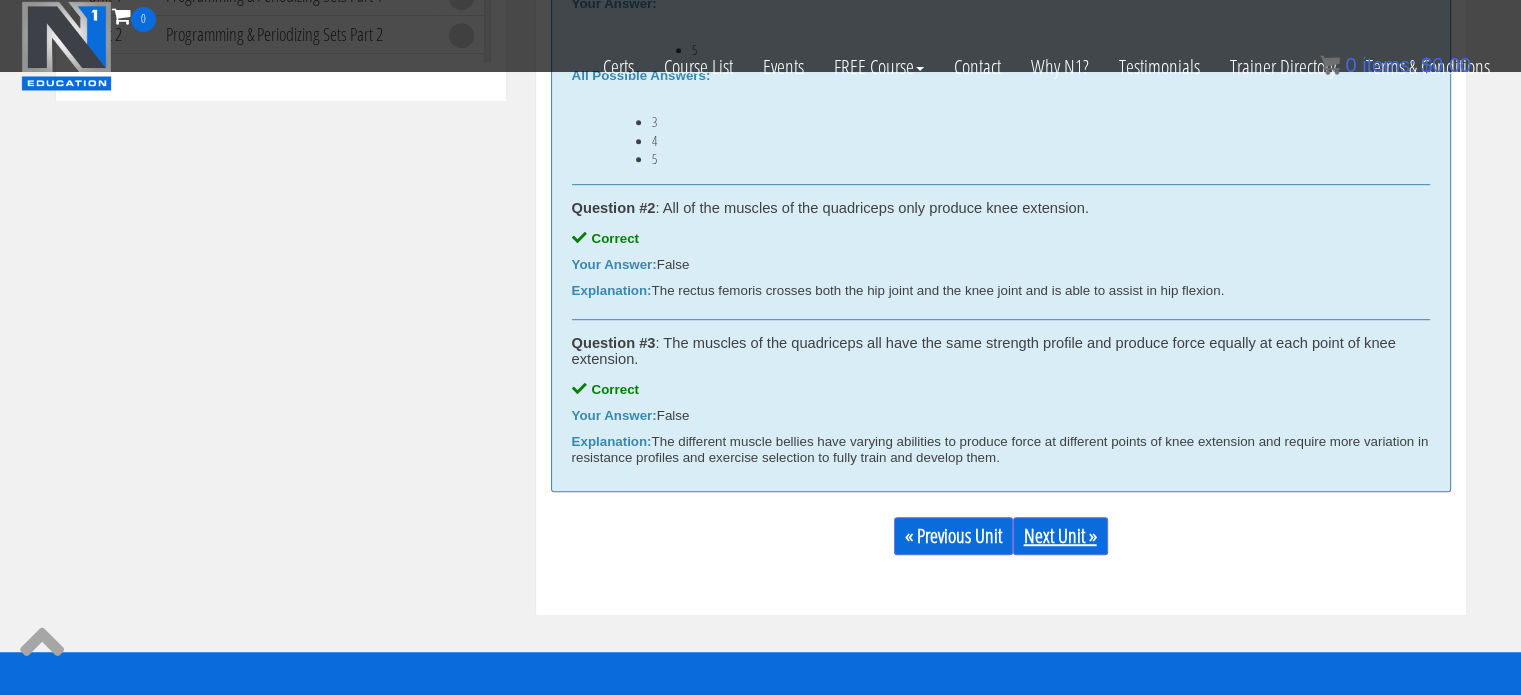 click on "Next Unit »" at bounding box center [1060, 536] 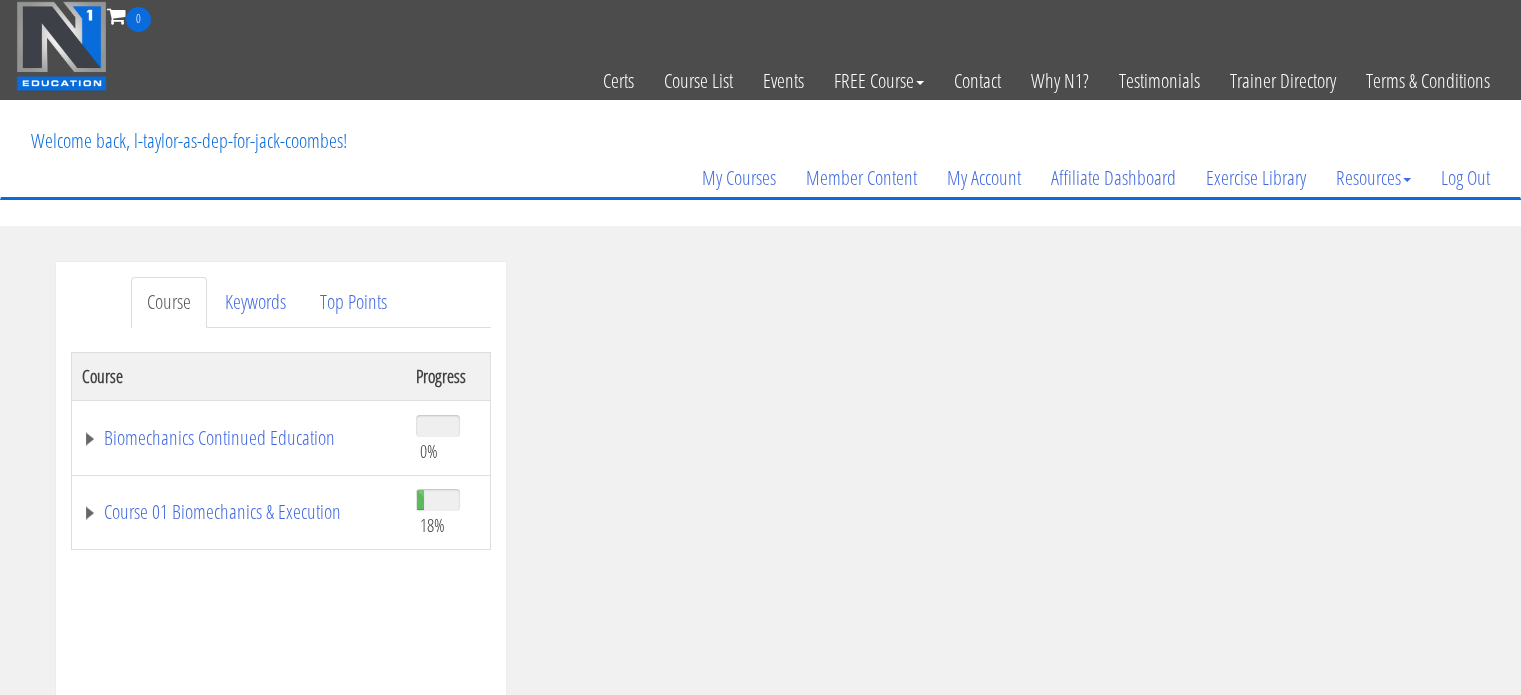 scroll, scrollTop: 0, scrollLeft: 0, axis: both 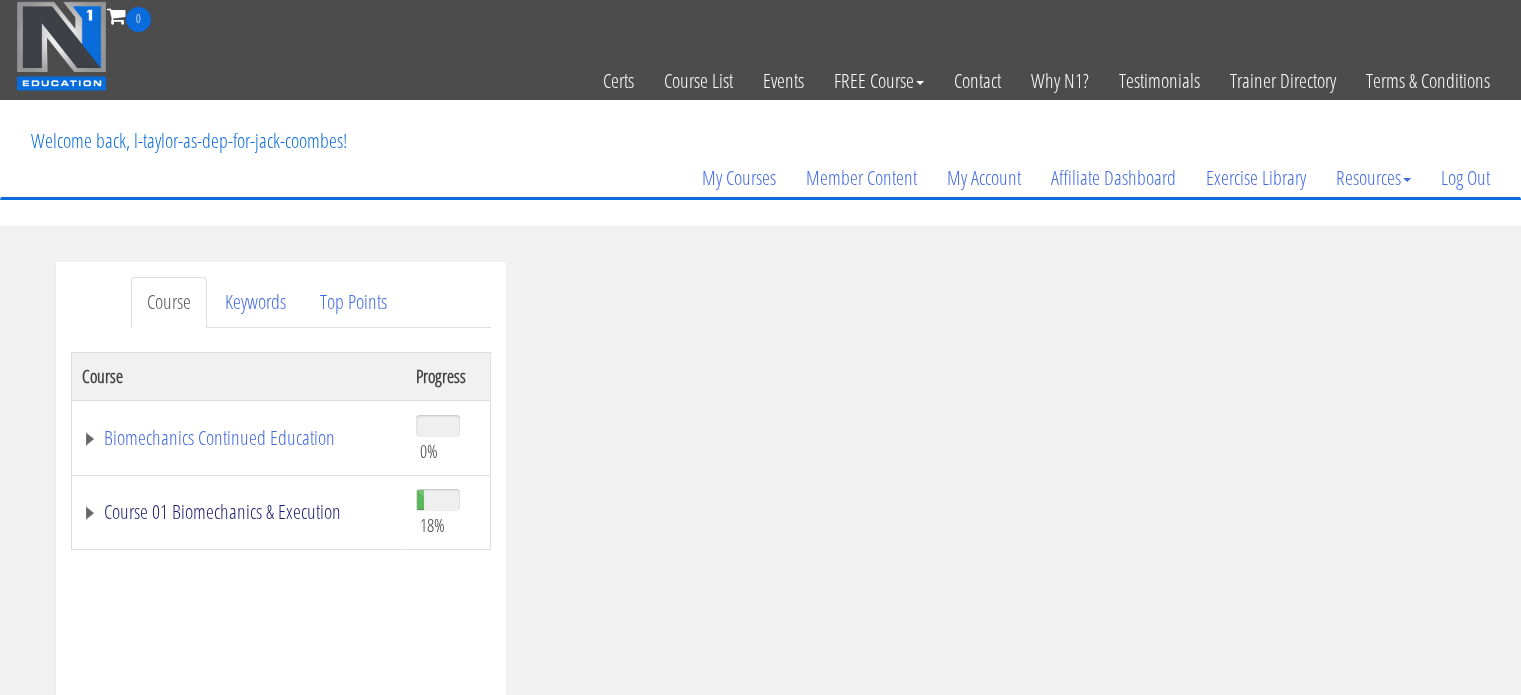 click on "Course 01 Biomechanics & Execution" at bounding box center (239, 512) 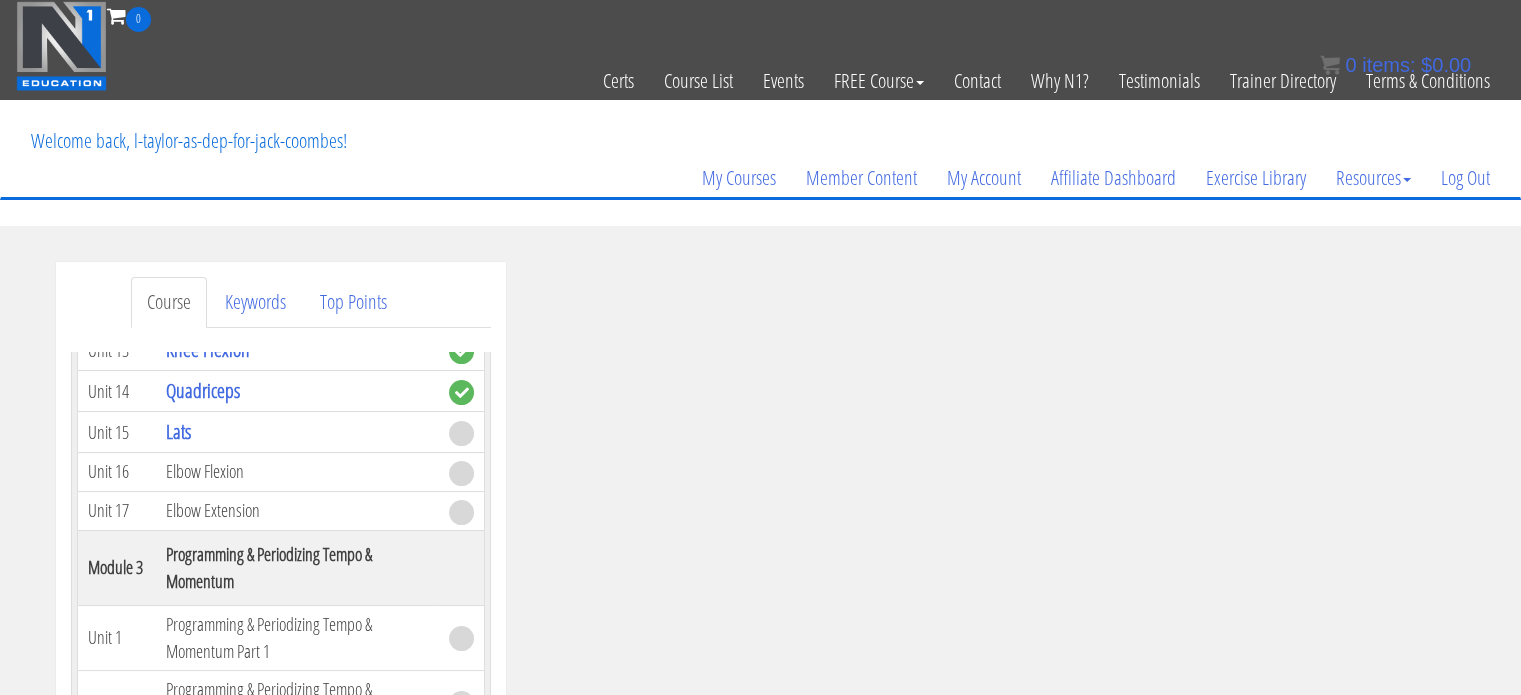 scroll, scrollTop: 1200, scrollLeft: 0, axis: vertical 